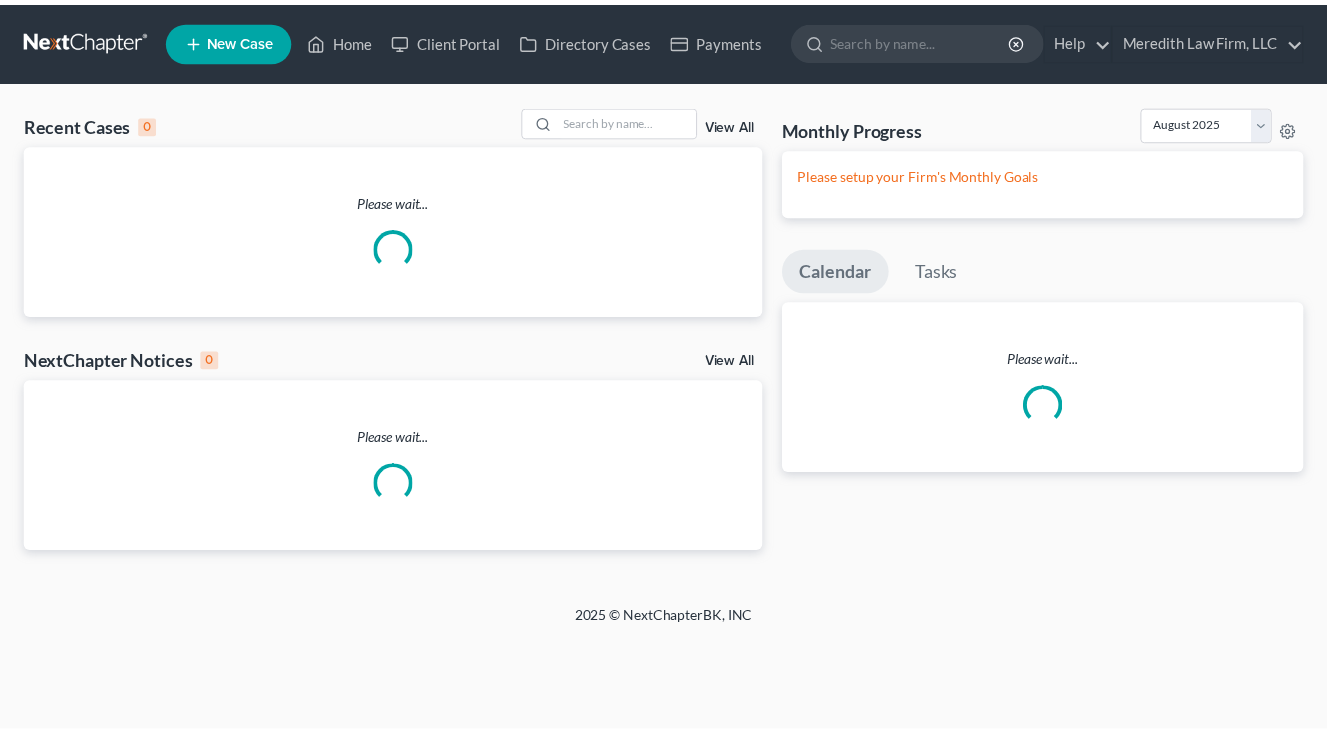 scroll, scrollTop: 0, scrollLeft: 0, axis: both 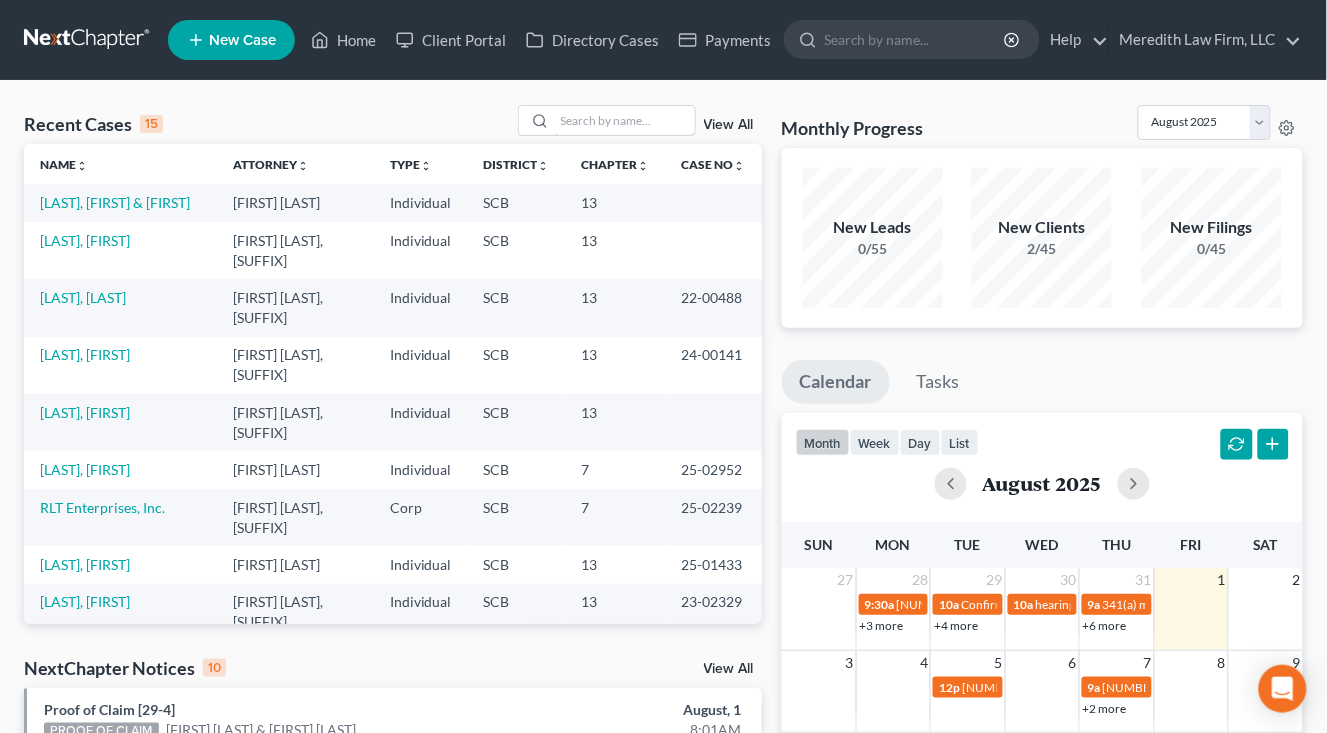 click at bounding box center (625, 120) 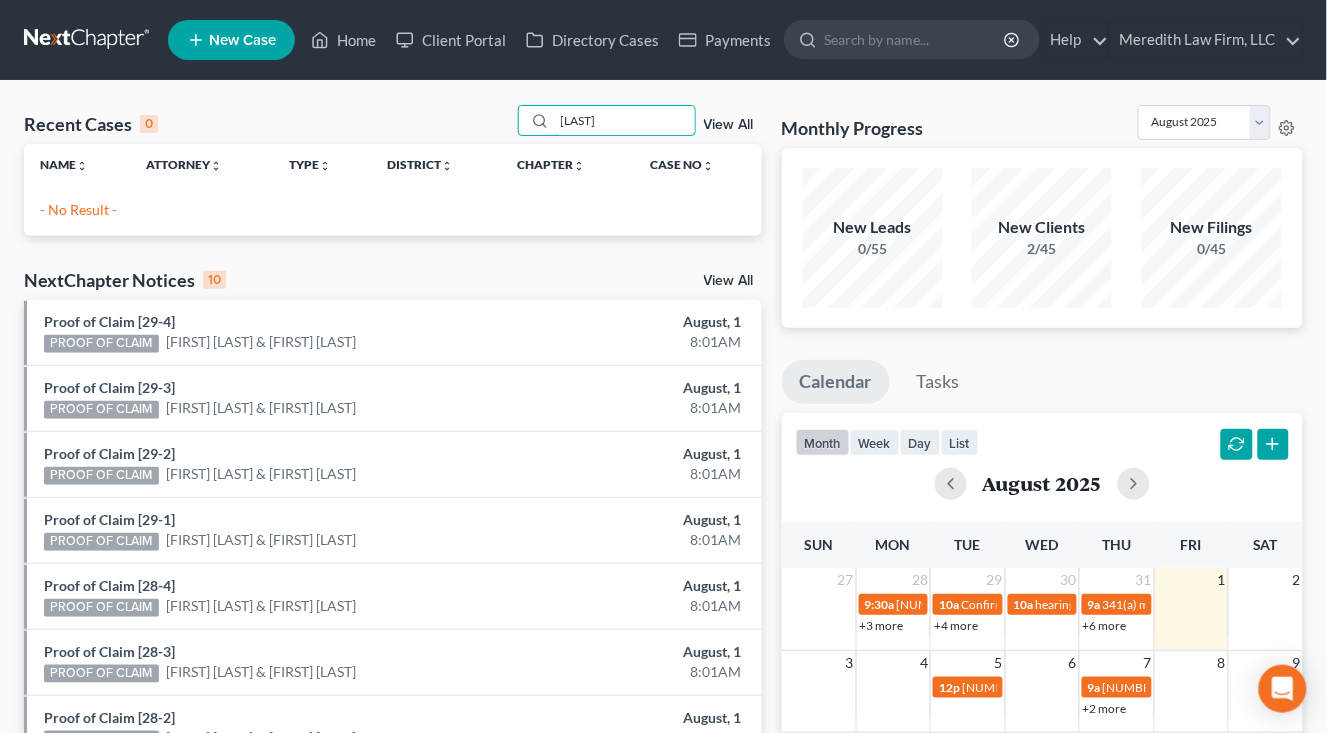 click on "choi" at bounding box center [625, 120] 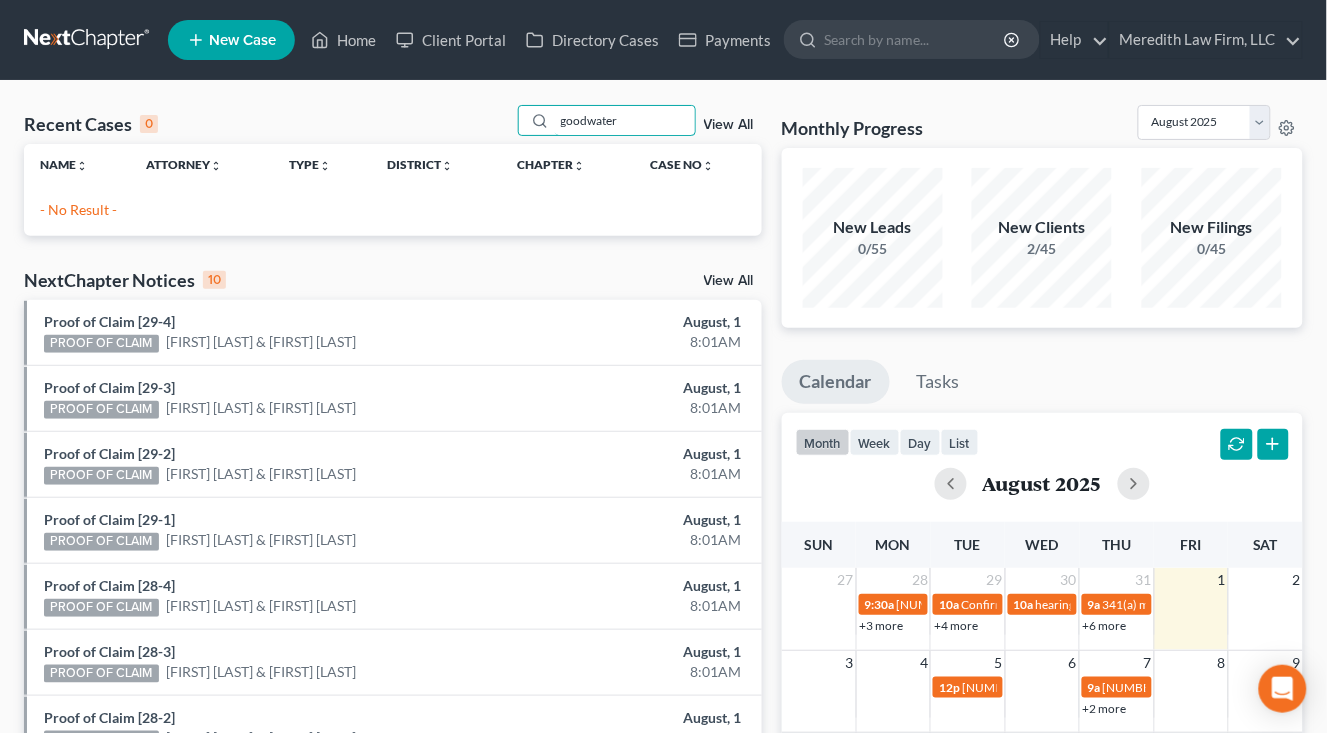 click on "goodwater" at bounding box center (625, 120) 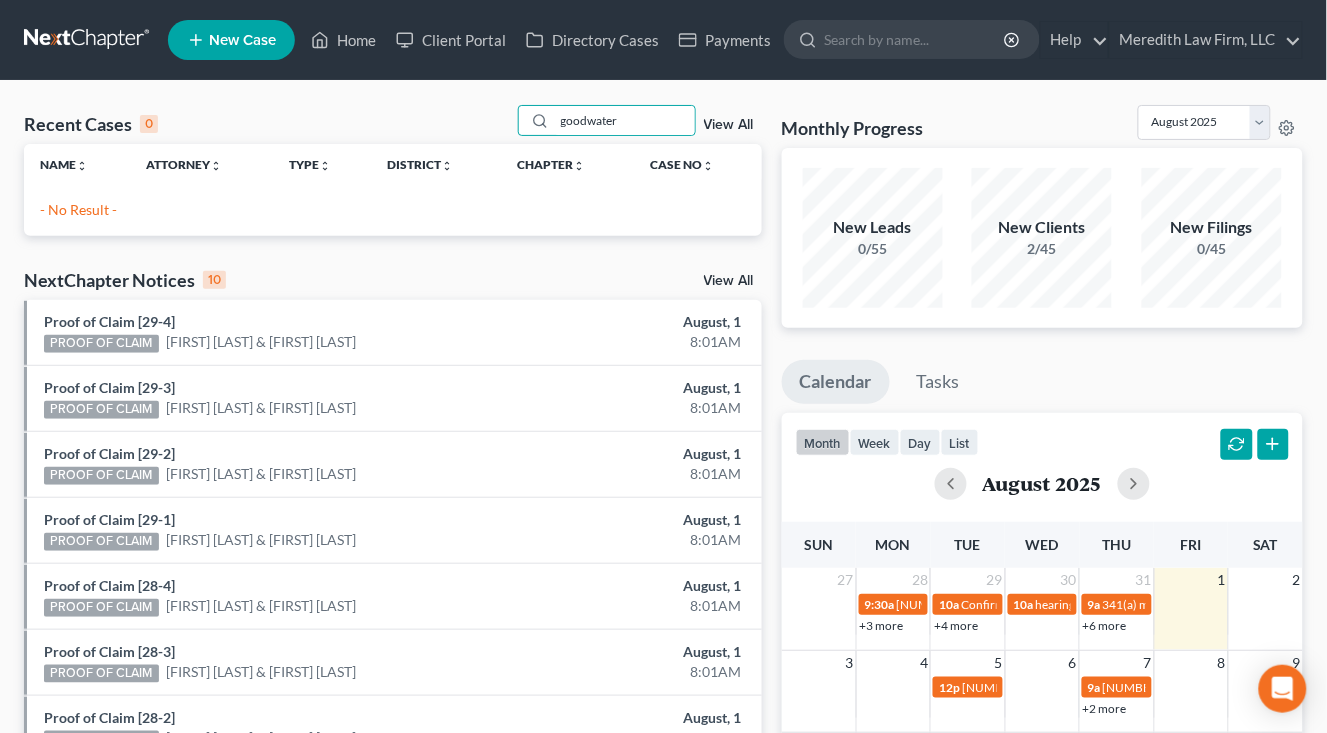 click on "Recent Cases 0         goodwater View All
Name
unfold_more
expand_more
expand_less
Attorney
unfold_more
expand_more
expand_less
Type
unfold_more
expand_more
expand_less
District
unfold_more
expand_more
expand_less
Chapter
unfold_more
expand_more
expand_less
Case No
unfold_more
expand_more
expand_less
Prefix
unfold_more
expand_more
expand_less
- No Result -
NextChapter Notices 10 View All
Proof of Claim [29-4] PROOF OF CLAIM Jermaine Zeigler & Deondra Zeigler August, 1 8:01AM Proof of Claim [29-3] PROOF OF CLAIM Jermaine Zeigler & Deondra Zeigler August, 1 8:01AM Proof of Claim [29-2] PROOF OF CLAIM Jermaine Zeigler & Deondra Zeigler August, 1 8:01AM Proof of Claim [29-1] PROOF OF CLAIM Jermaine Zeigler & Deondra Zeigler August, 1 8:01AM Proof of Claim [28-4] PROOF OF CLAIM Jermaine Zeigler & Deondra Zeigler August, 1 8:01AM Proof of Claim [28-3] PROOF OF CLAIM August, 1 8:01AM" at bounding box center (663, 600) 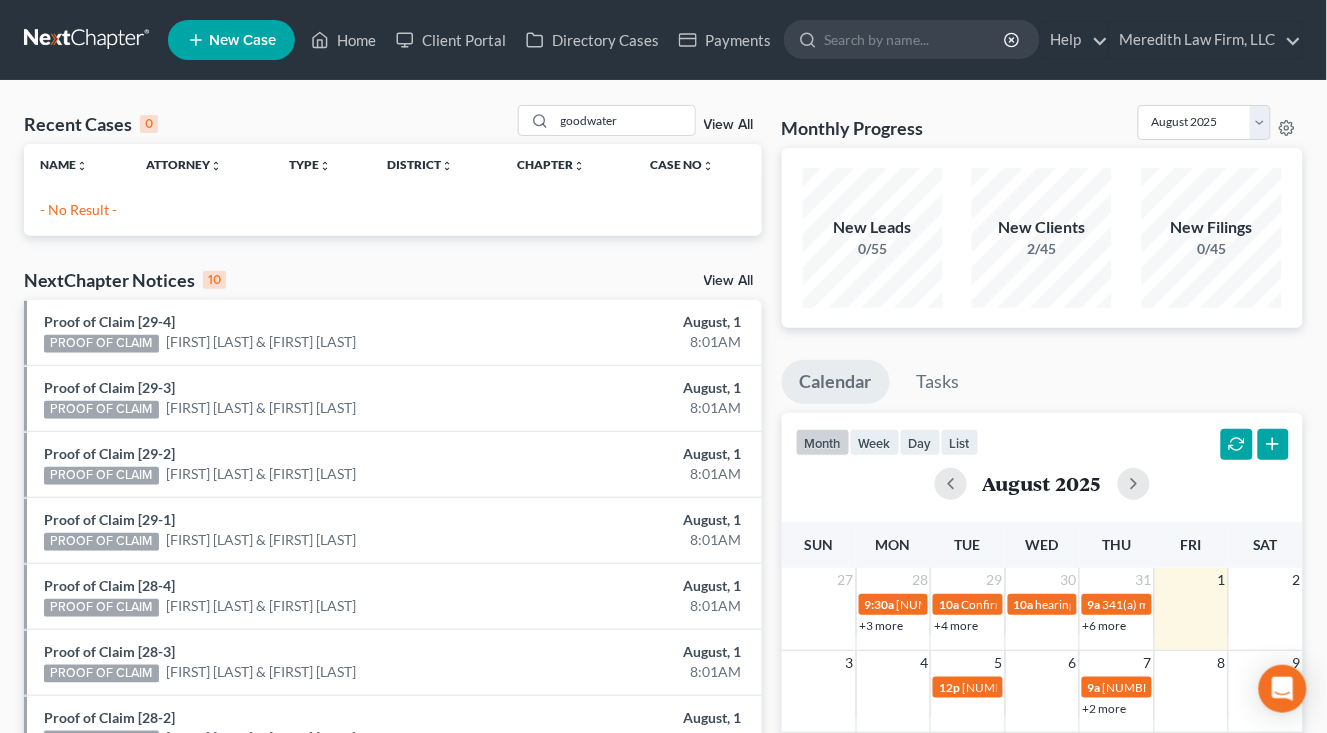 click on "Recent Cases 0         goodwater View All
Name
unfold_more
expand_more
expand_less
Attorney
unfold_more
expand_more
expand_less
Type
unfold_more
expand_more
expand_less
District
unfold_more
expand_more
expand_less
Chapter
unfold_more
expand_more
expand_less
Case No
unfold_more
expand_more
expand_less
Prefix
unfold_more
expand_more
expand_less
- No Result -
NextChapter Notices 10 View All
Proof of Claim [29-4] PROOF OF CLAIM Jermaine Zeigler & Deondra Zeigler August, 1 8:01AM Proof of Claim [29-3] PROOF OF CLAIM Jermaine Zeigler & Deondra Zeigler August, 1 8:01AM Proof of Claim [29-2] PROOF OF CLAIM Jermaine Zeigler & Deondra Zeigler August, 1 8:01AM Proof of Claim [29-1] PROOF OF CLAIM Jermaine Zeigler & Deondra Zeigler August, 1 8:01AM Proof of Claim [28-4] PROOF OF CLAIM Jermaine Zeigler & Deondra Zeigler August, 1 8:01AM Proof of Claim [28-3] PROOF OF CLAIM August, 1 8:01AM" at bounding box center [663, 600] 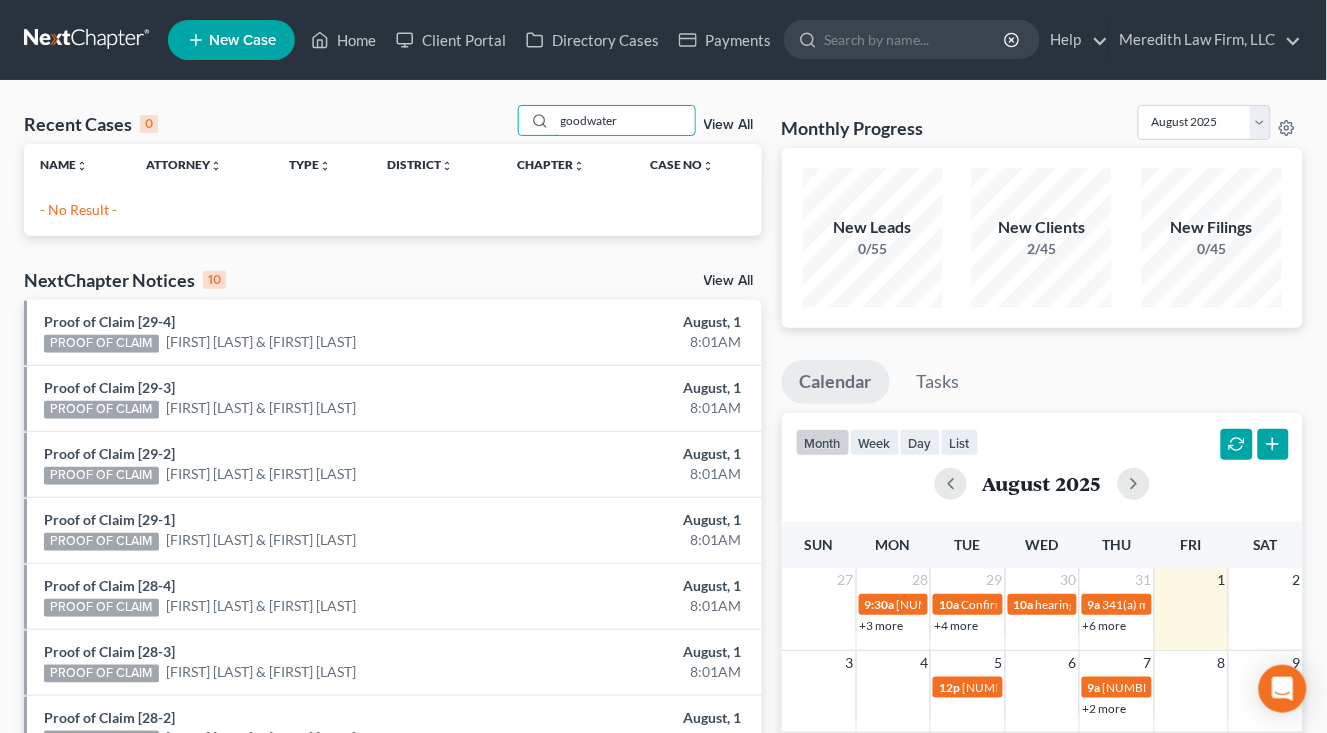drag, startPoint x: 664, startPoint y: 117, endPoint x: 536, endPoint y: 127, distance: 128.39003 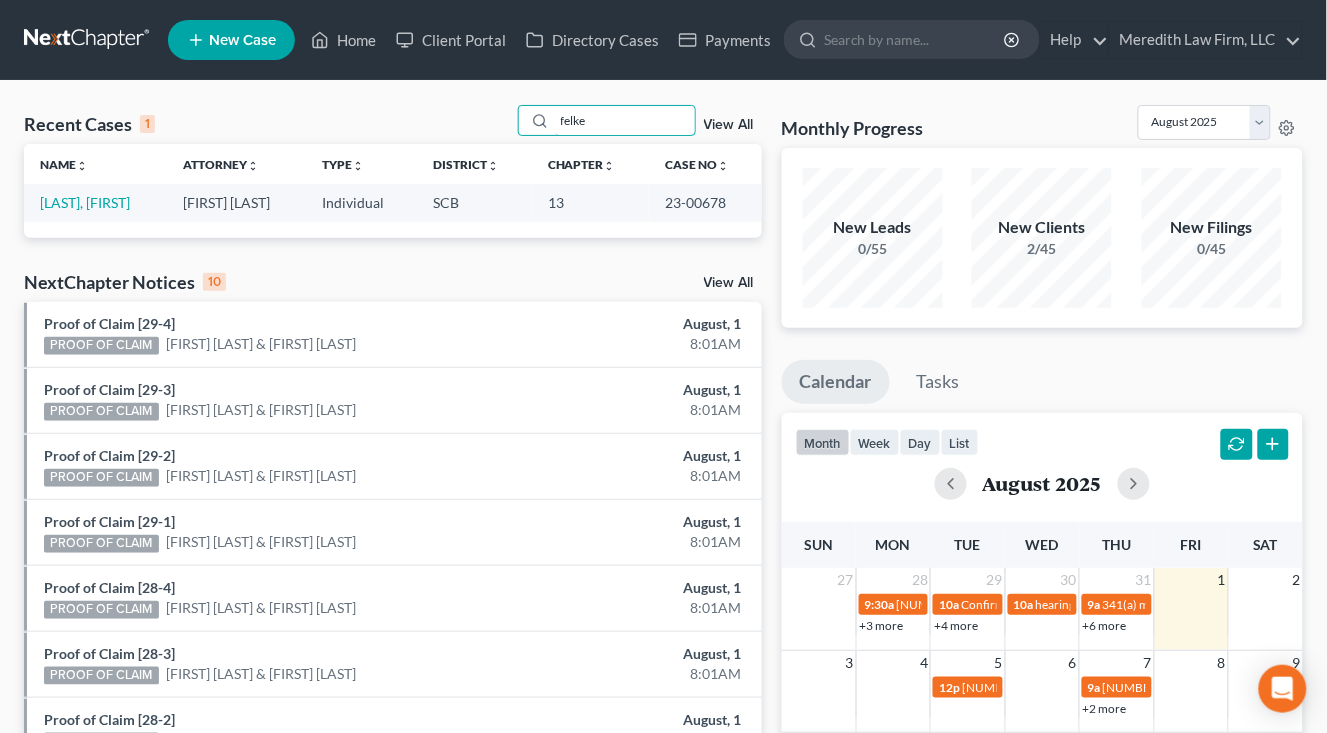 type on "felke" 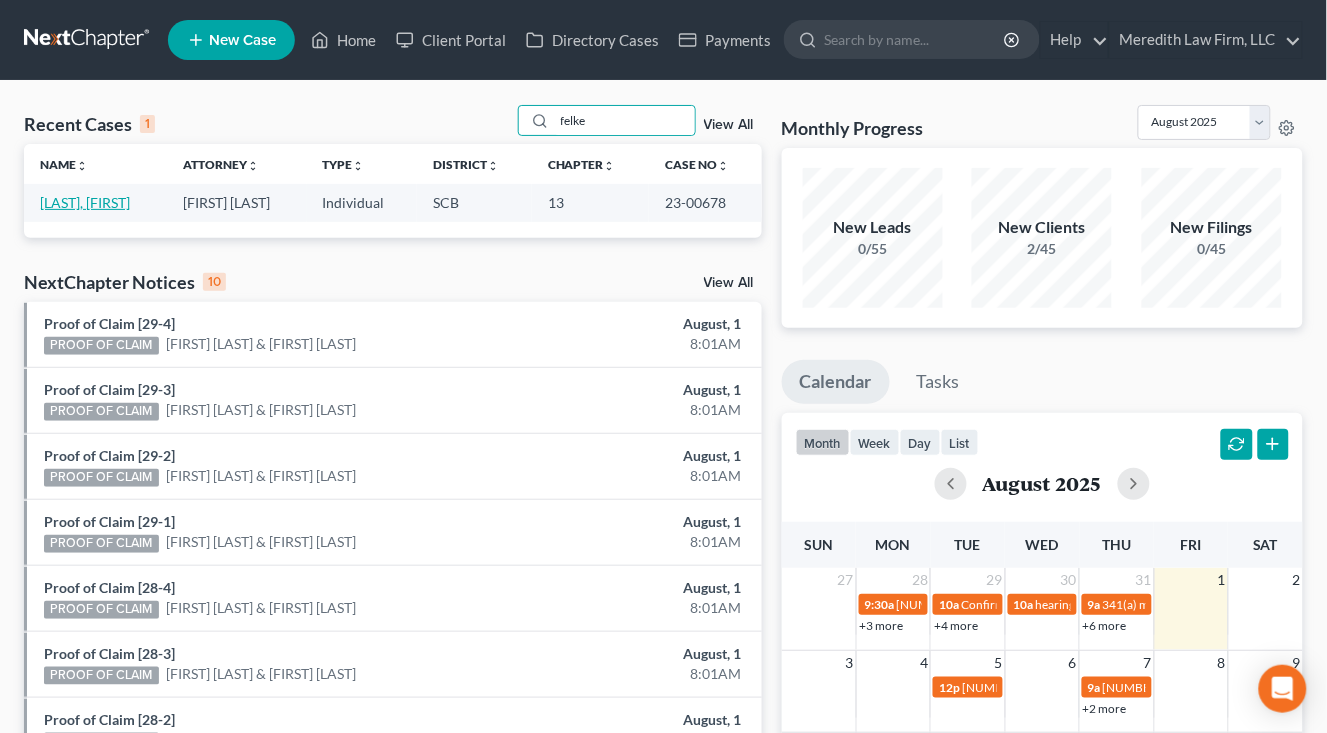 click on "[LAST], [FIRST]" at bounding box center [85, 202] 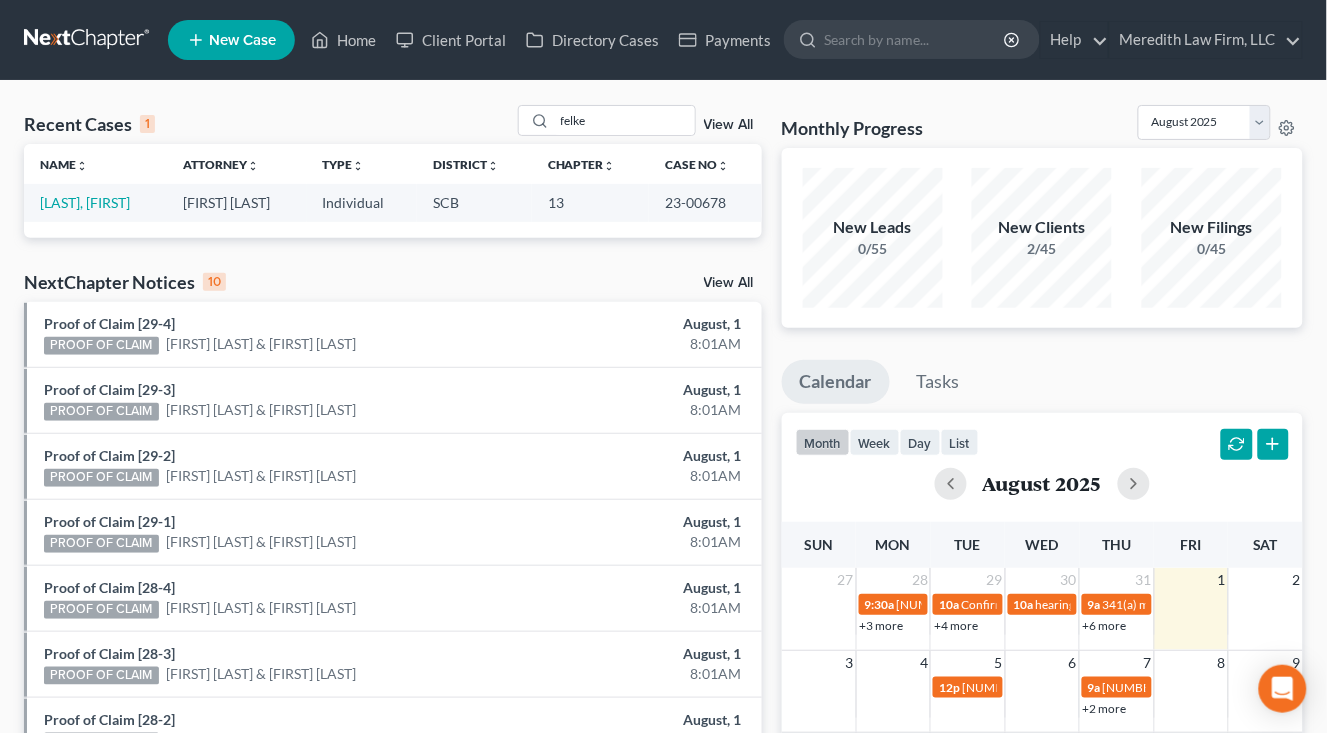 select on "0" 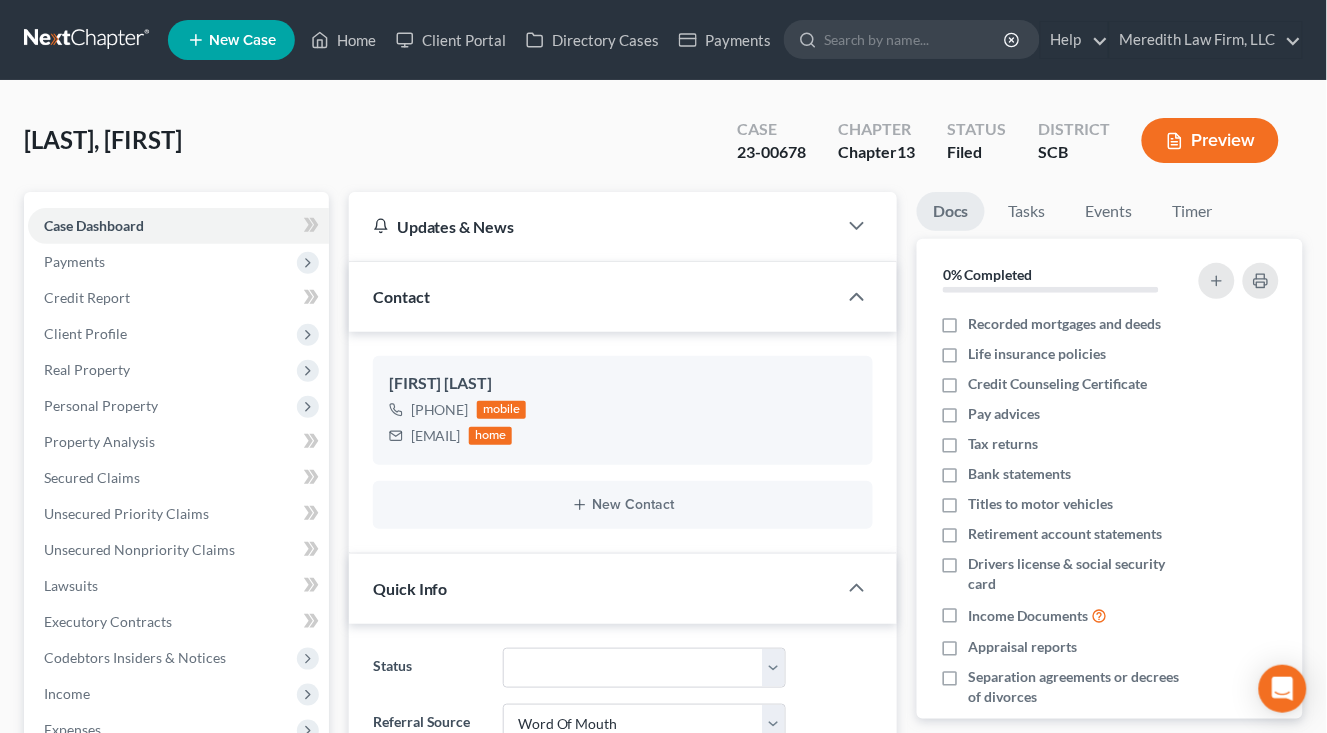 select on "0" 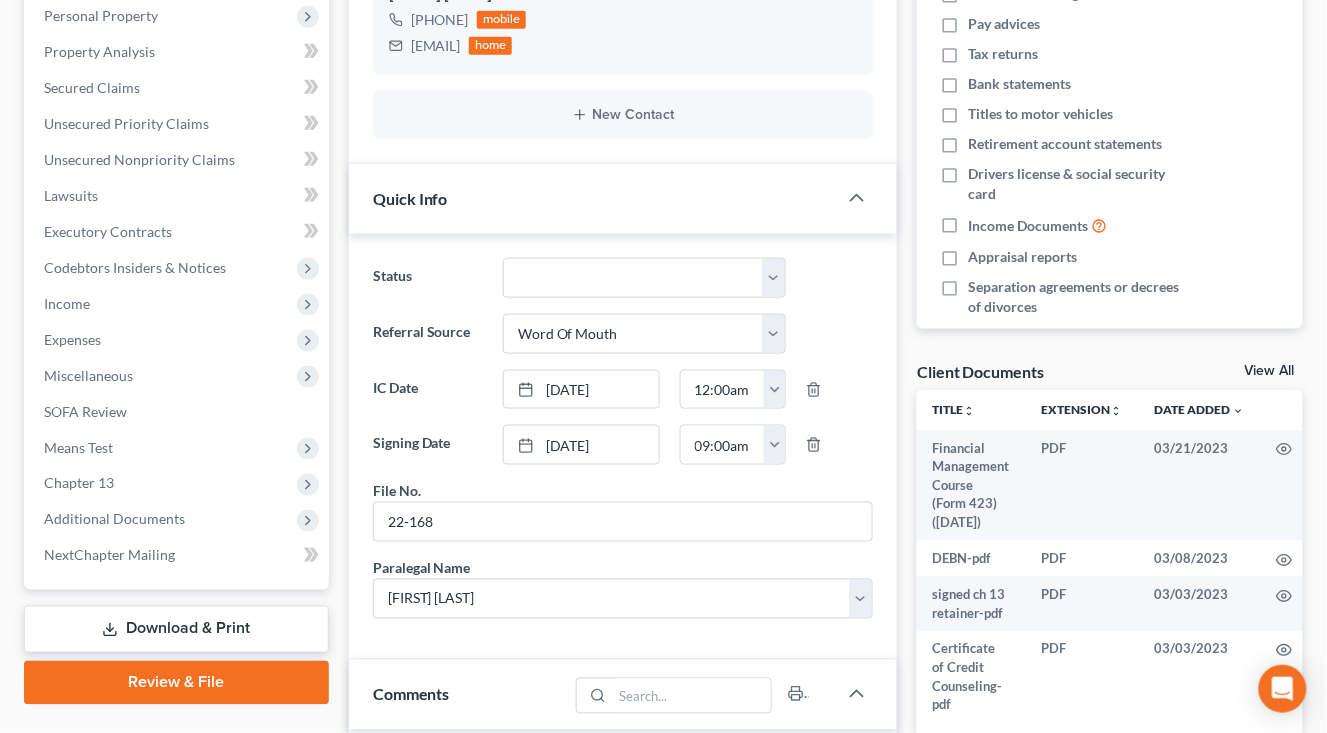 scroll, scrollTop: 666, scrollLeft: 0, axis: vertical 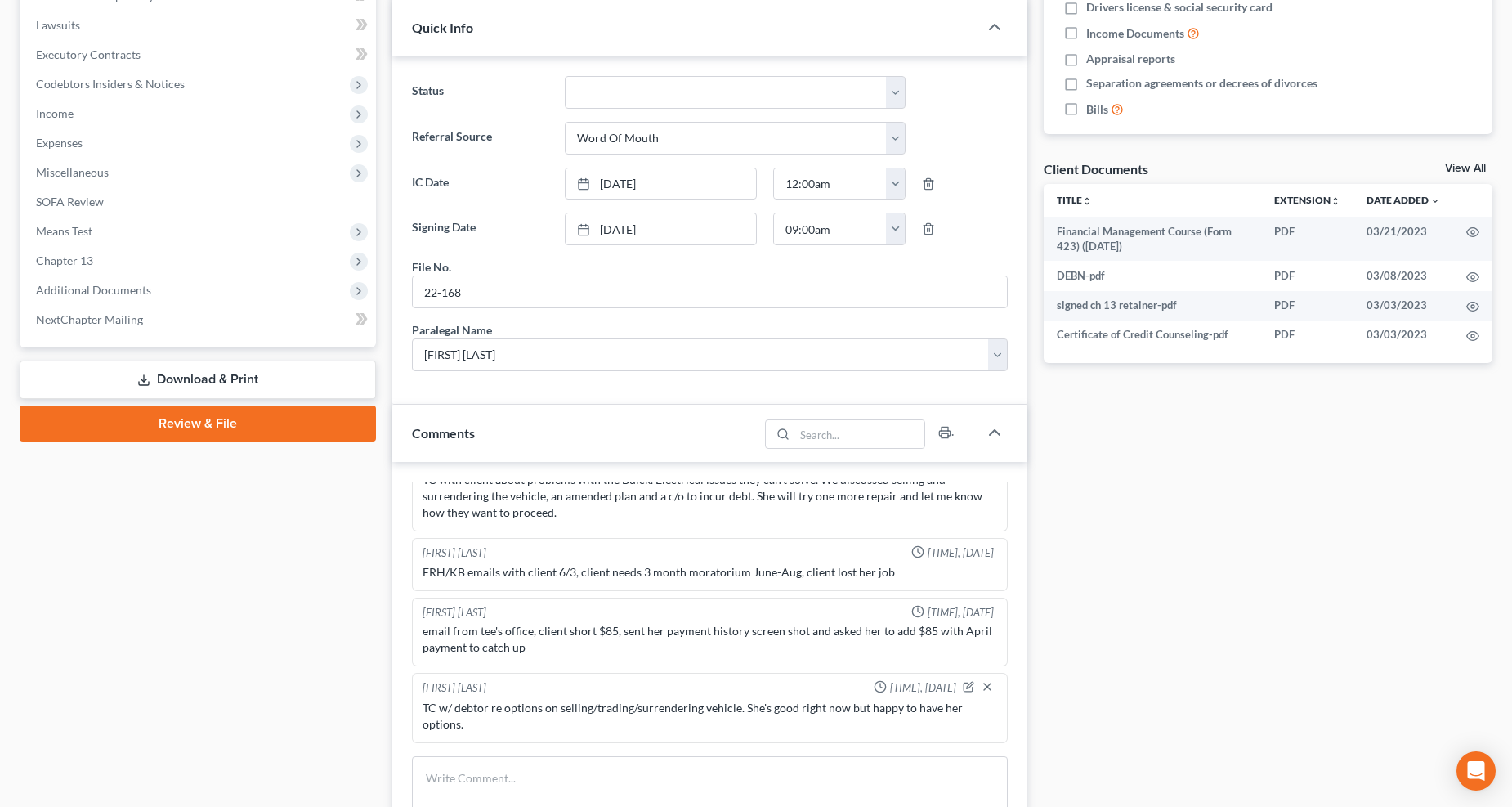 drag, startPoint x: 201, startPoint y: 388, endPoint x: 214, endPoint y: 377, distance: 17.029386 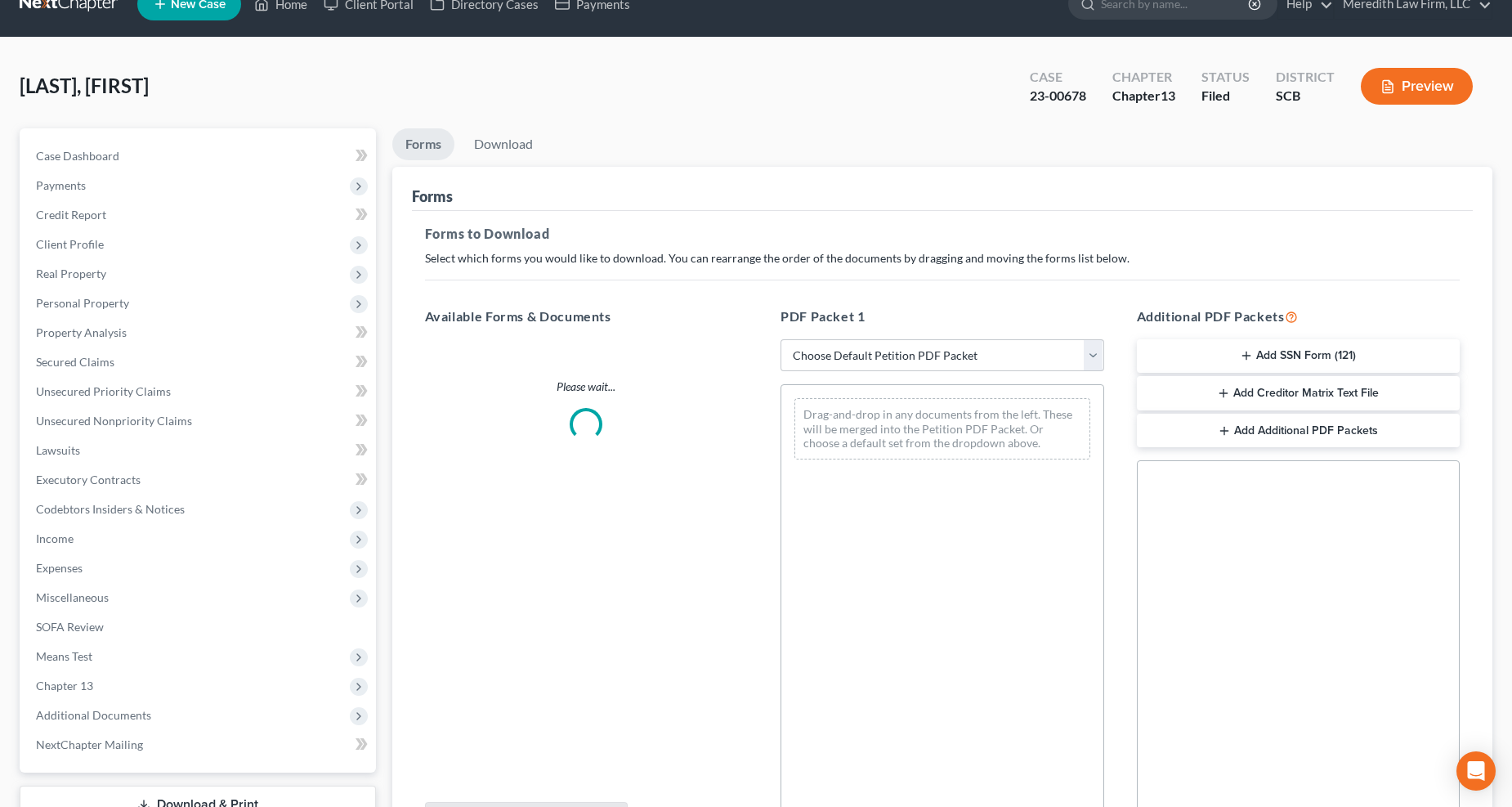 scroll, scrollTop: 0, scrollLeft: 0, axis: both 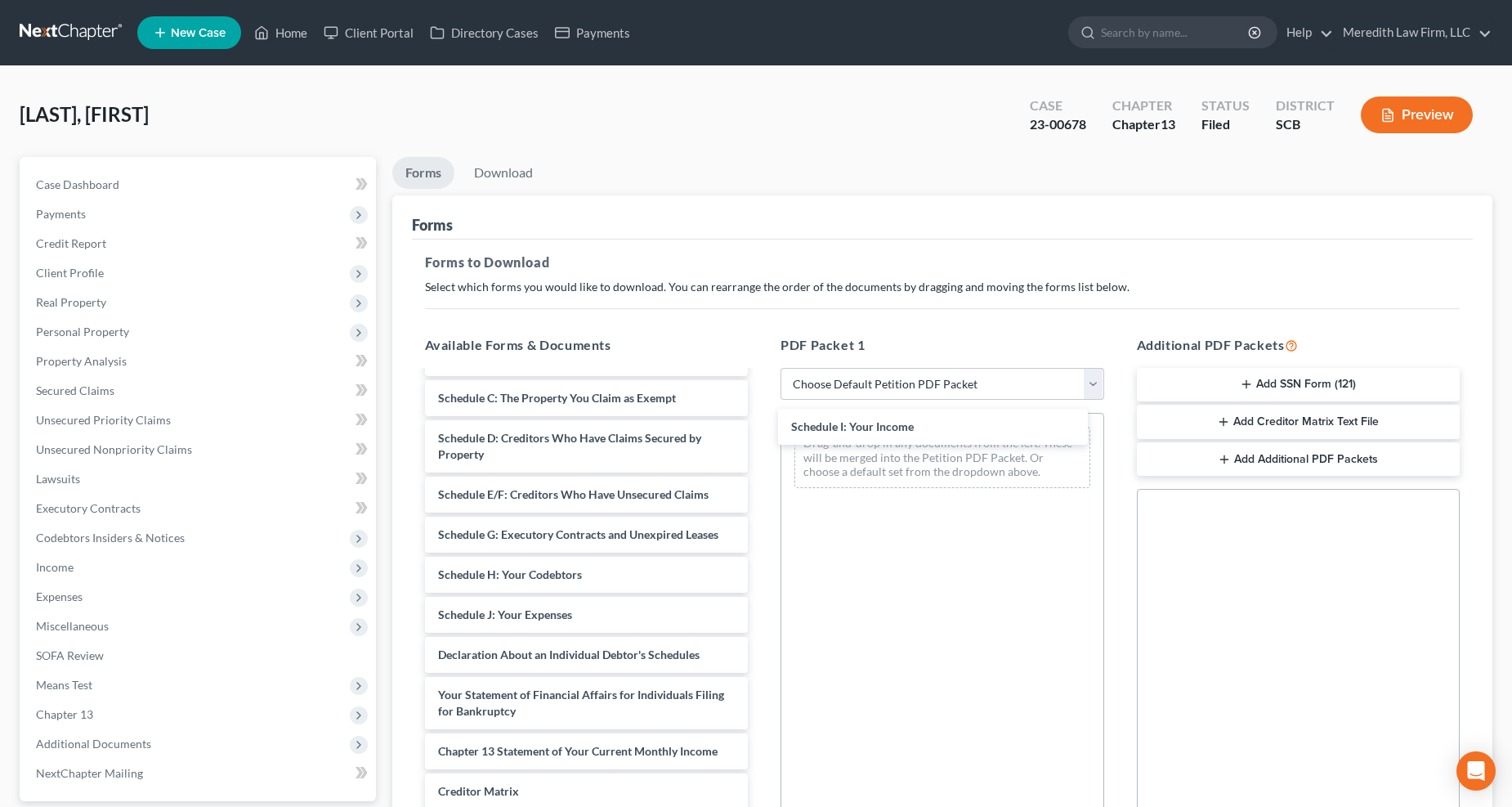 drag, startPoint x: 521, startPoint y: 631, endPoint x: 887, endPoint y: 417, distance: 423.9717 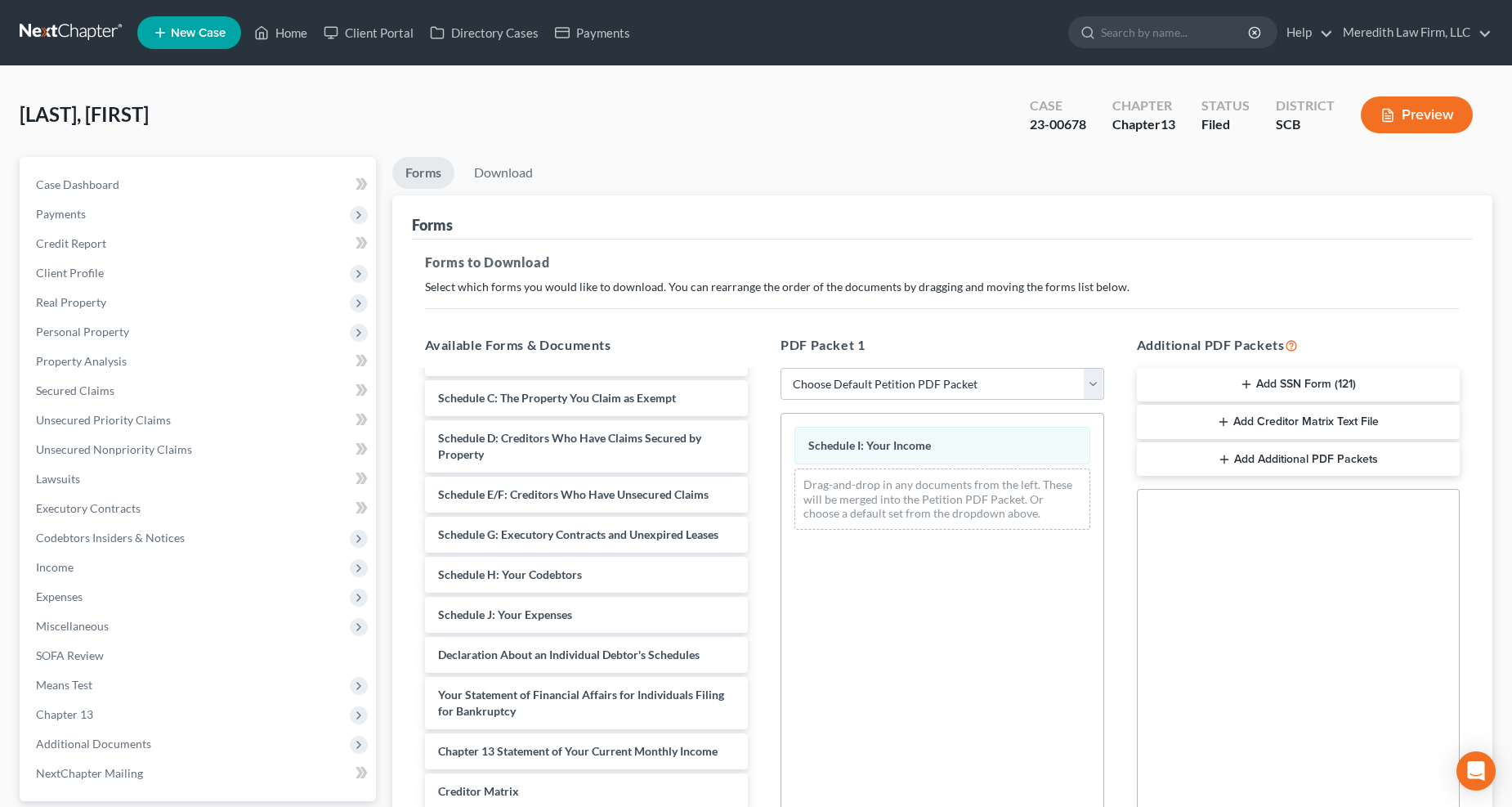 click on "Financial Management Course (Form 423) (03/21/2023) DEBN-pdf signed ch 13 retainer-pdf Certificate of Credit Counseling-pdf Voluntary Petition for Individuals Filing for Bankruptcy Summary of Your Assets and Liabilities Schedule A/B: Property Schedule C: The Property You Claim as Exempt Schedule D: Creditors Who Have Claims Secured by Property Schedule E/F: Creditors Who Have Unsecured Claims Schedule G: Executory Contracts and Unexpired Leases Schedule H: Your Codebtors Schedule J: Your Expenses Declaration About an Individual Debtor's Schedules Your Statement of Financial Affairs for Individuals Filing for Bankruptcy Chapter 13 Statement of Your Current Monthly Income Creditor Matrix Verification of Creditor Matrix Notice Required by 11 U.S.C. § 342(b) for Individuals Filing for Bankruptcy Attorney's Disclosure of Compensation" at bounding box center (587, 522) 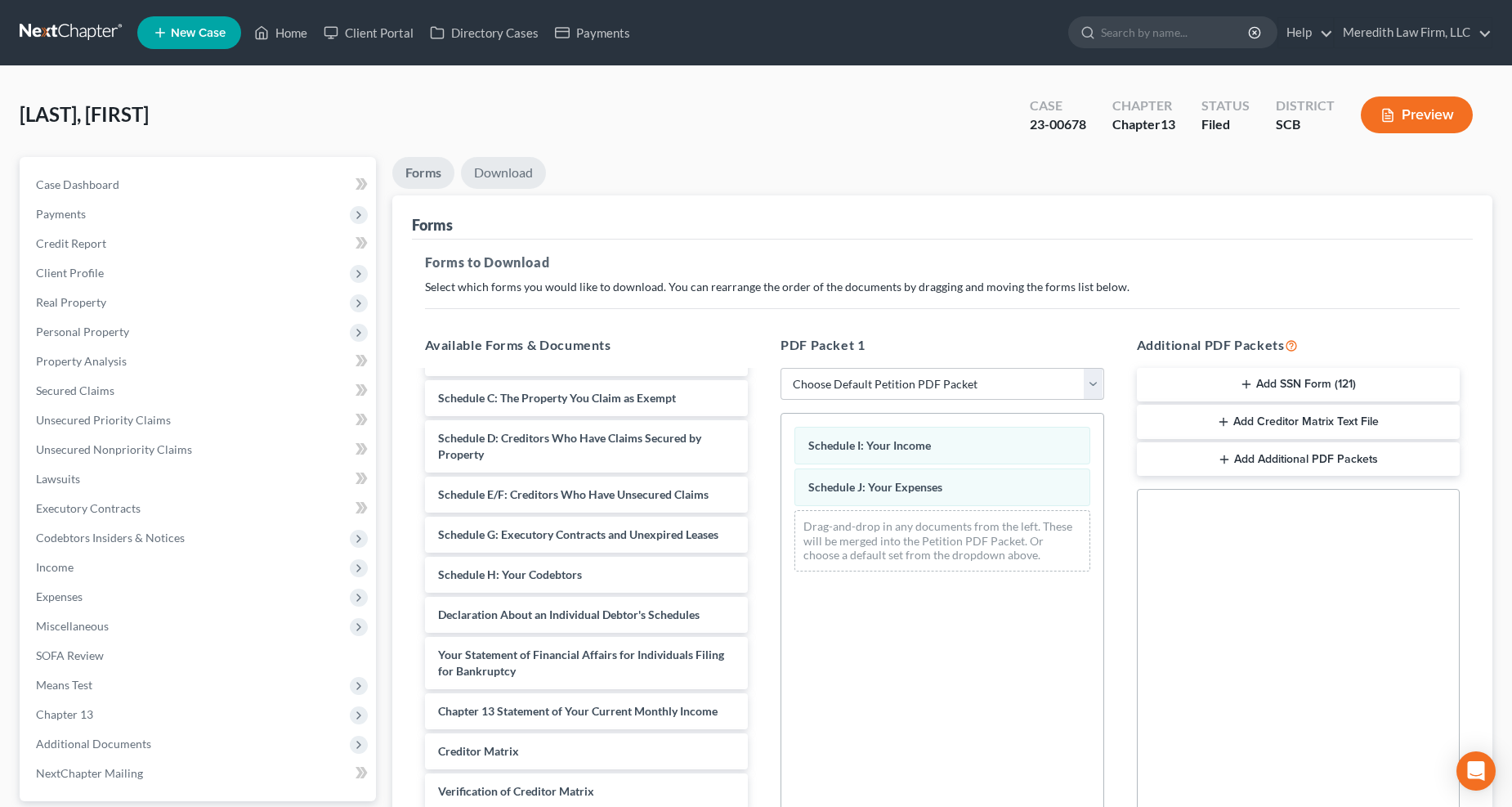 click on "Download" at bounding box center (503, 173) 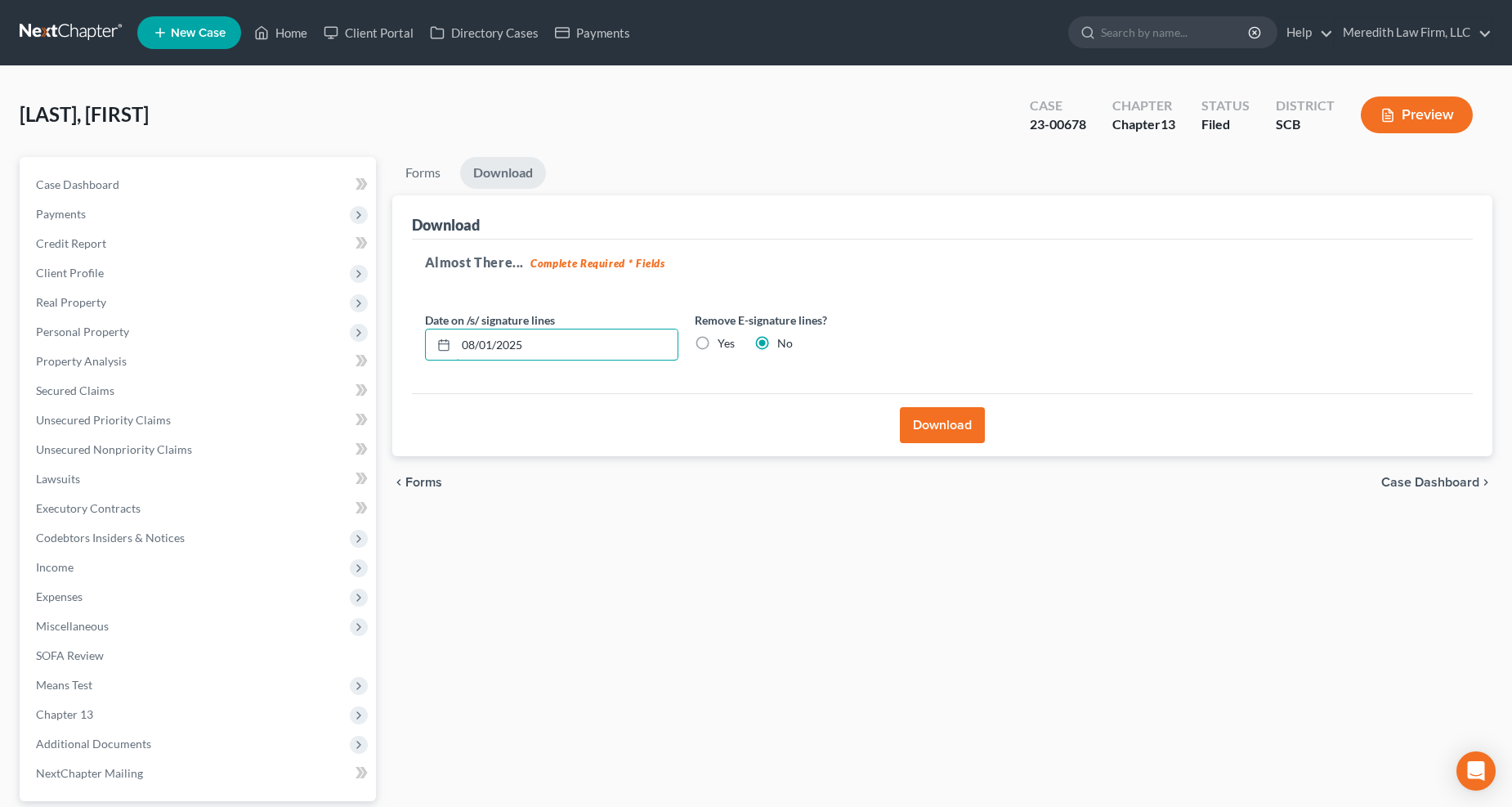 drag, startPoint x: 533, startPoint y: 348, endPoint x: 418, endPoint y: 350, distance: 115.01739 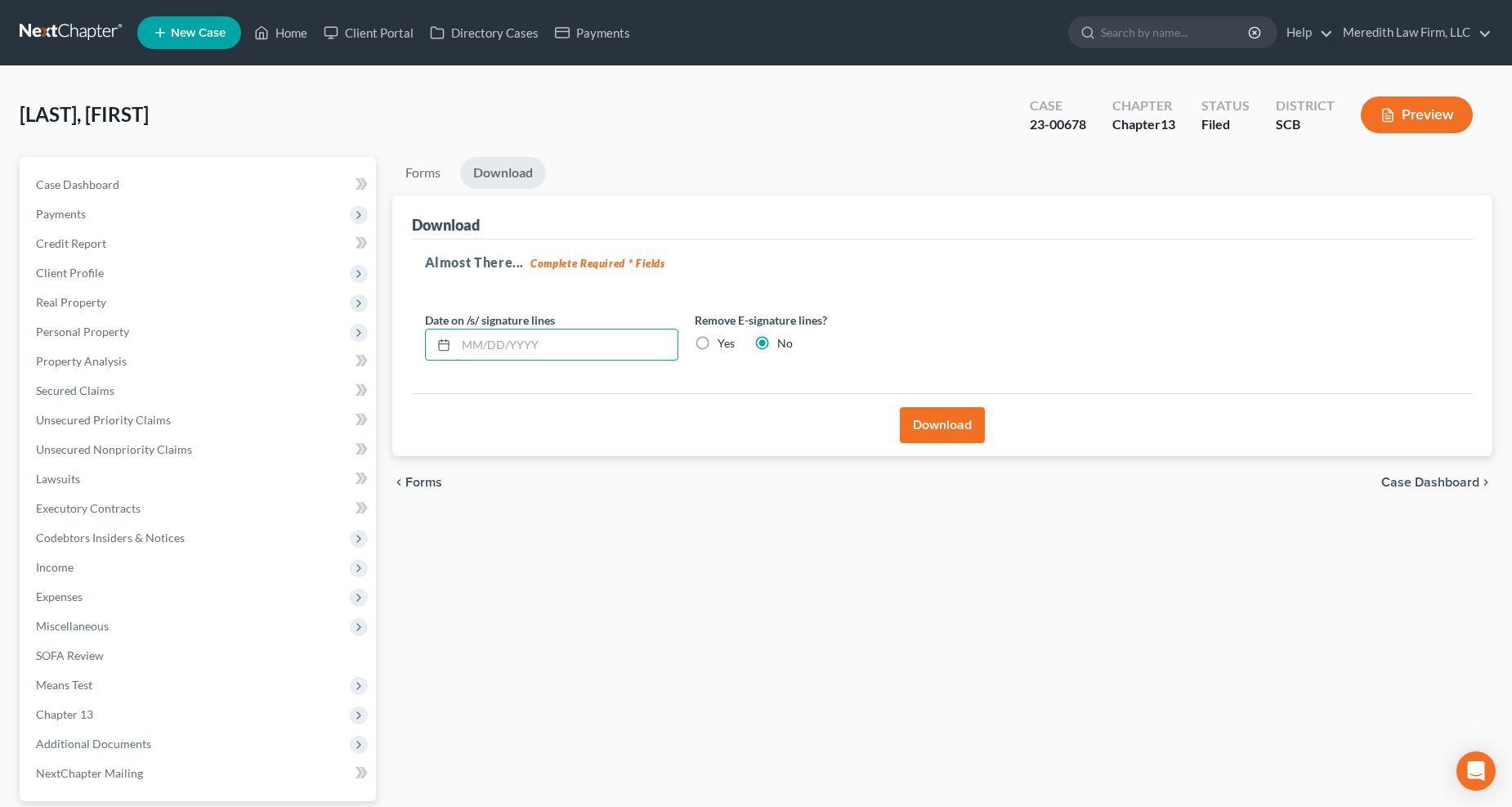 type 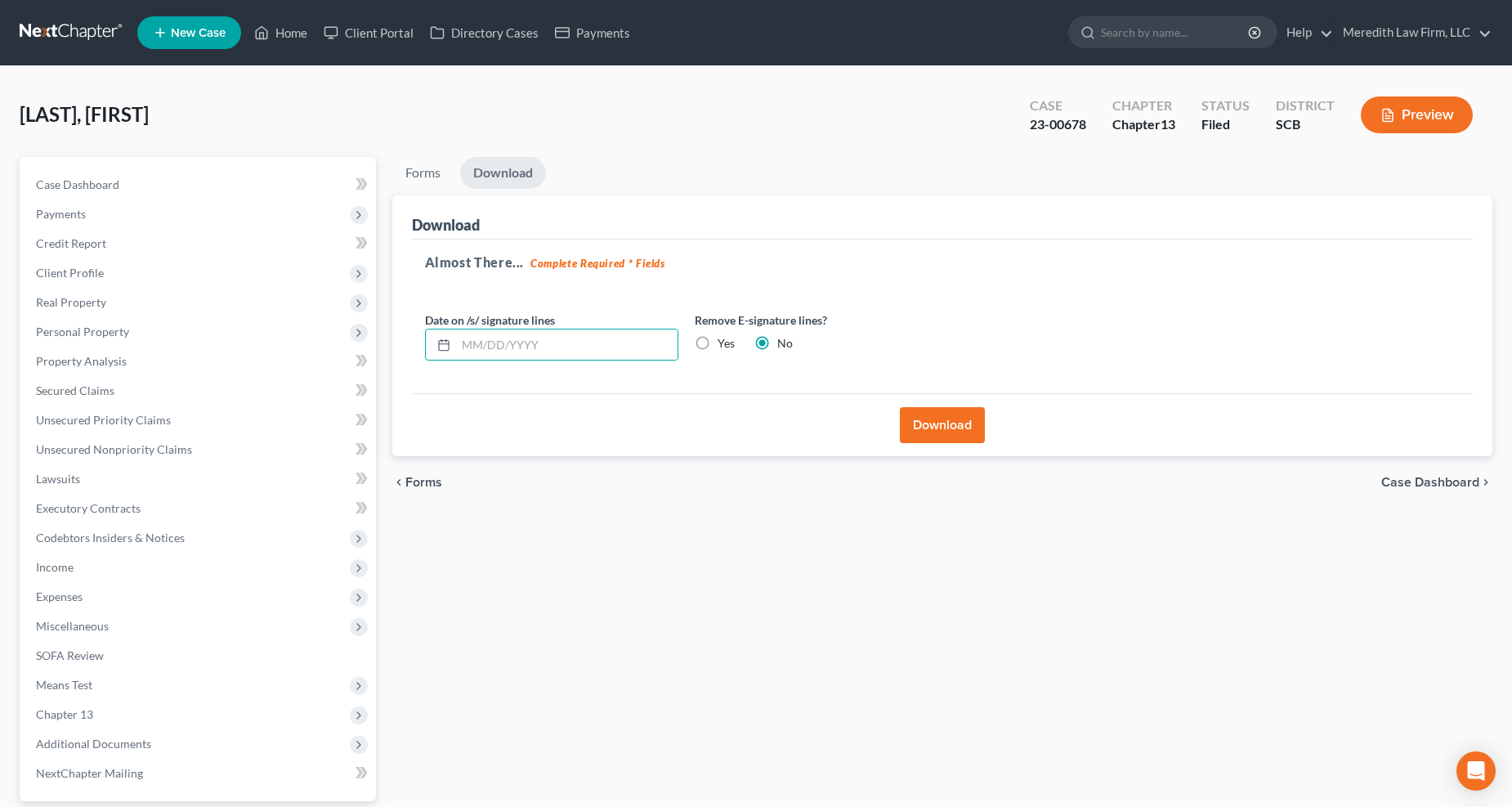 click on "Yes" at bounding box center [726, 343] 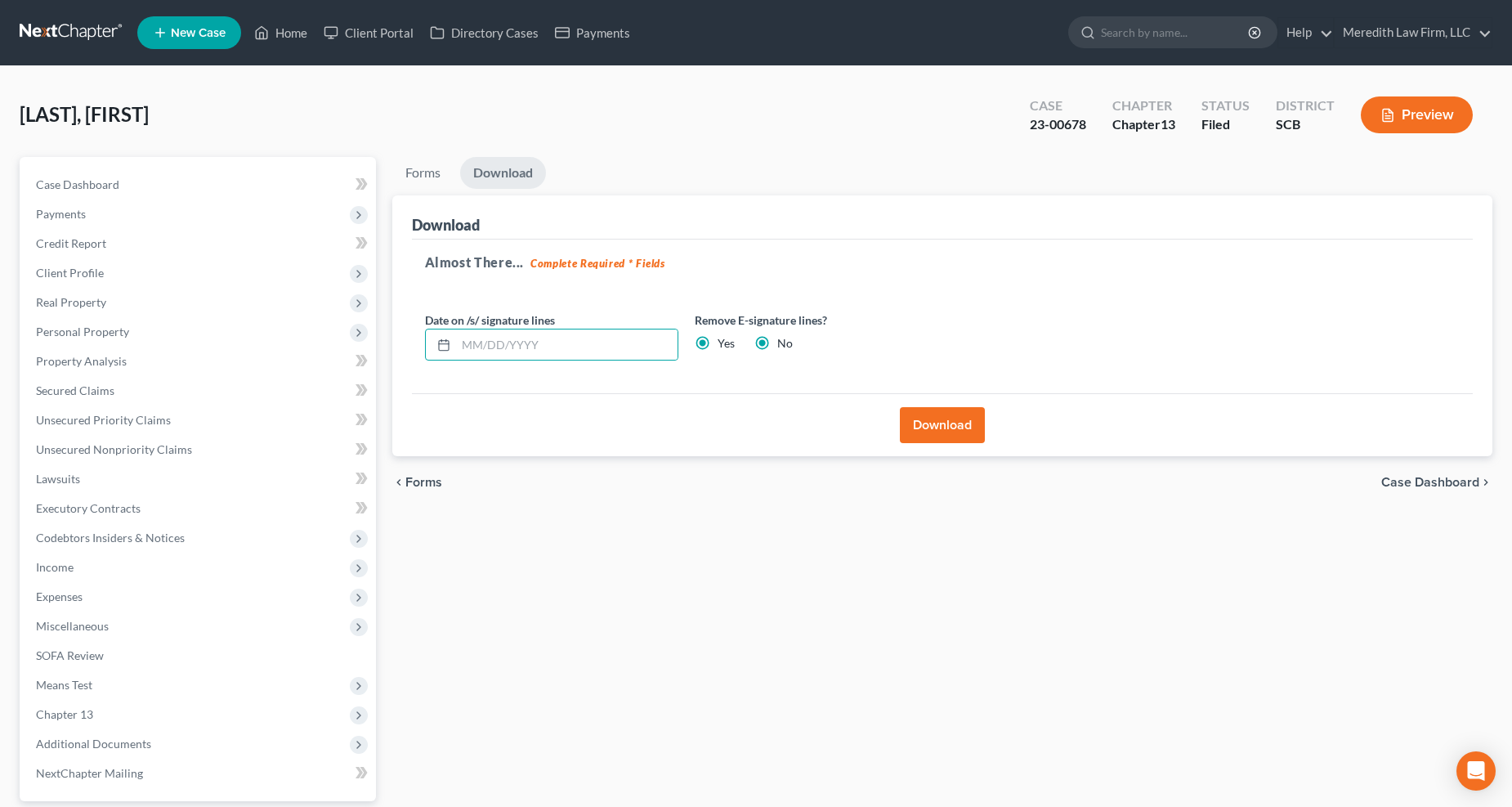 radio on "false" 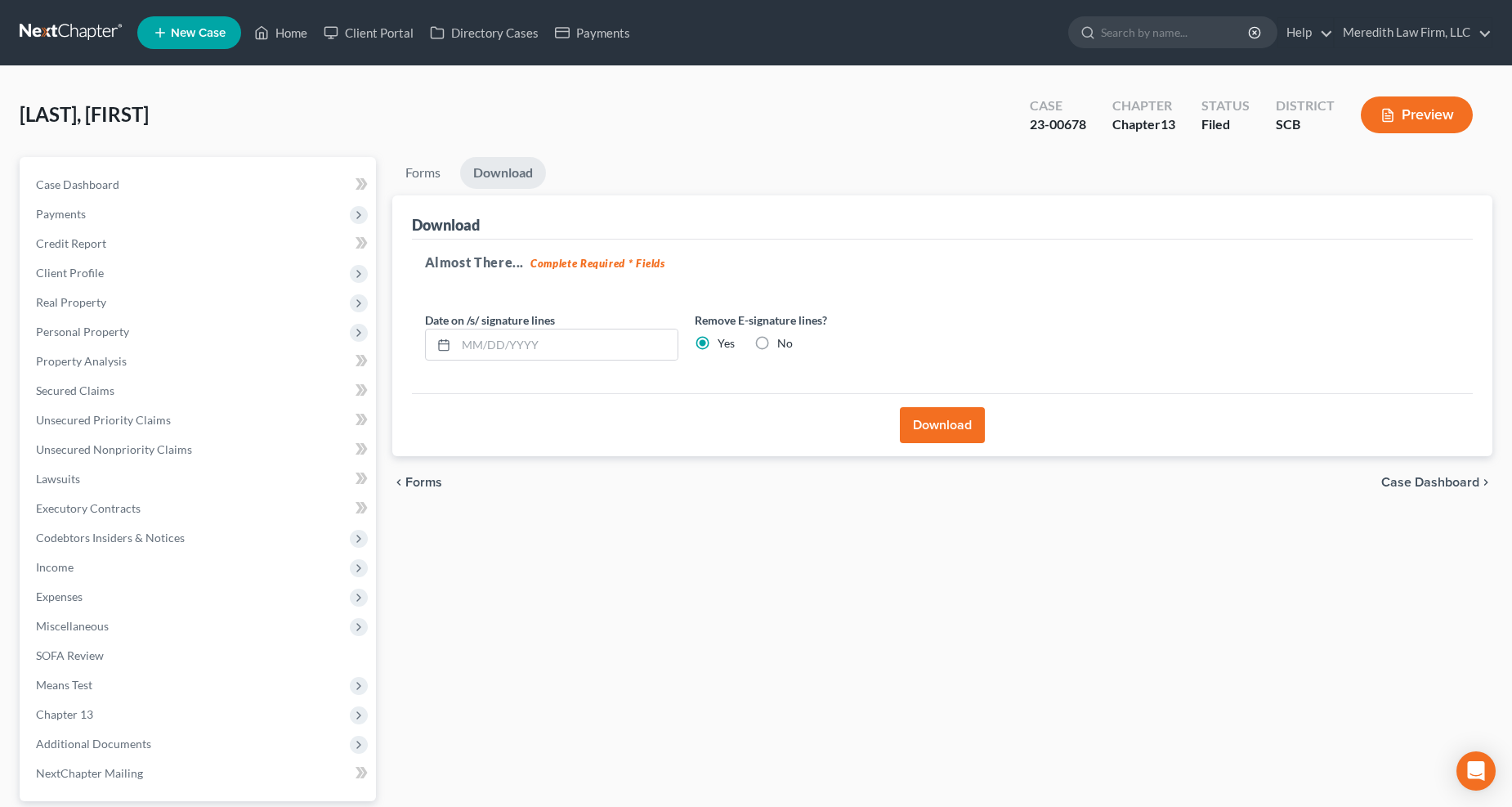 click on "Download" at bounding box center [942, 425] 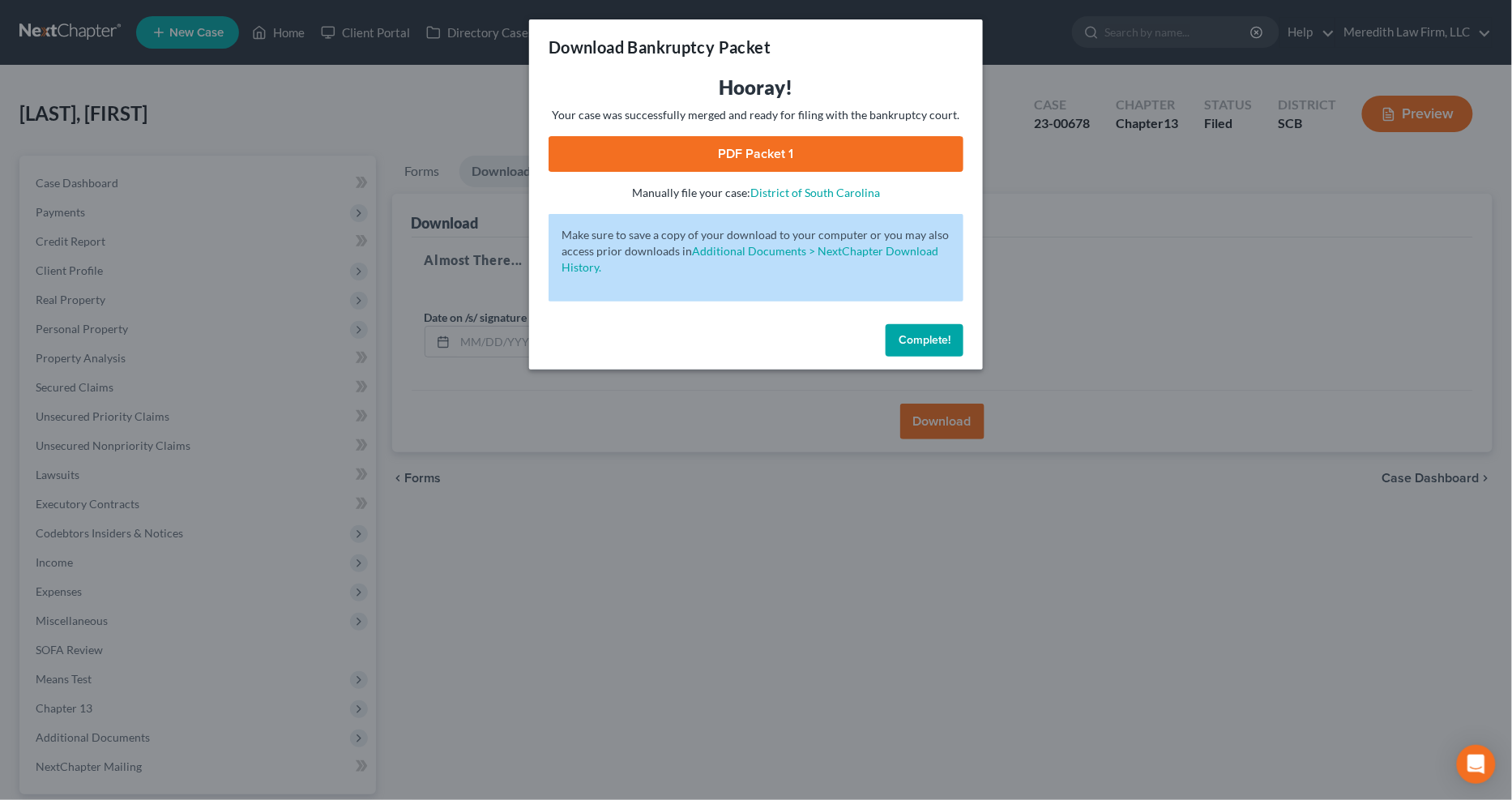 click on "PDF Packet 1" at bounding box center [756, 154] 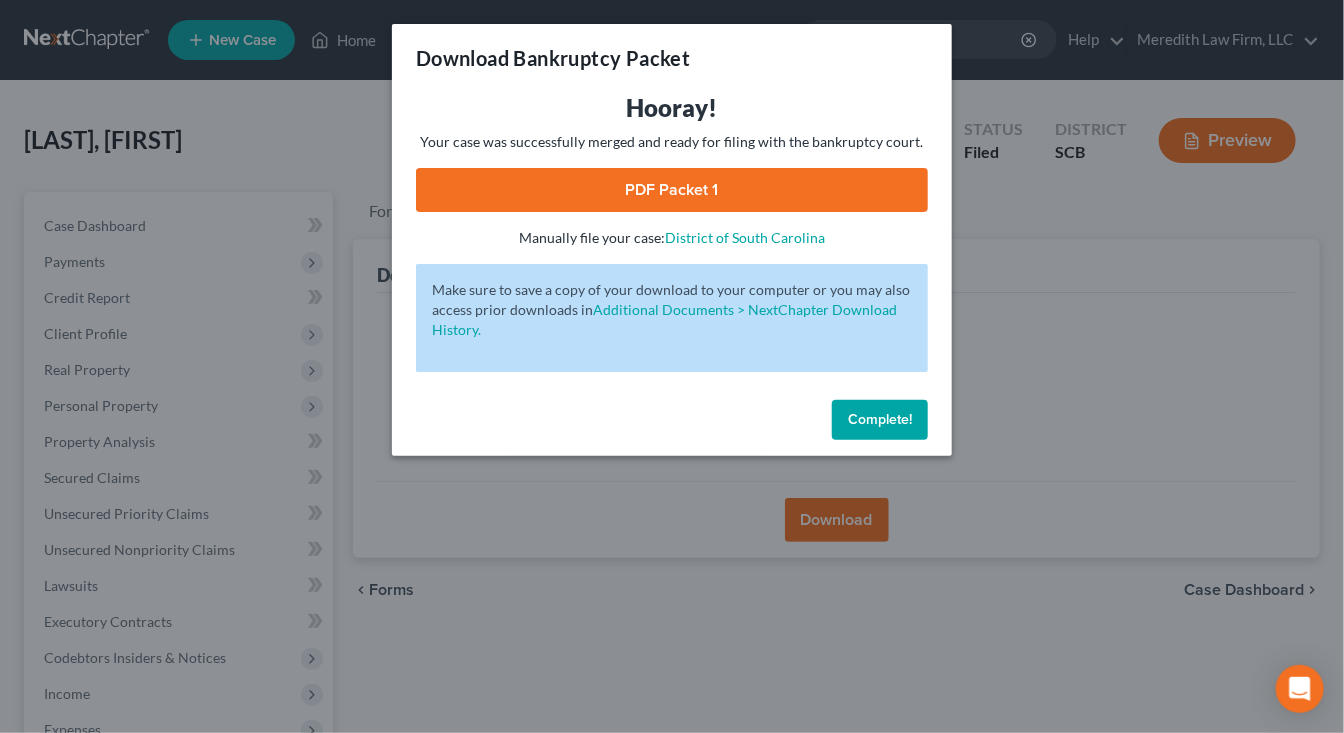 click on "Download Bankruptcy Packet
Hooray! Your case was successfully merged and ready for filing with the bankruptcy court. PDF Packet 1 -  Manually file your case:  District of South Carolina Oops! There was an error with generating the download packet. -
Make sure to save a copy of your download to your computer or you may also access prior downloads in  Additional Documents > NextChapter Download History.
Complete!" at bounding box center (672, 366) 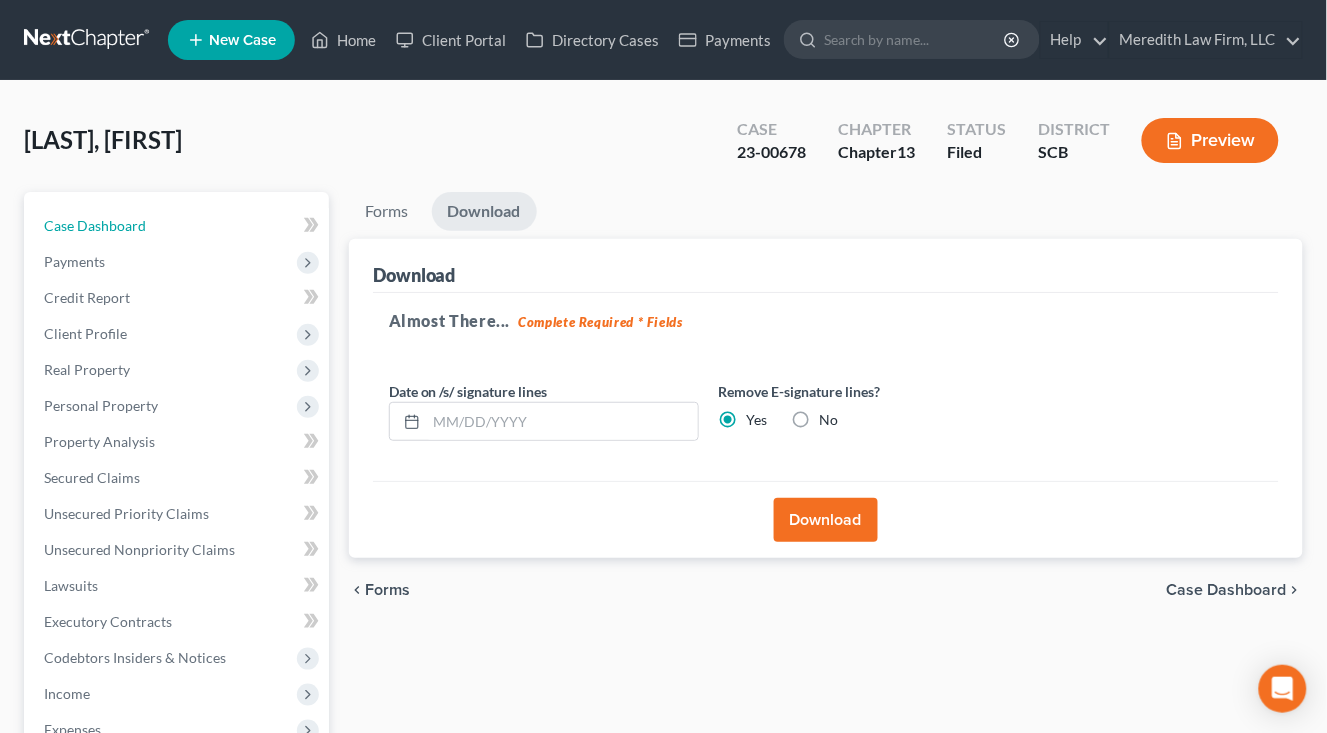 click on "Case Dashboard" at bounding box center [178, 226] 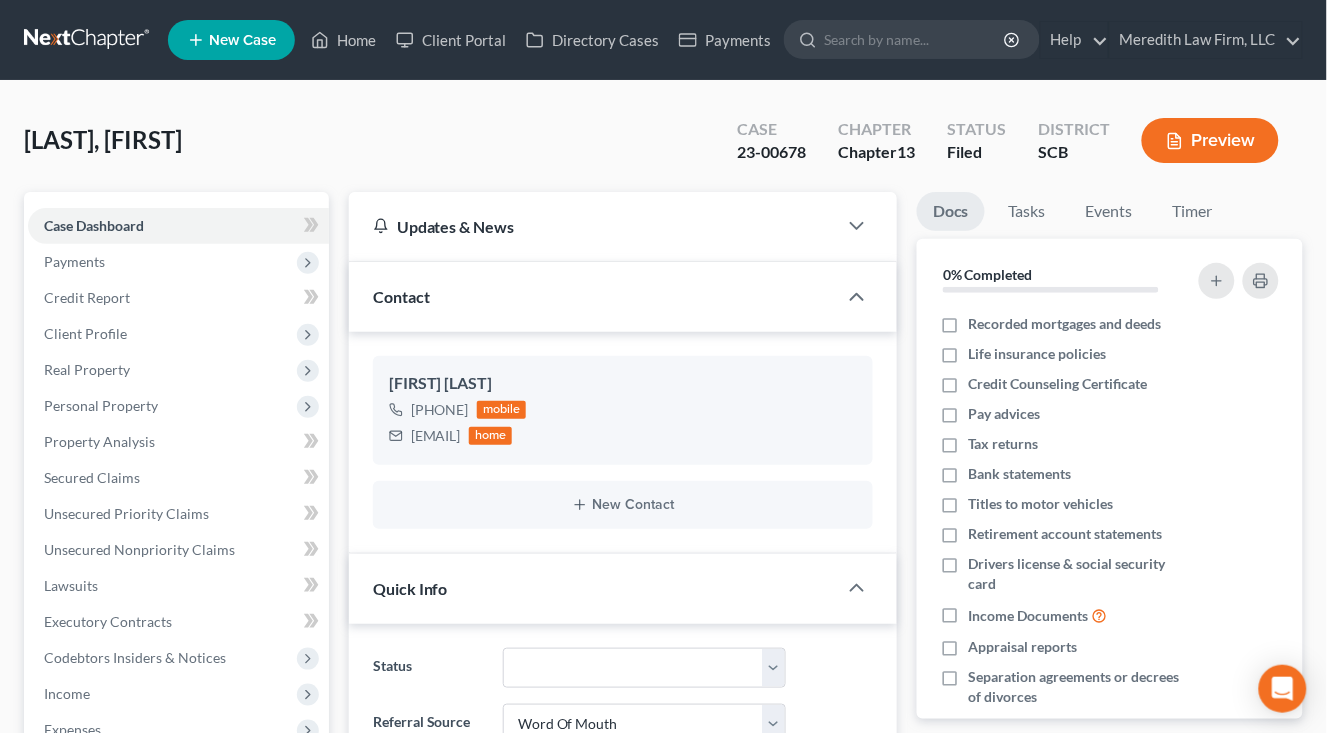 scroll, scrollTop: 1470, scrollLeft: 0, axis: vertical 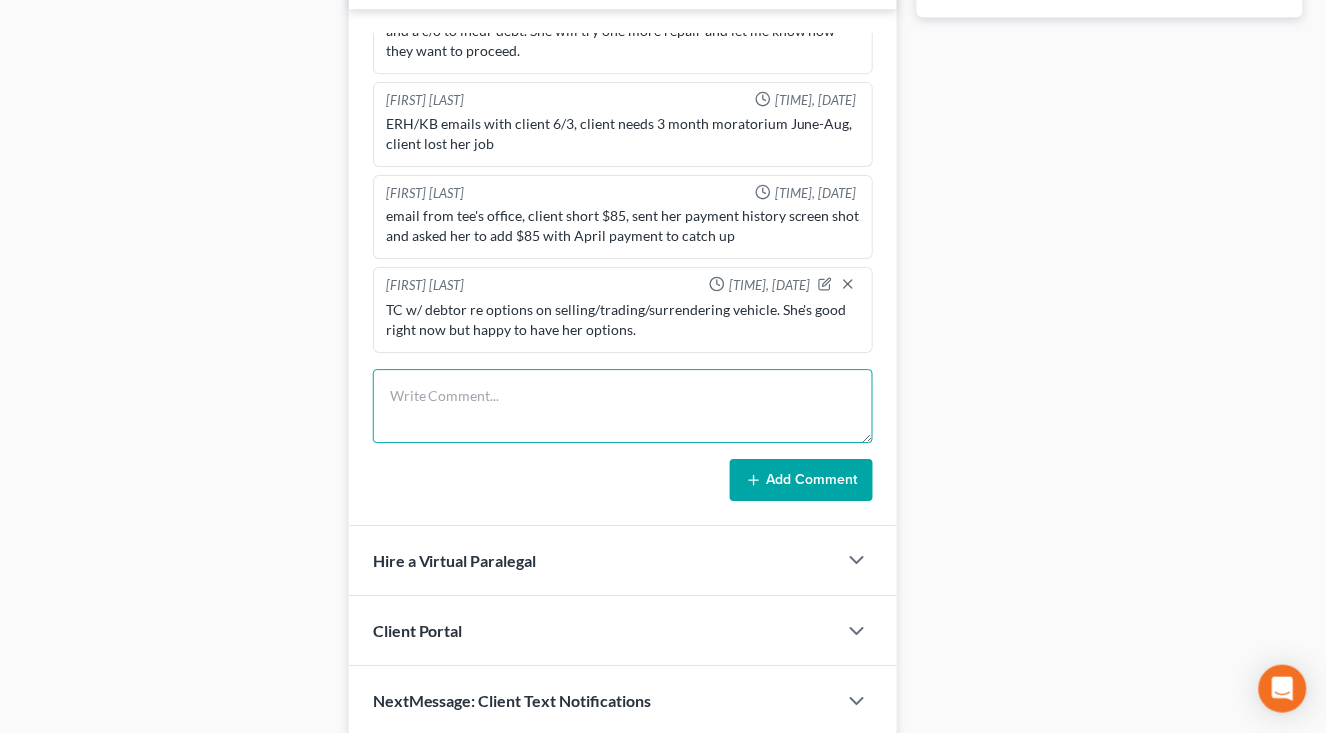 click at bounding box center [623, 406] 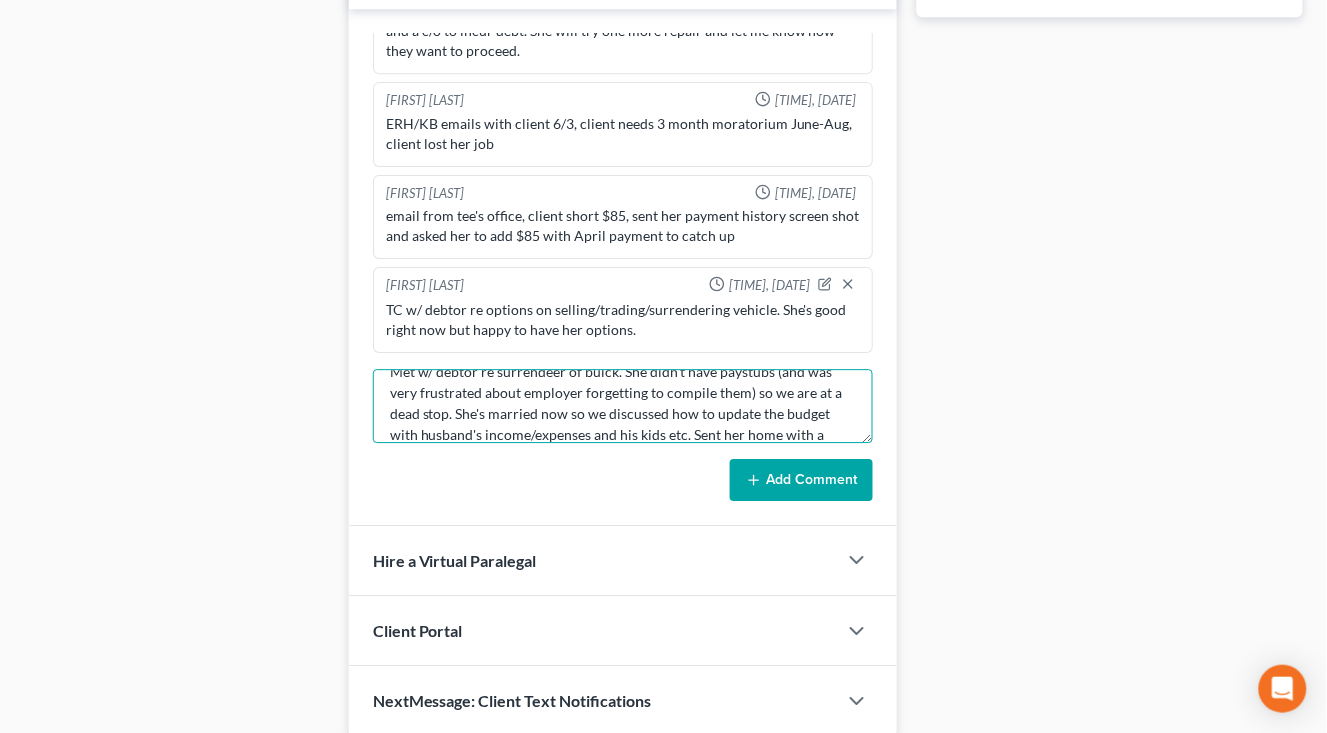 scroll, scrollTop: 45, scrollLeft: 0, axis: vertical 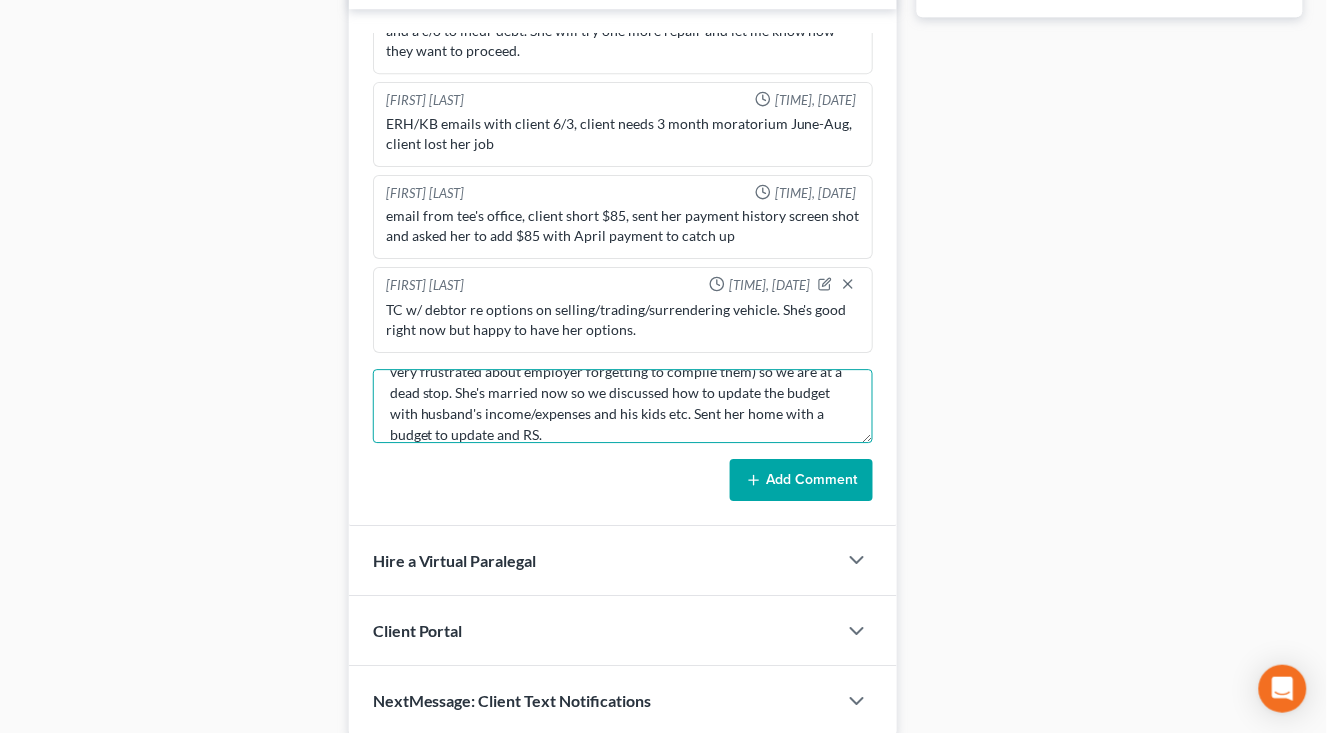 type on "Met w/ debtor re surrendeer of buick. She didn't have paystubs (and was very frustrated about employer forgetting to compile them) so we are at a dead stop. She's married now so we discussed how to update the budget with husband's income/expenses and his kids etc. Sent her home with a budget to update and RS." 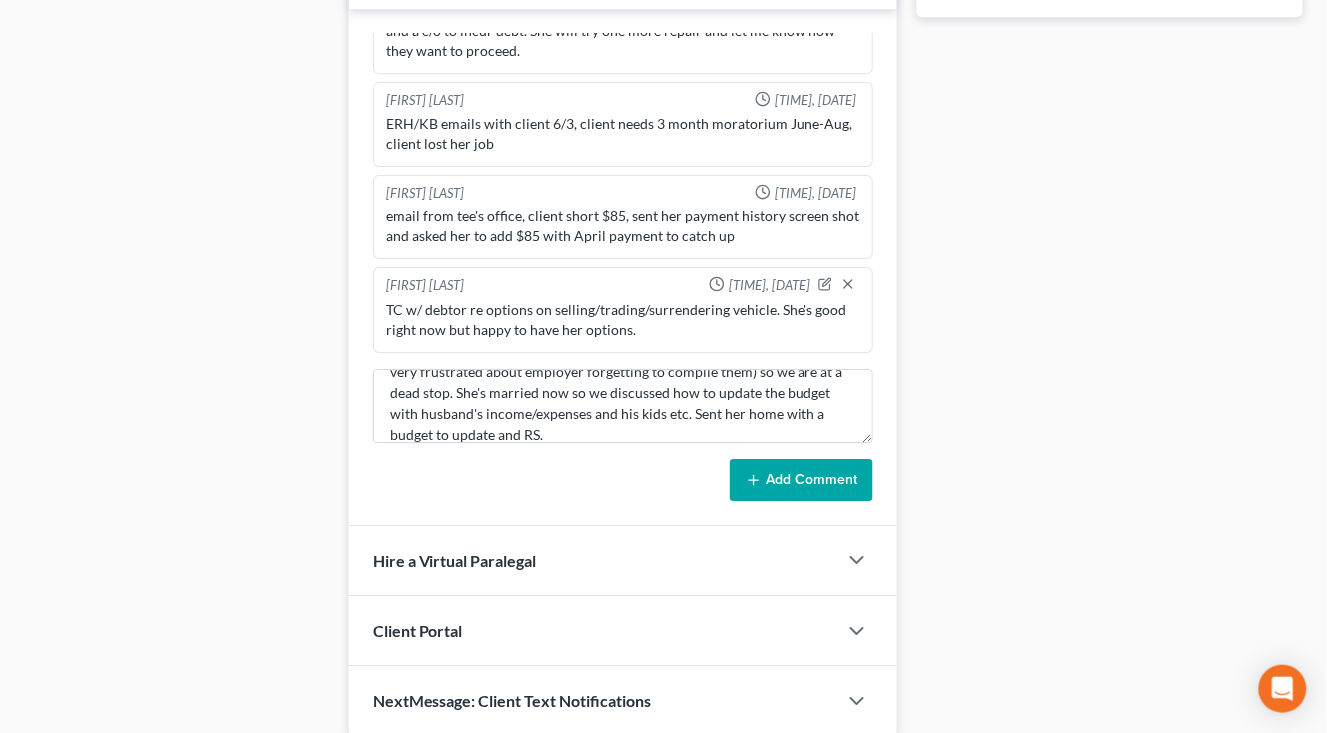 click on "Add Comment" at bounding box center [801, 480] 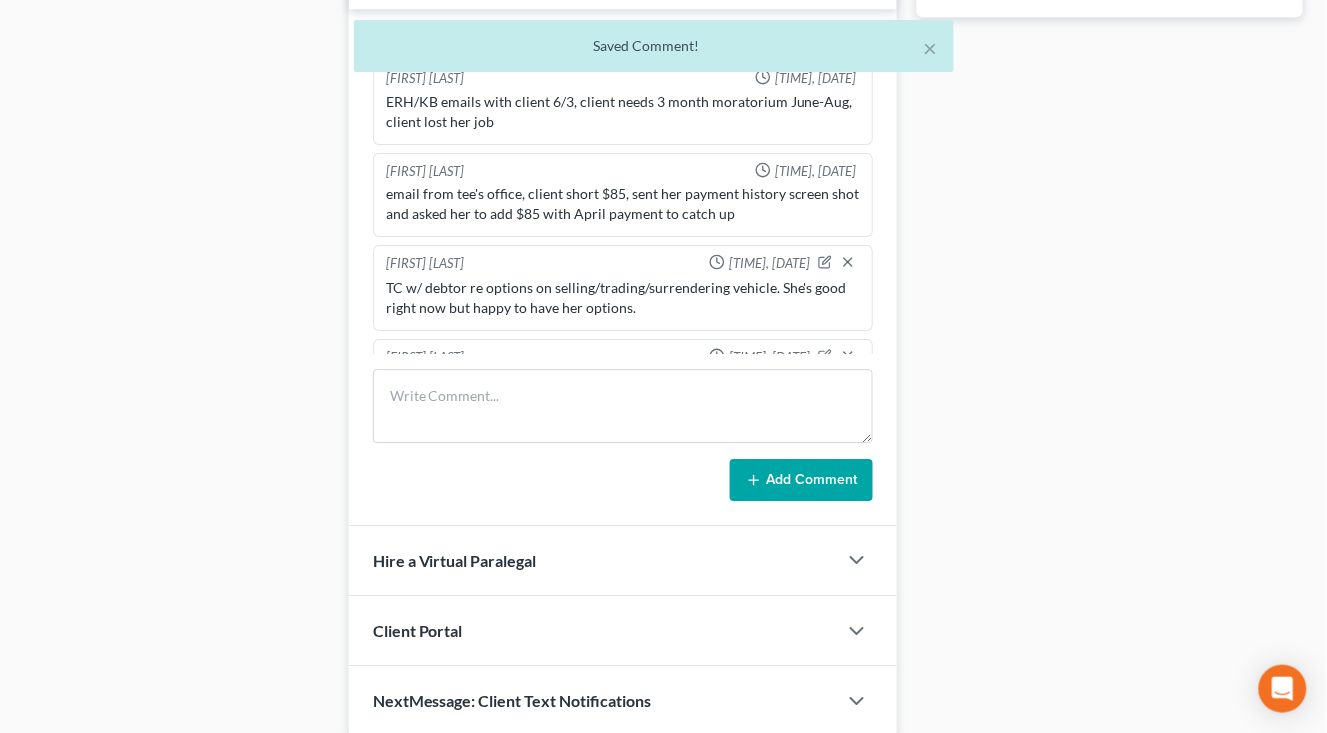 scroll, scrollTop: 0, scrollLeft: 0, axis: both 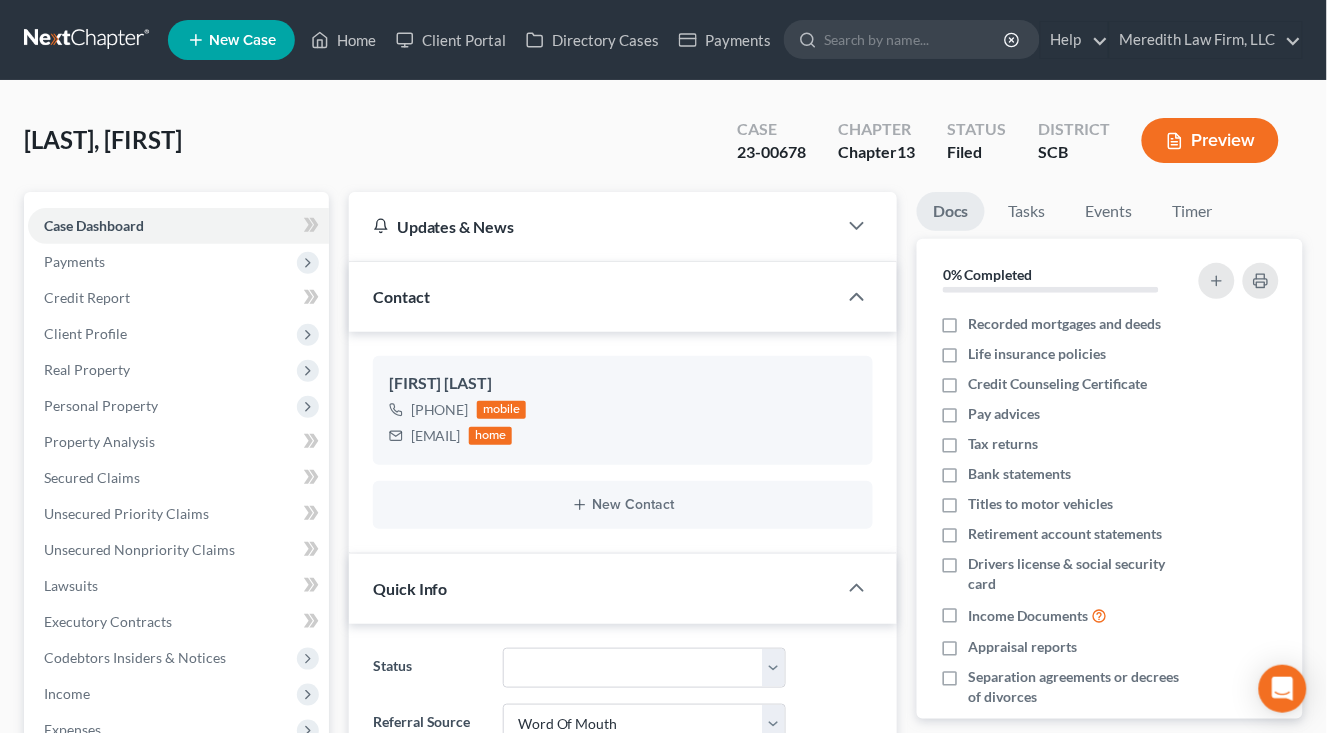 click at bounding box center (88, 40) 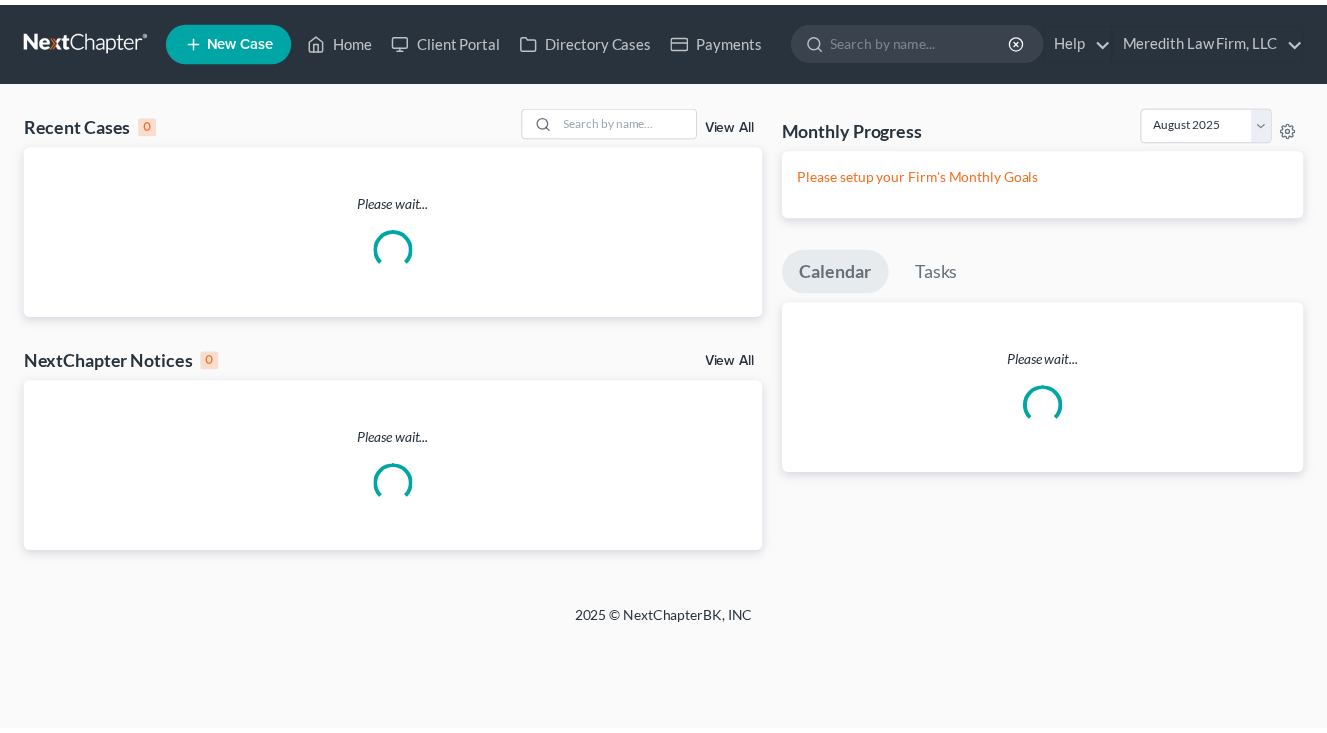 scroll, scrollTop: 0, scrollLeft: 0, axis: both 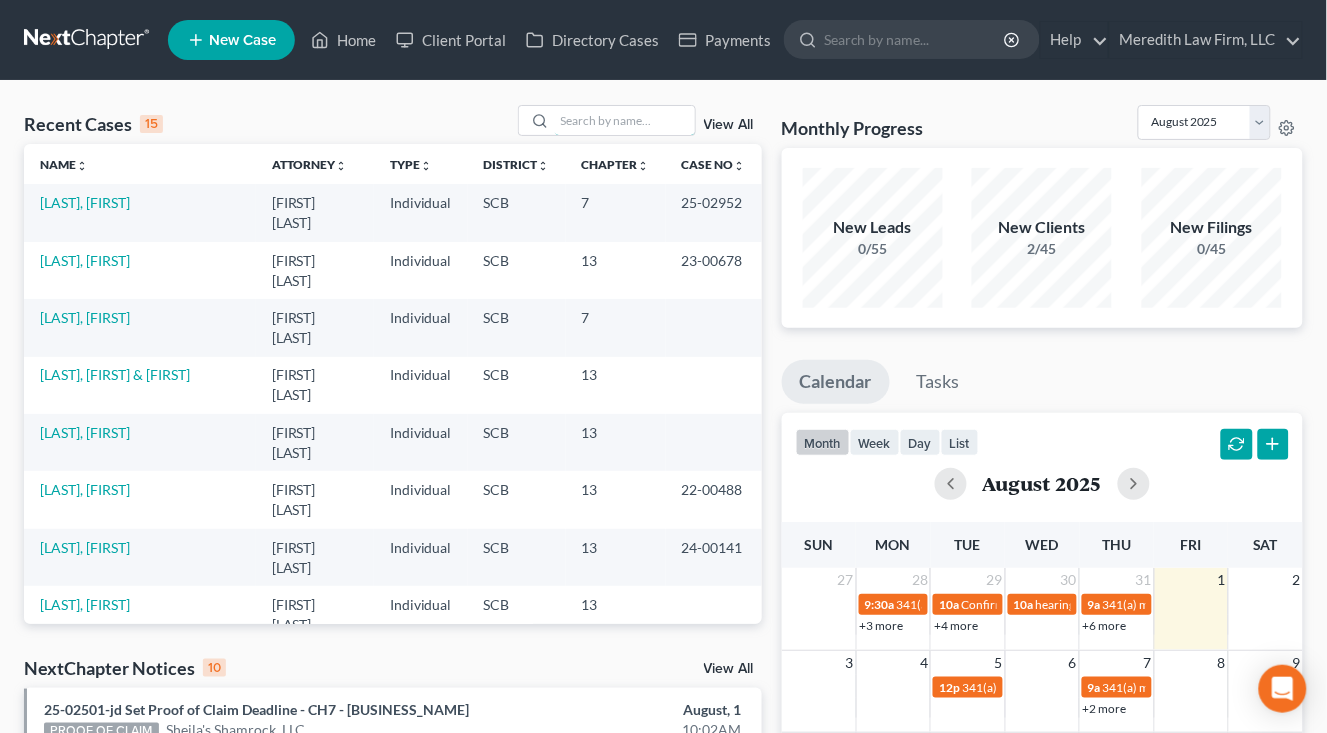 click at bounding box center (625, 120) 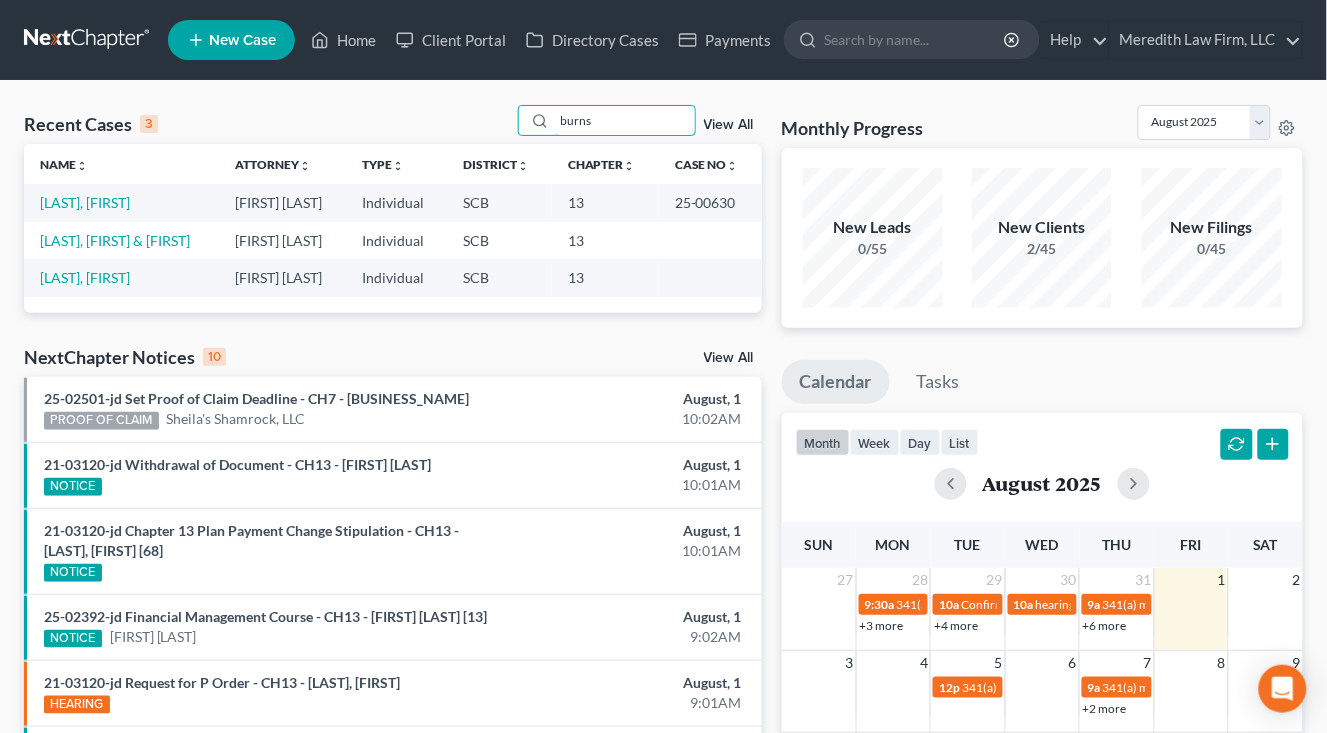 type on "burns" 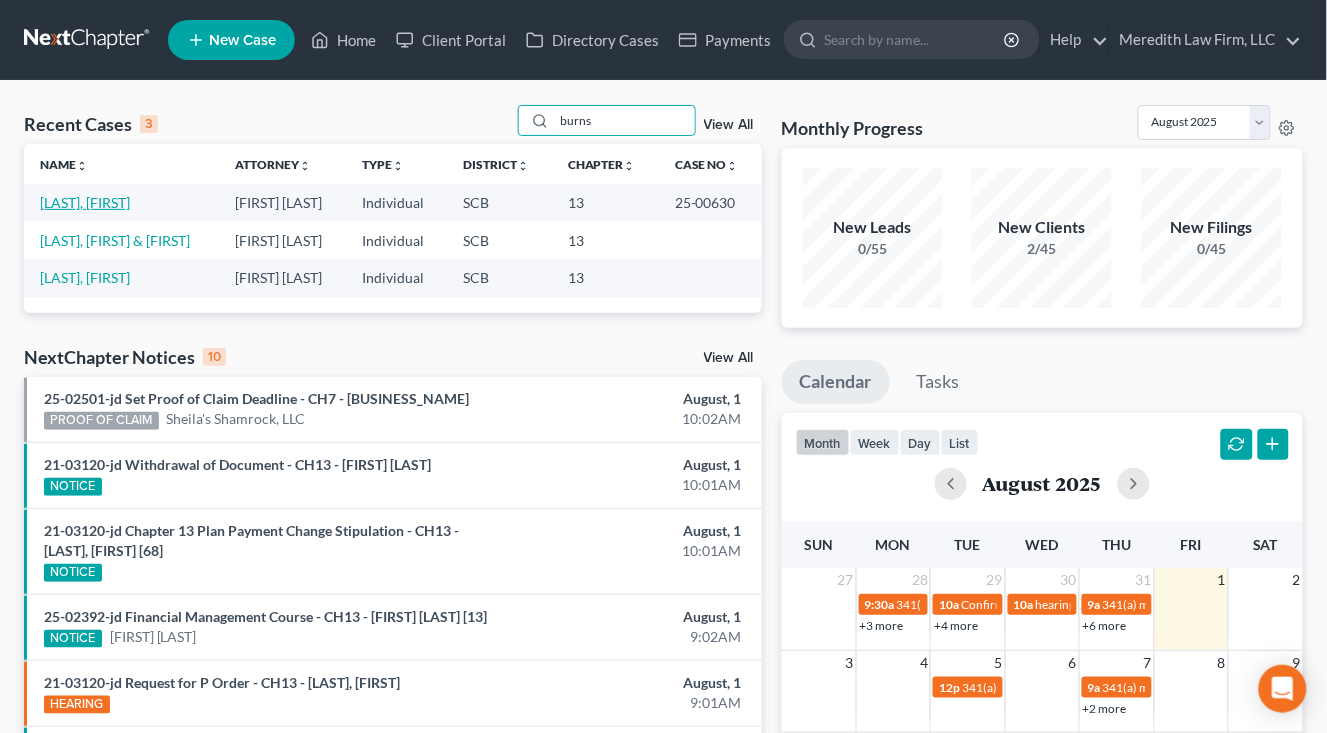 click on "[LAST], [FIRST]" at bounding box center [85, 202] 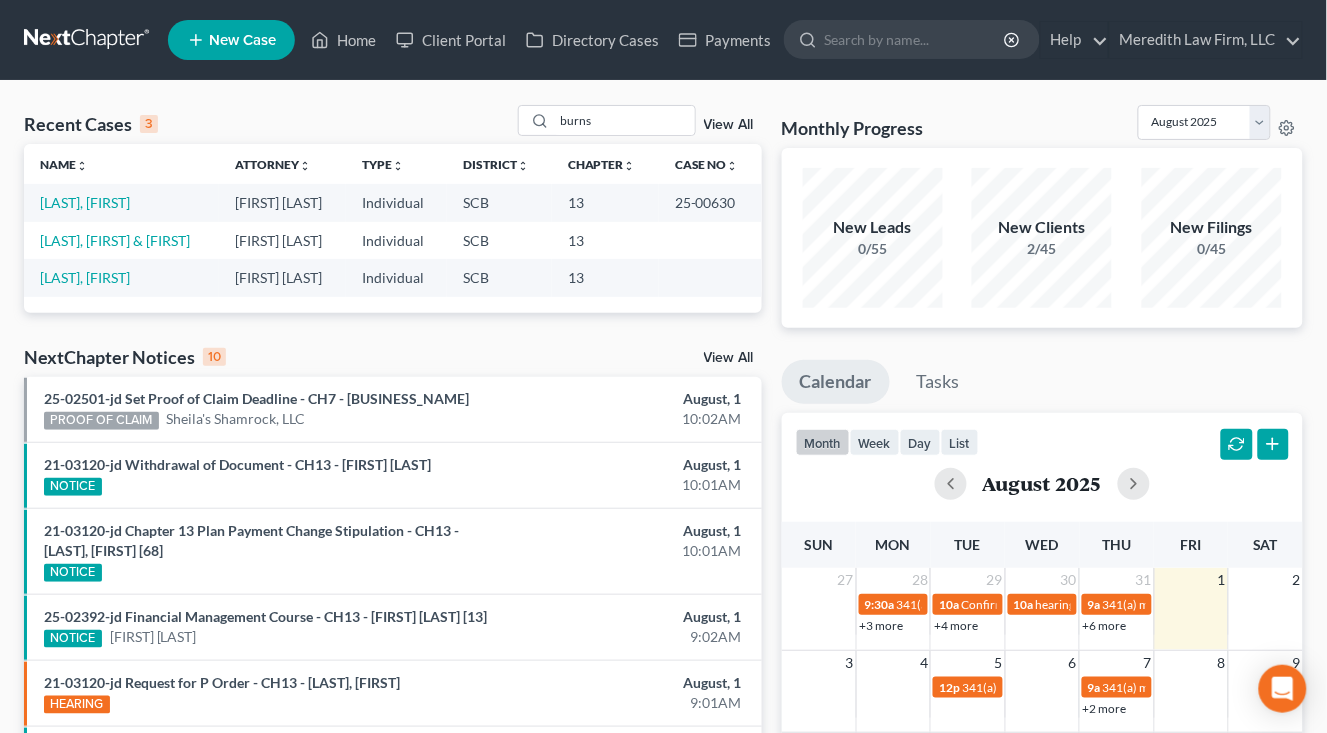 select on "1" 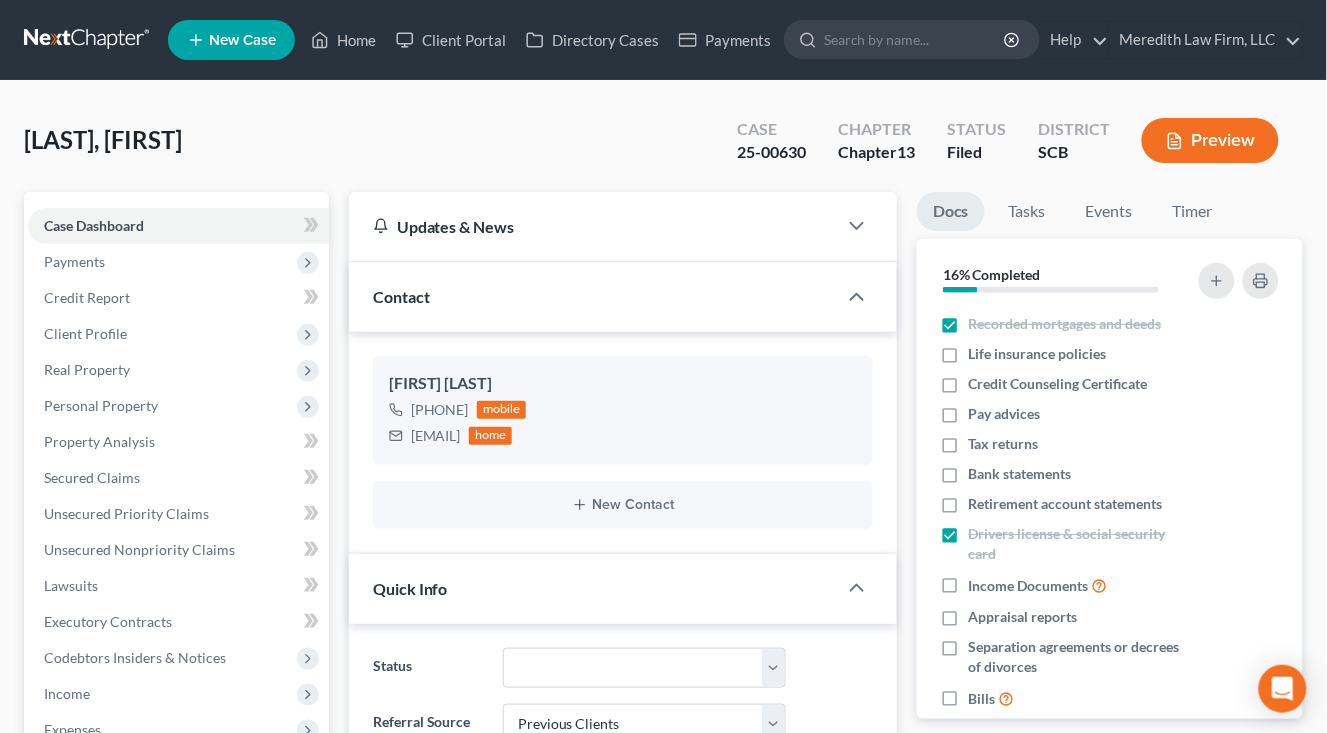 select on "0" 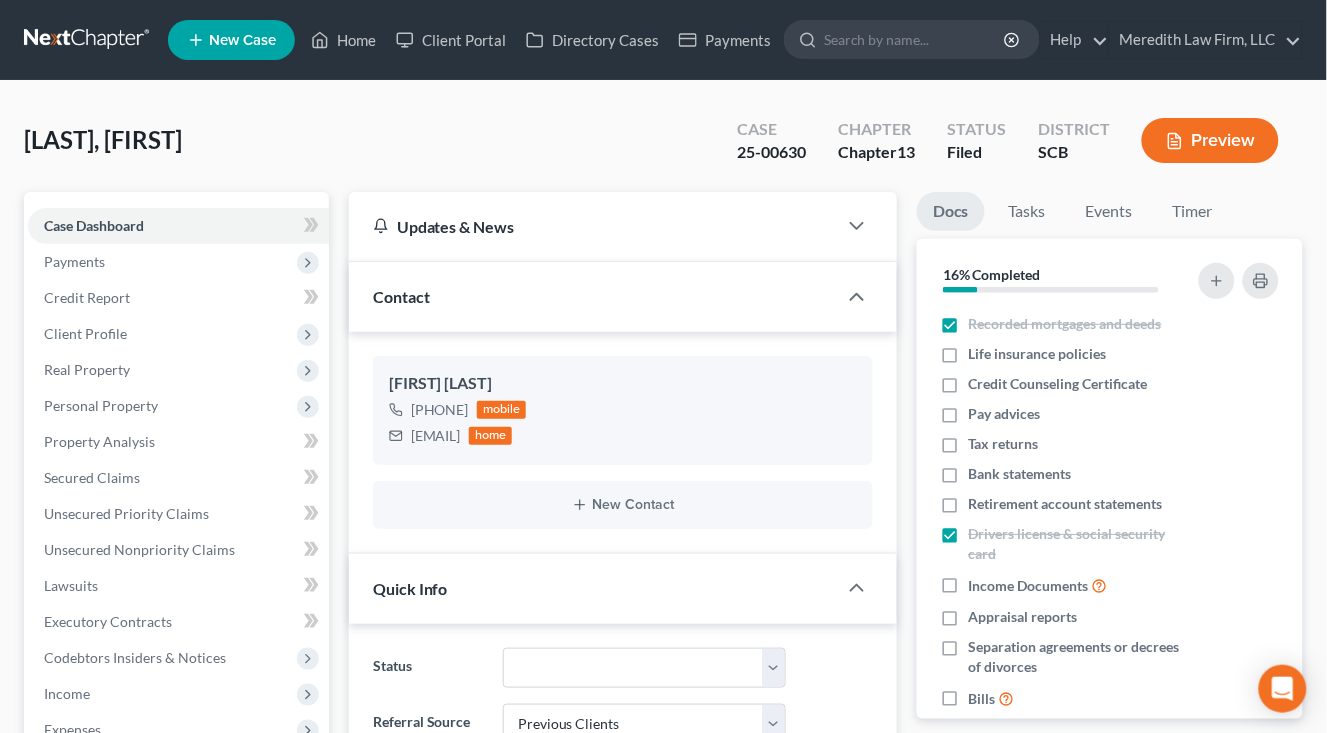 scroll, scrollTop: 3218, scrollLeft: 0, axis: vertical 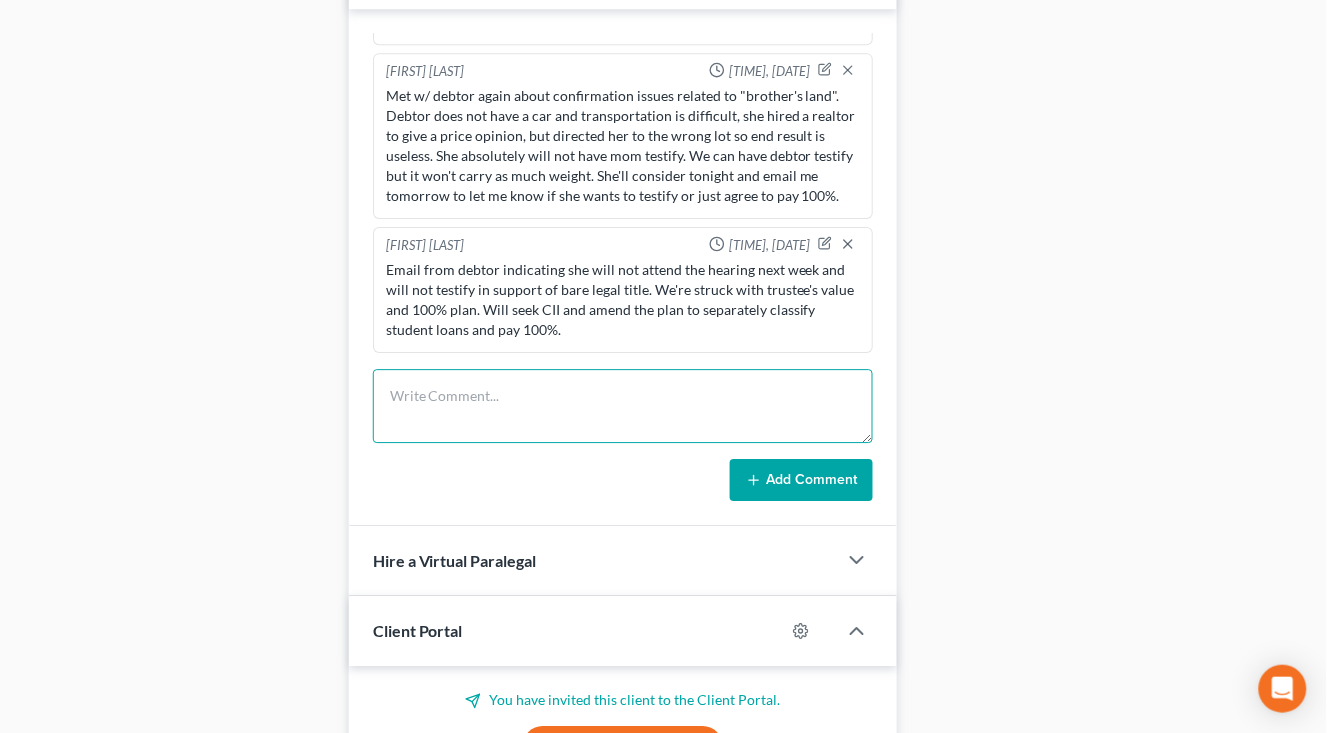 click at bounding box center (623, 406) 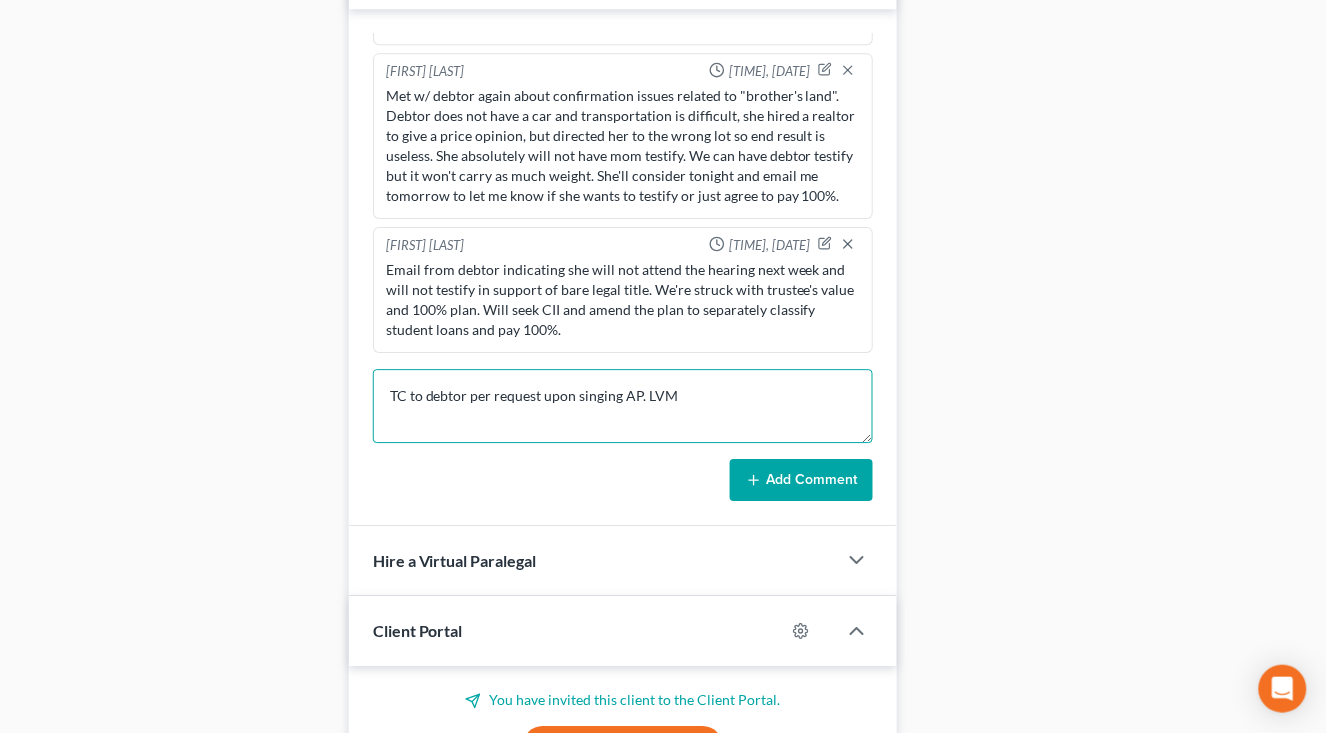 type on "TC to debtor per request upon singing AP. LVM" 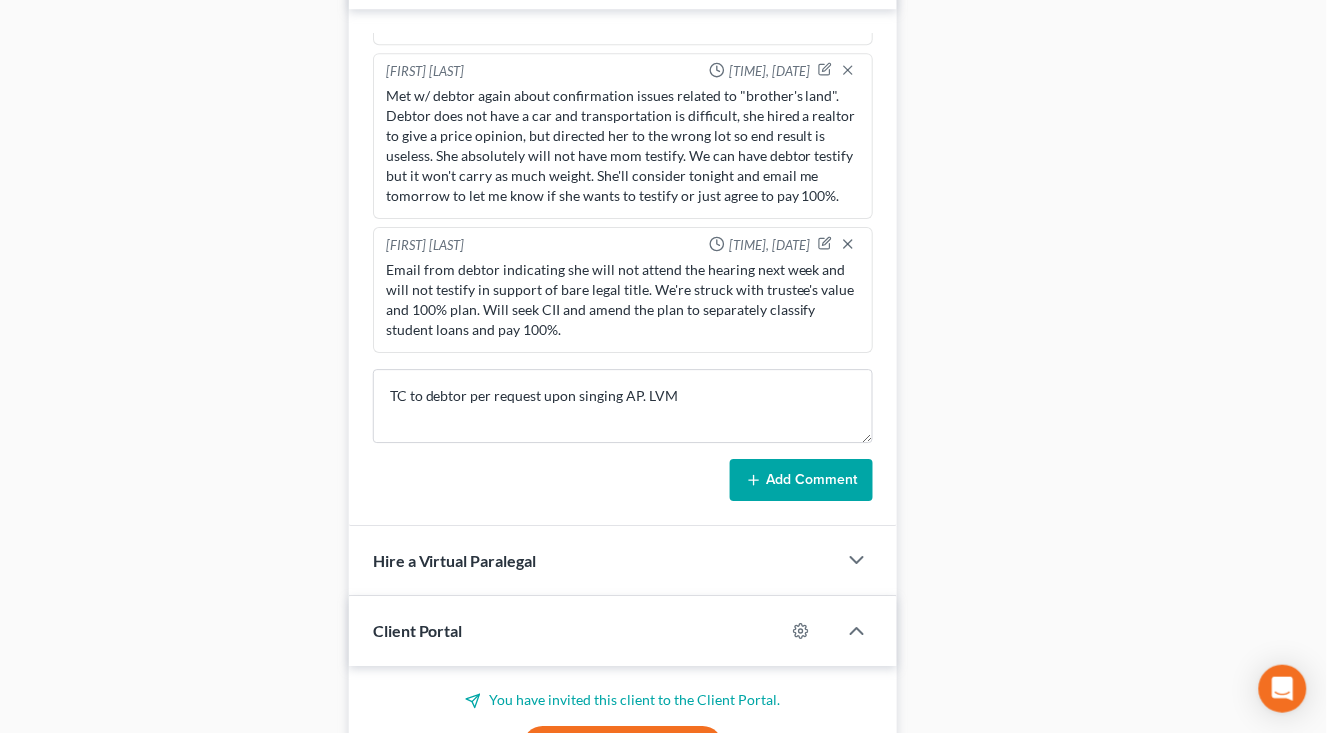 click on "Add Comment" at bounding box center (801, 480) 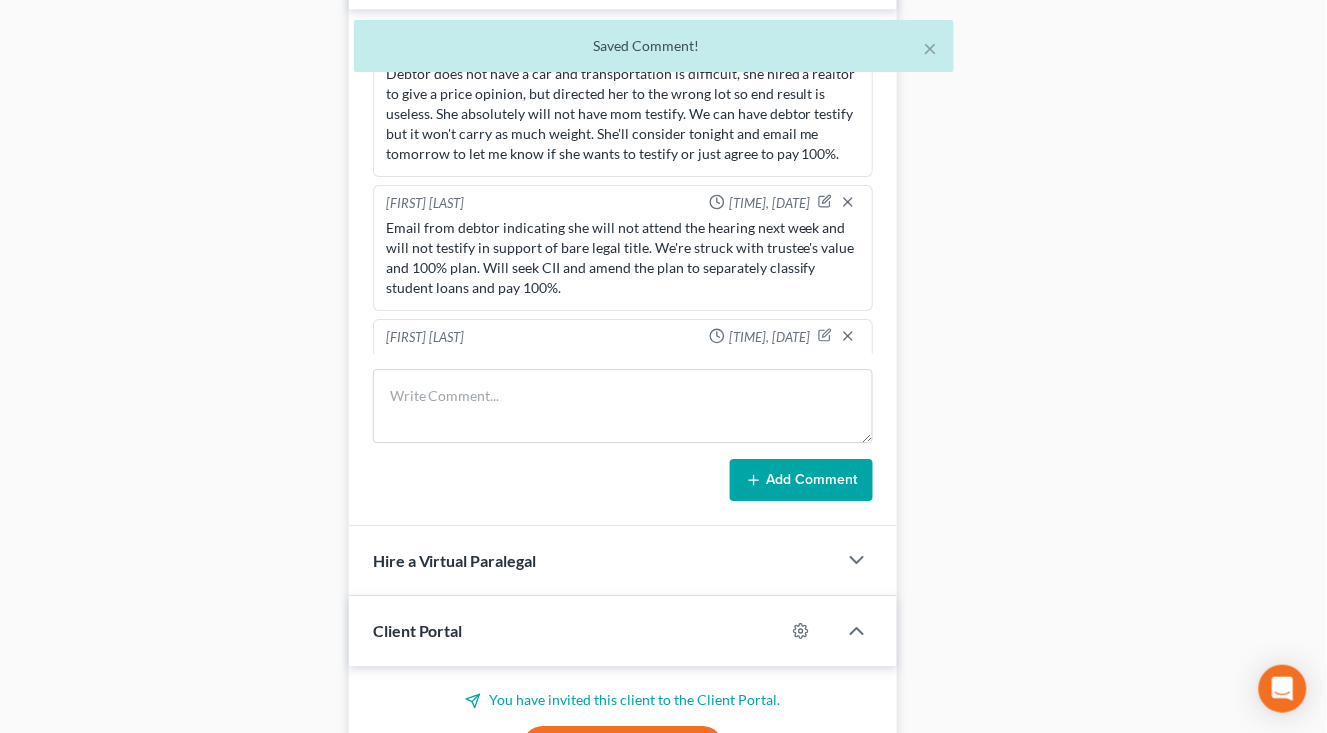 scroll, scrollTop: 3293, scrollLeft: 0, axis: vertical 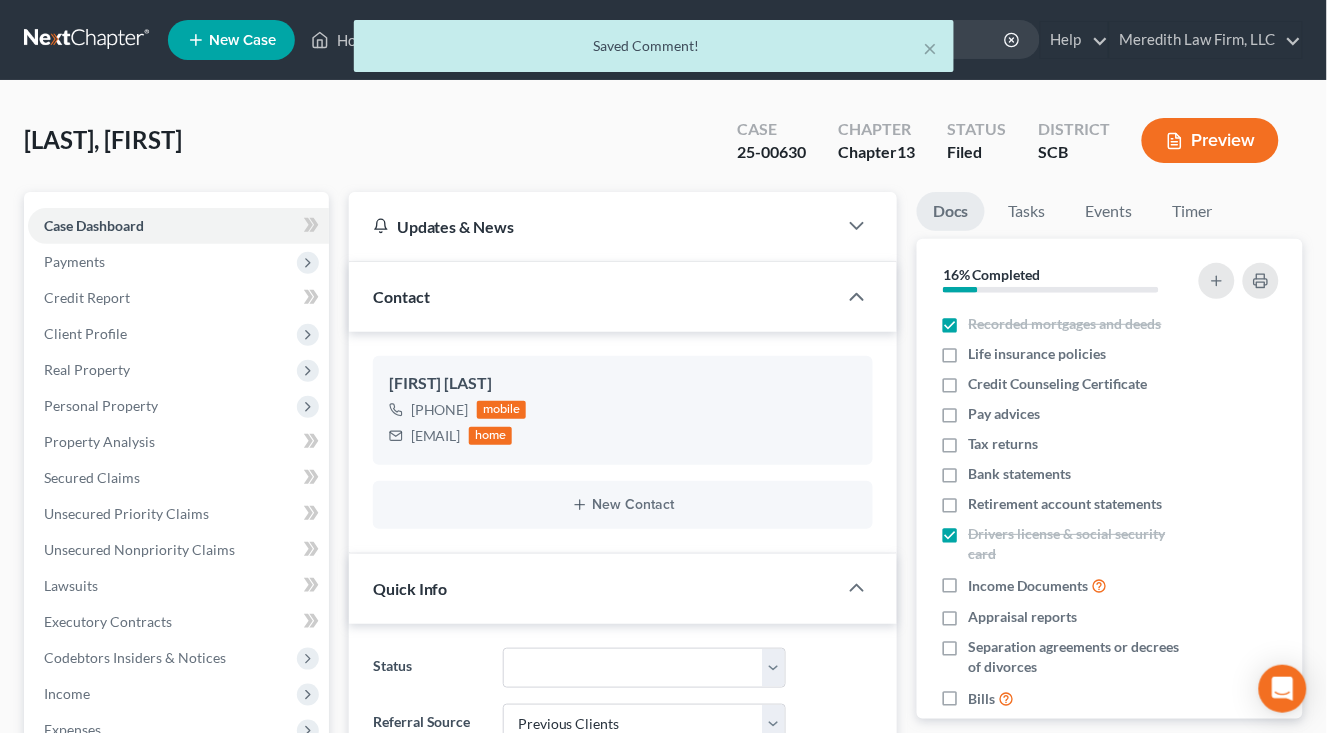 click on "Home New Case Client Portal Directory Cases Payments Meredith Law Firm, LLC eheilig@meredithlawfirm.com My Account Settings Plan + Billing Account Add-Ons Help Center Webinars Training Videos What's new Log out New Case Home Client Portal Directory Cases Payments         - No Result - See all results Or Press Enter... Help Help Center Webinars Training Videos What's new Meredith Law Firm, LLC Meredith Law Firm, LLC eheilig@meredithlawfirm.com My Account Settings Plan + Billing Account Add-Ons Log out 	 		 ×                     Saved Comment!                     	 Burns, Lisa Upgraded Case 25-00630 Chapter Chapter  13 Status Filed District SCB Preview Petition Navigation
Case Dashboard
Payments" at bounding box center [663, 1248] 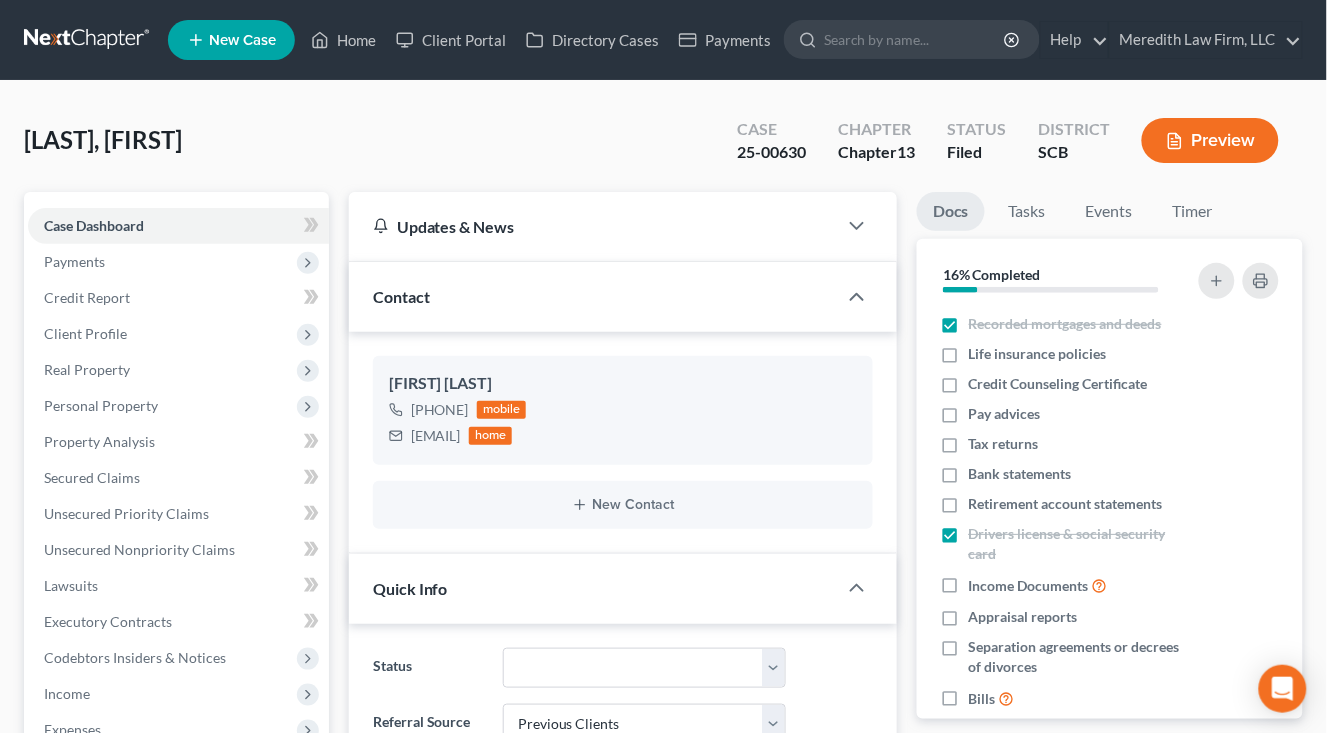 click at bounding box center [88, 40] 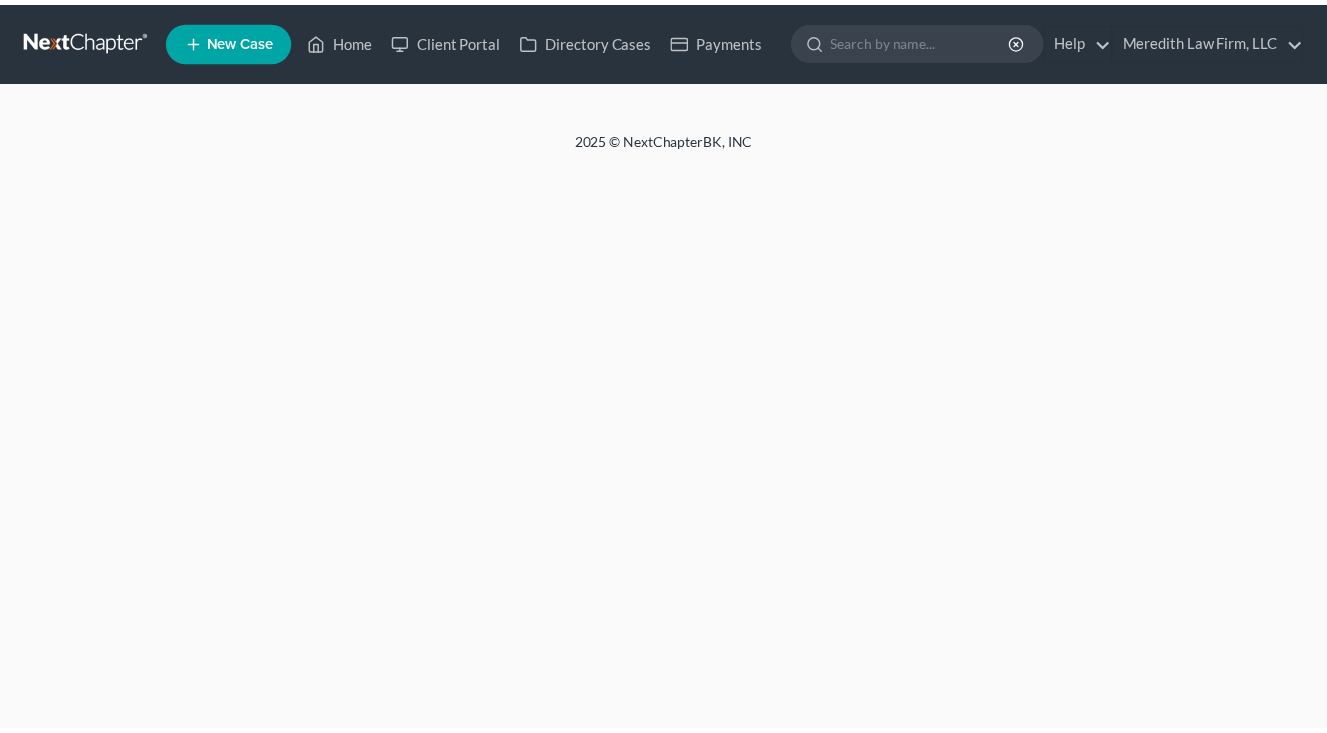 scroll, scrollTop: 0, scrollLeft: 0, axis: both 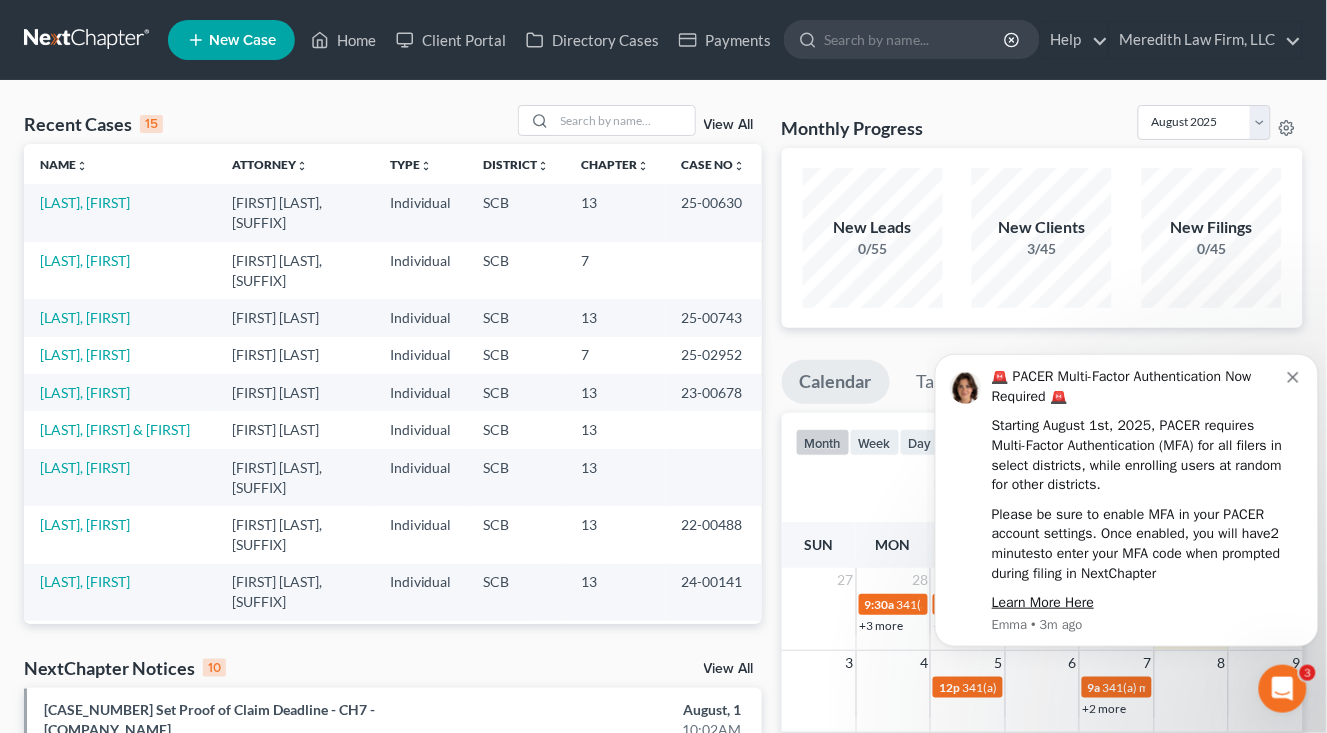 click 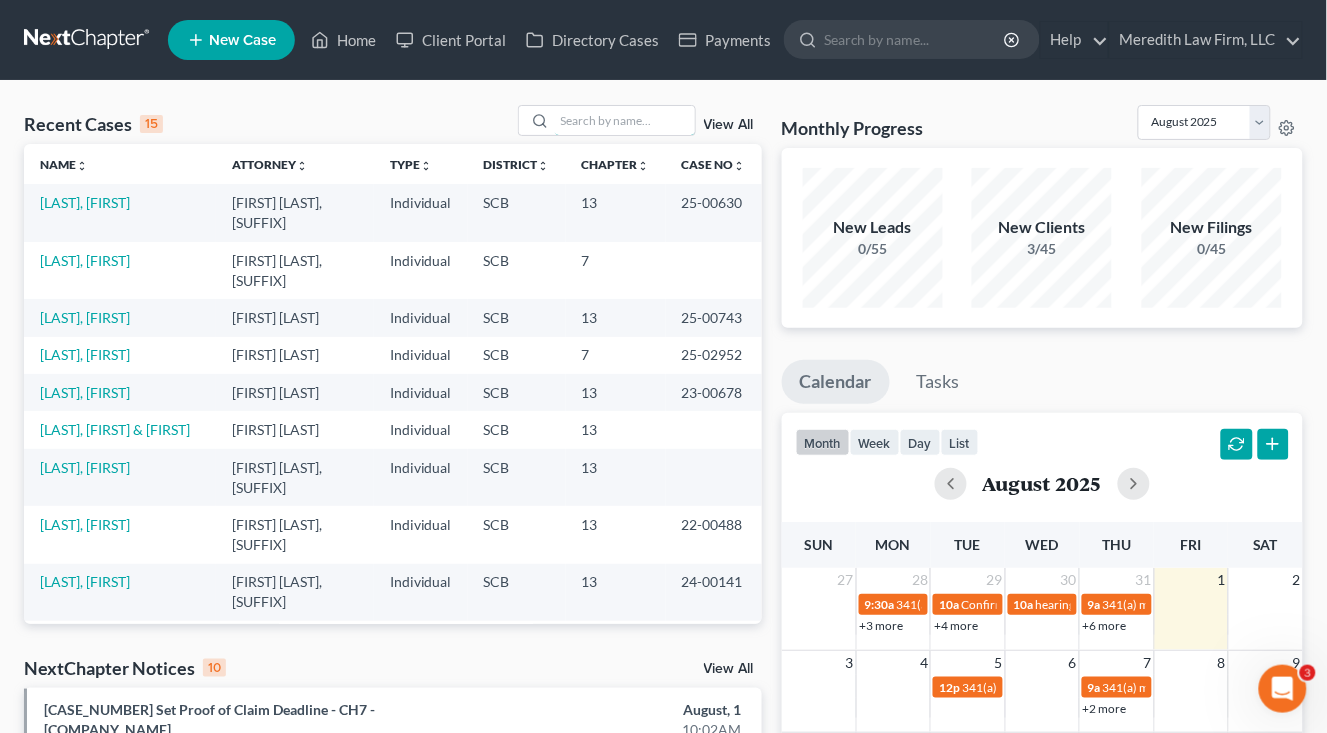 click at bounding box center (625, 120) 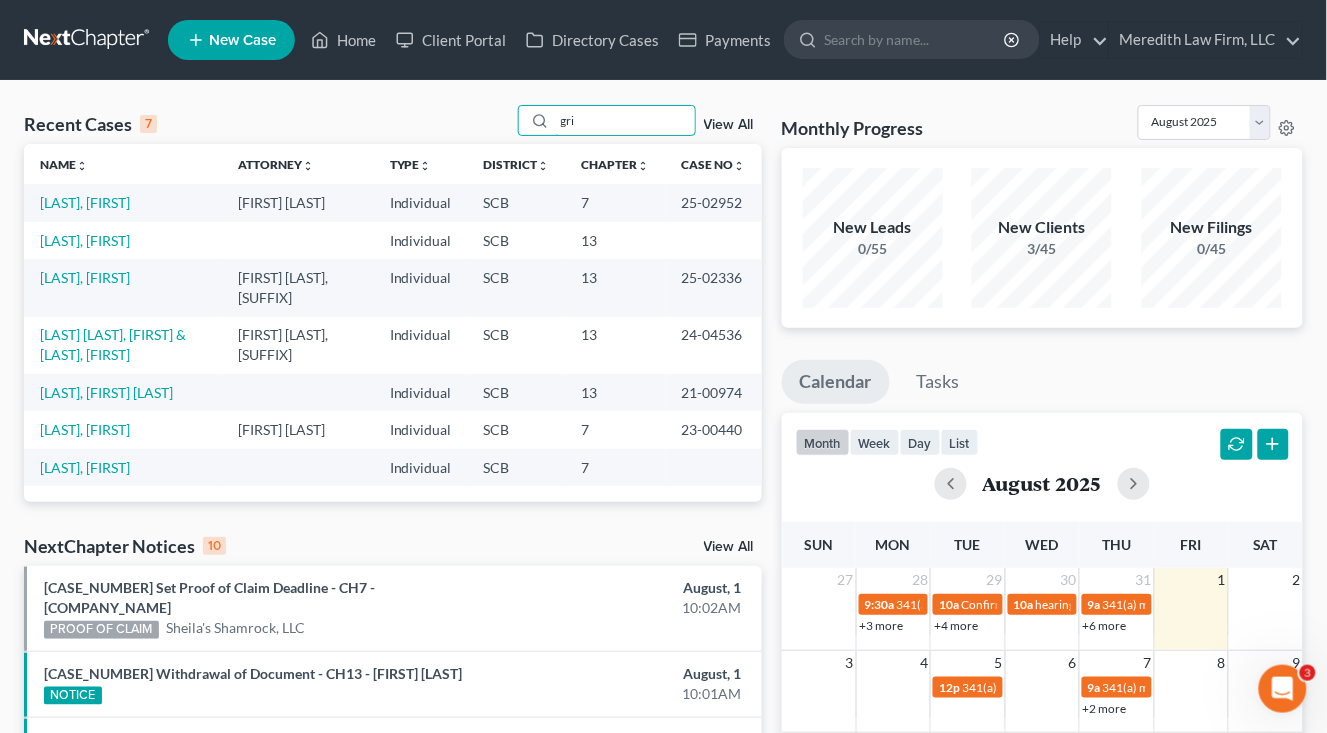 type on "gri" 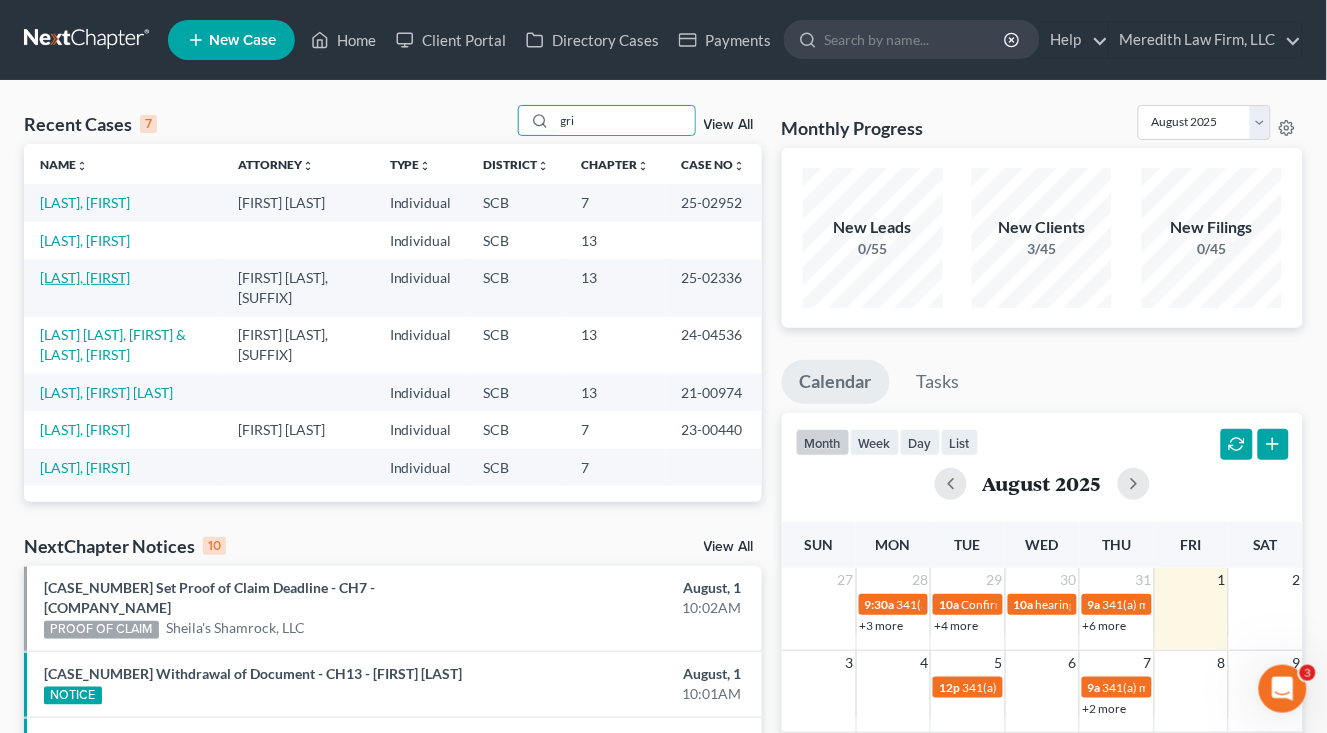 click on "[LAST]-[LAST], [FIRST]" at bounding box center (85, 277) 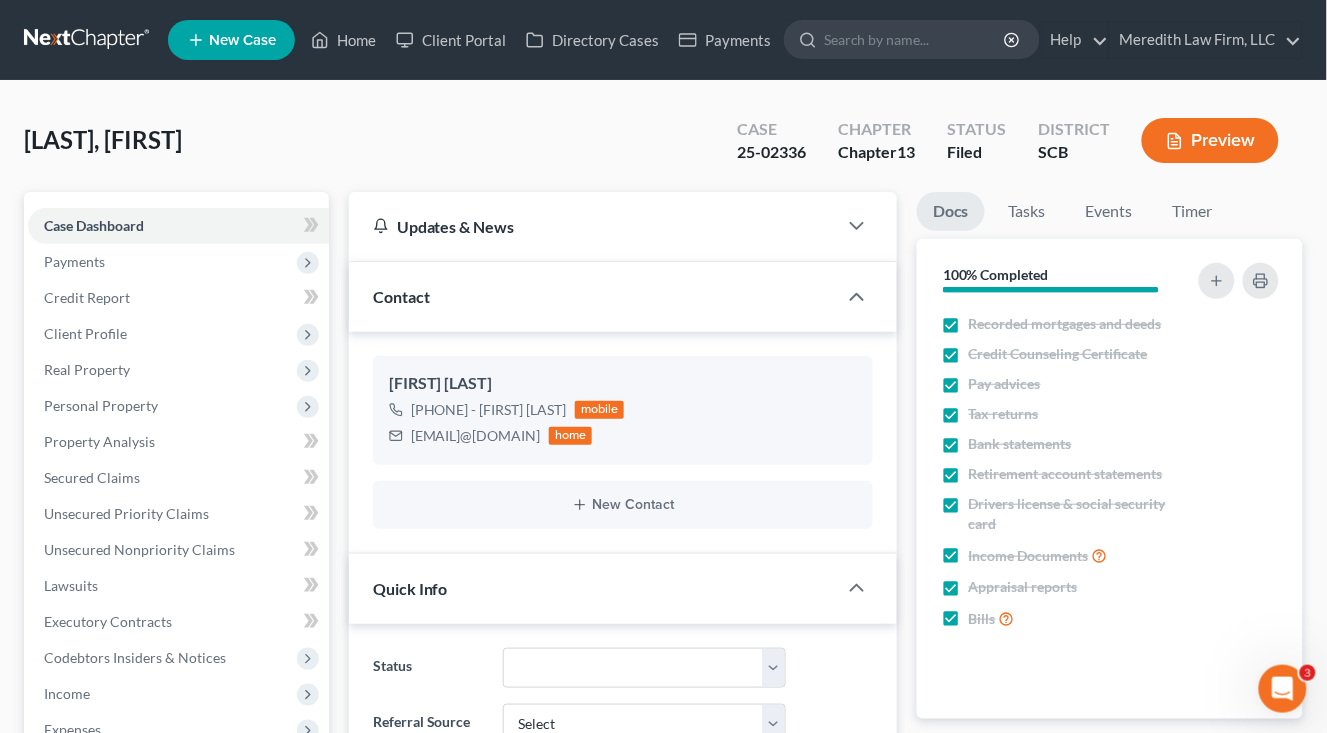 select on "1" 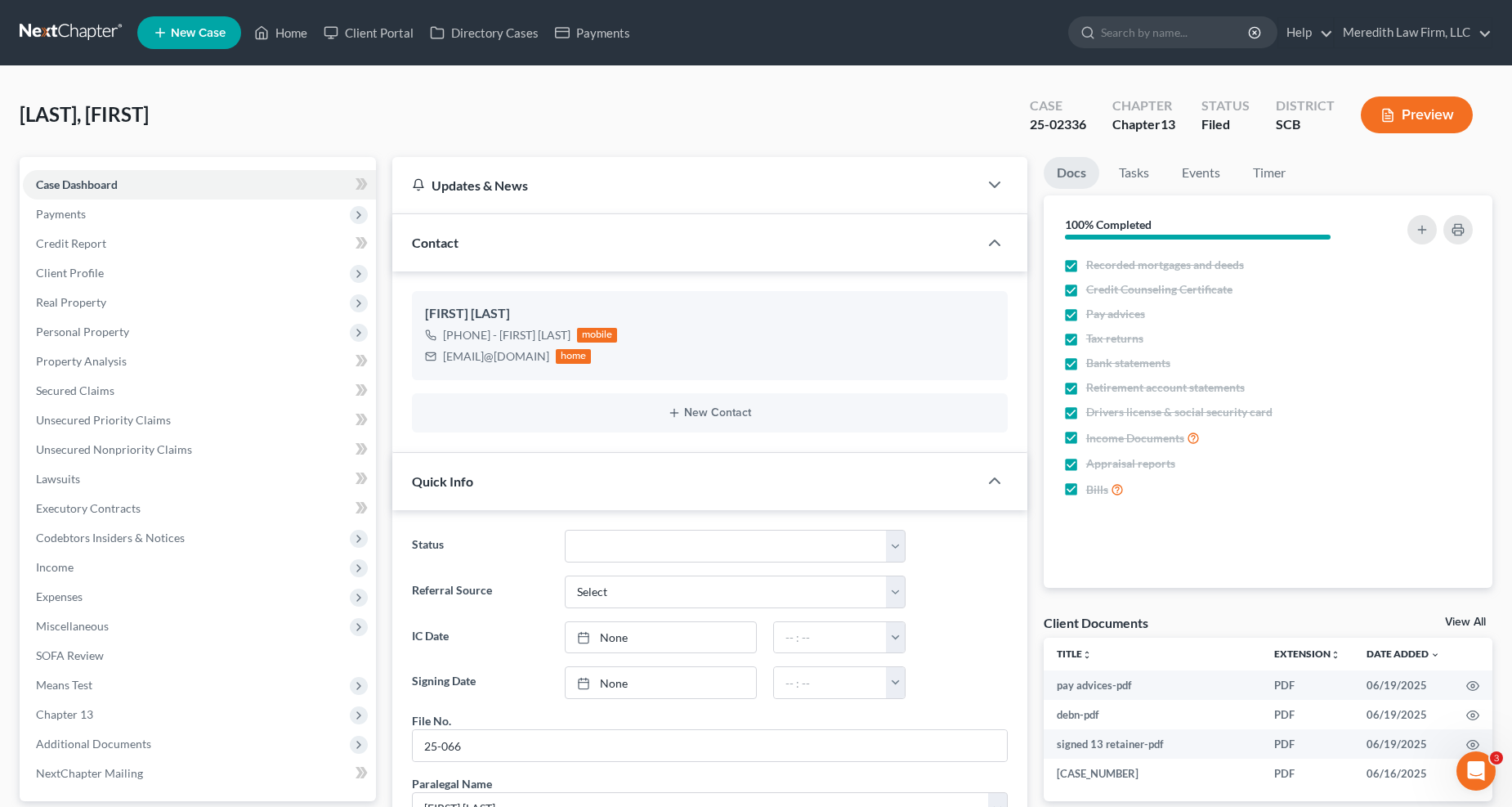 scroll, scrollTop: 517, scrollLeft: 0, axis: vertical 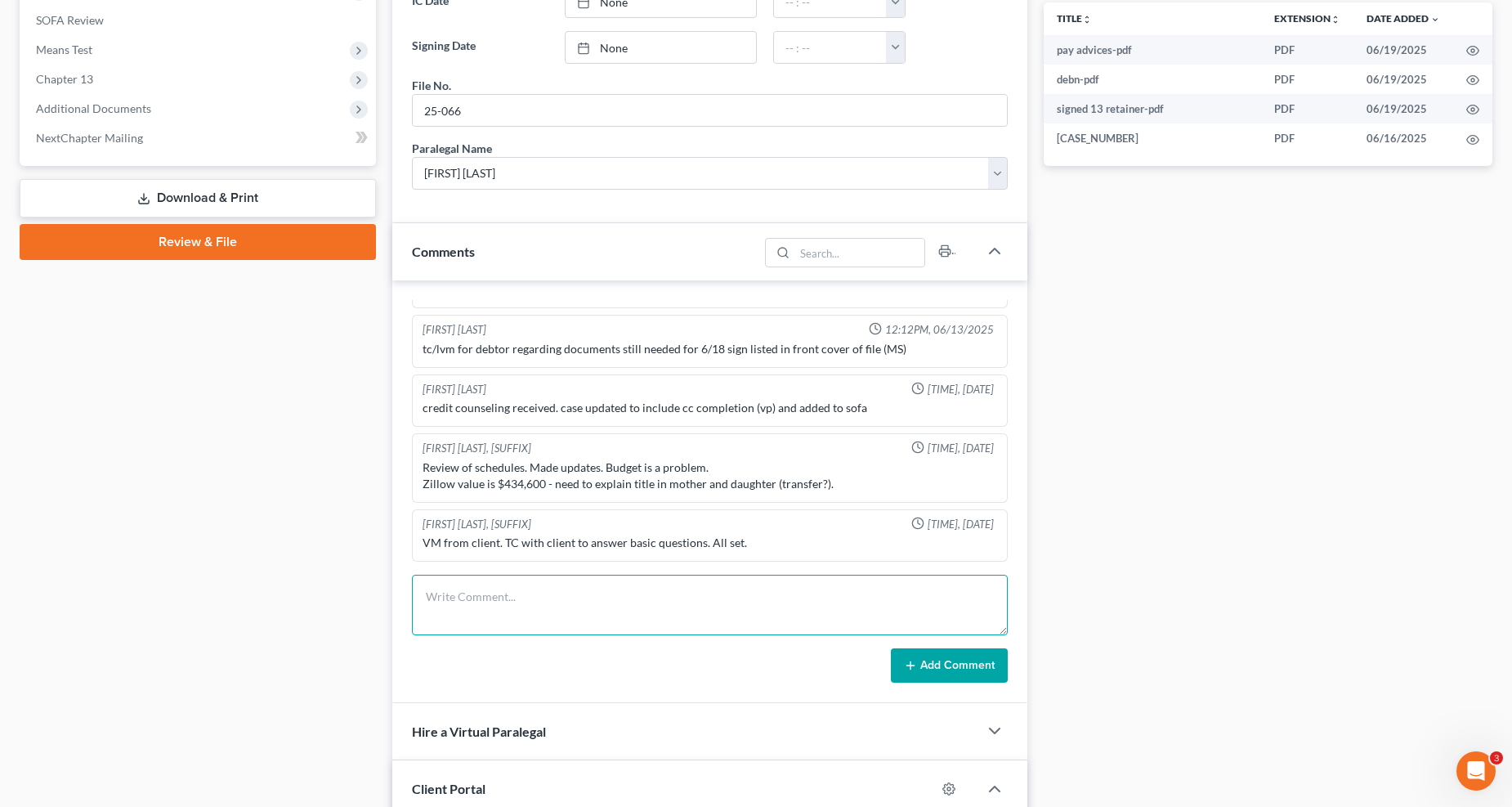 click at bounding box center [709, 605] 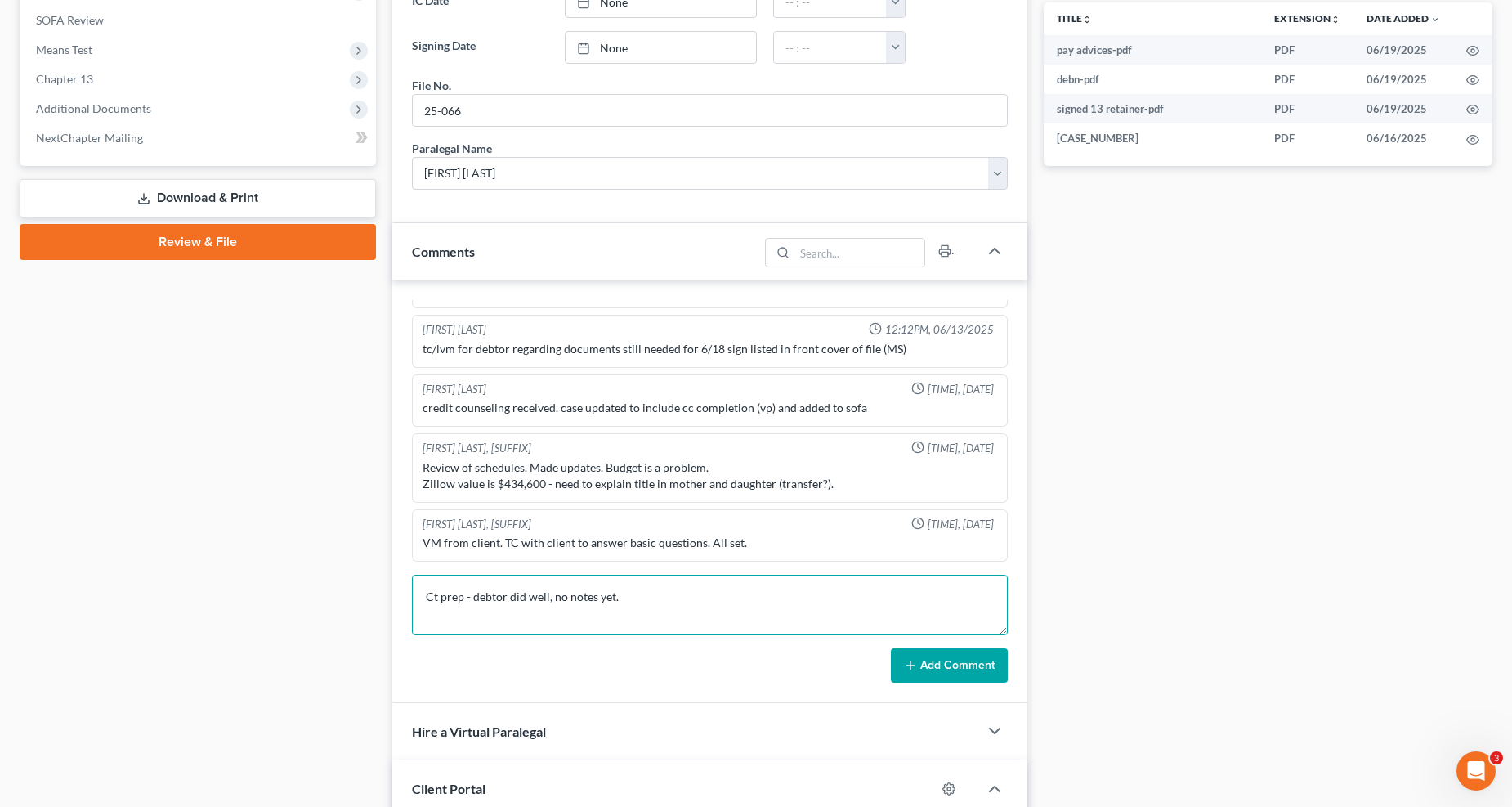 type on "Ct prep - debtor did well, no notes yet." 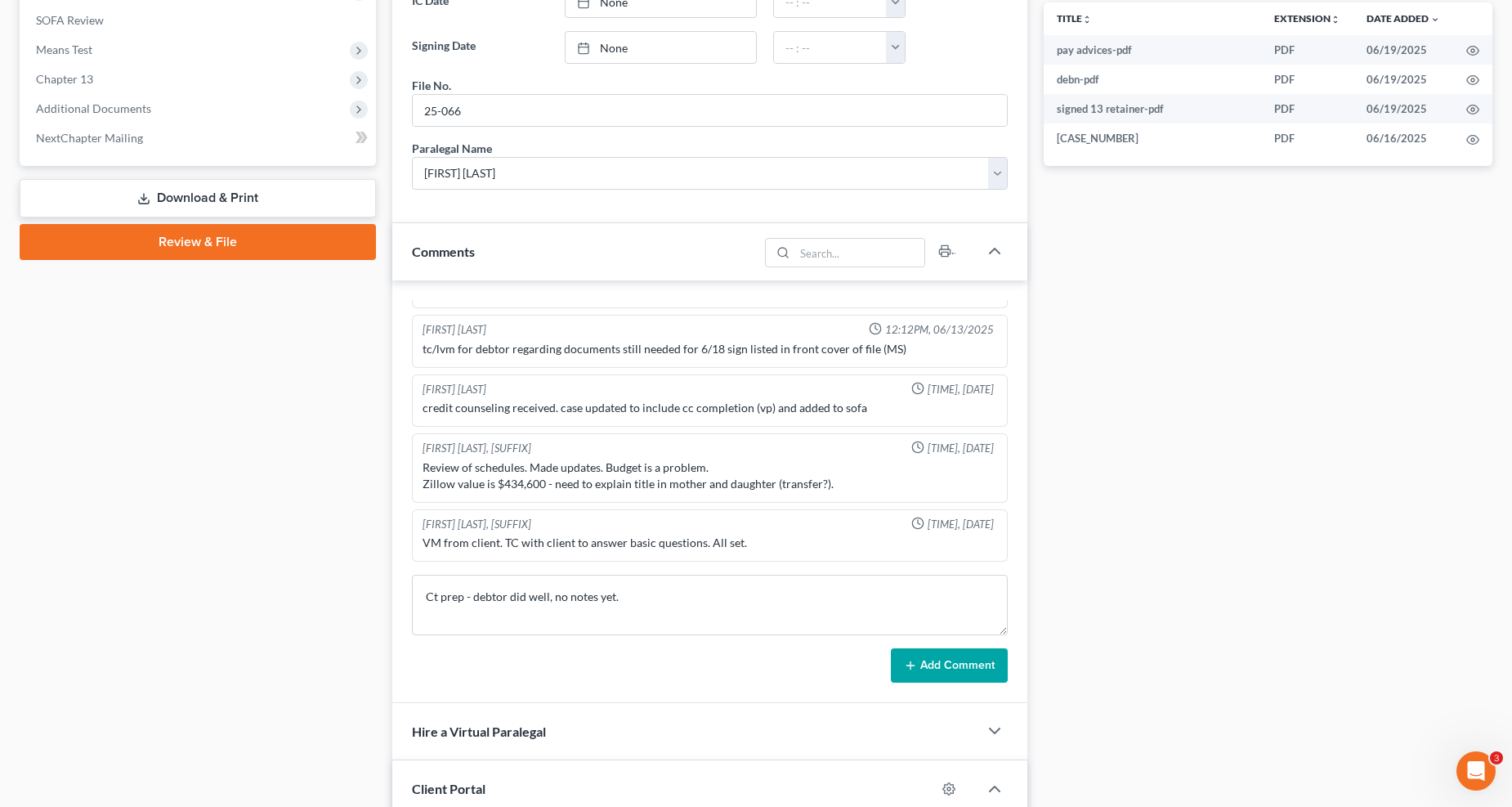 click on "Add Comment" at bounding box center (949, 666) 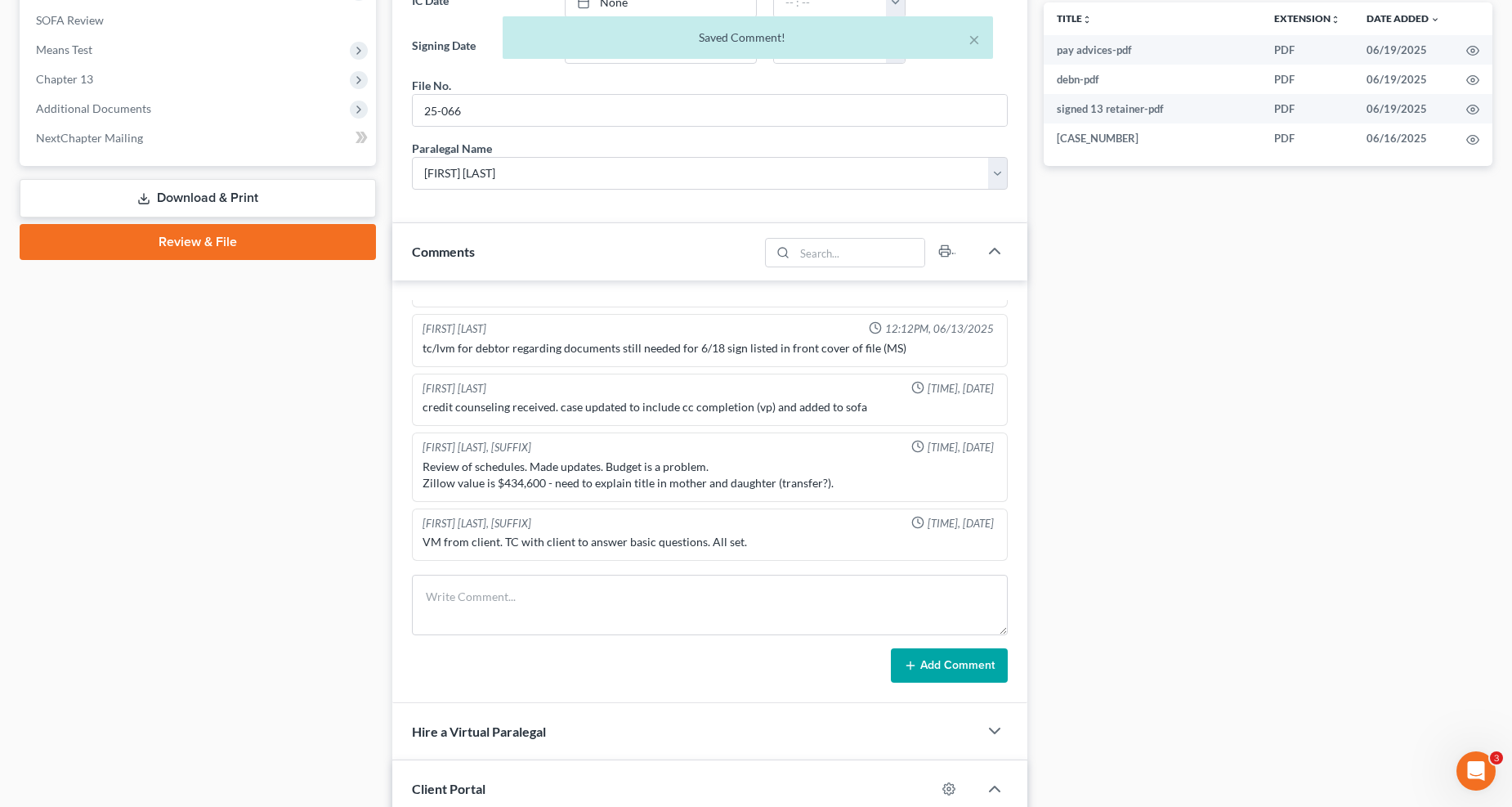 scroll, scrollTop: 576, scrollLeft: 0, axis: vertical 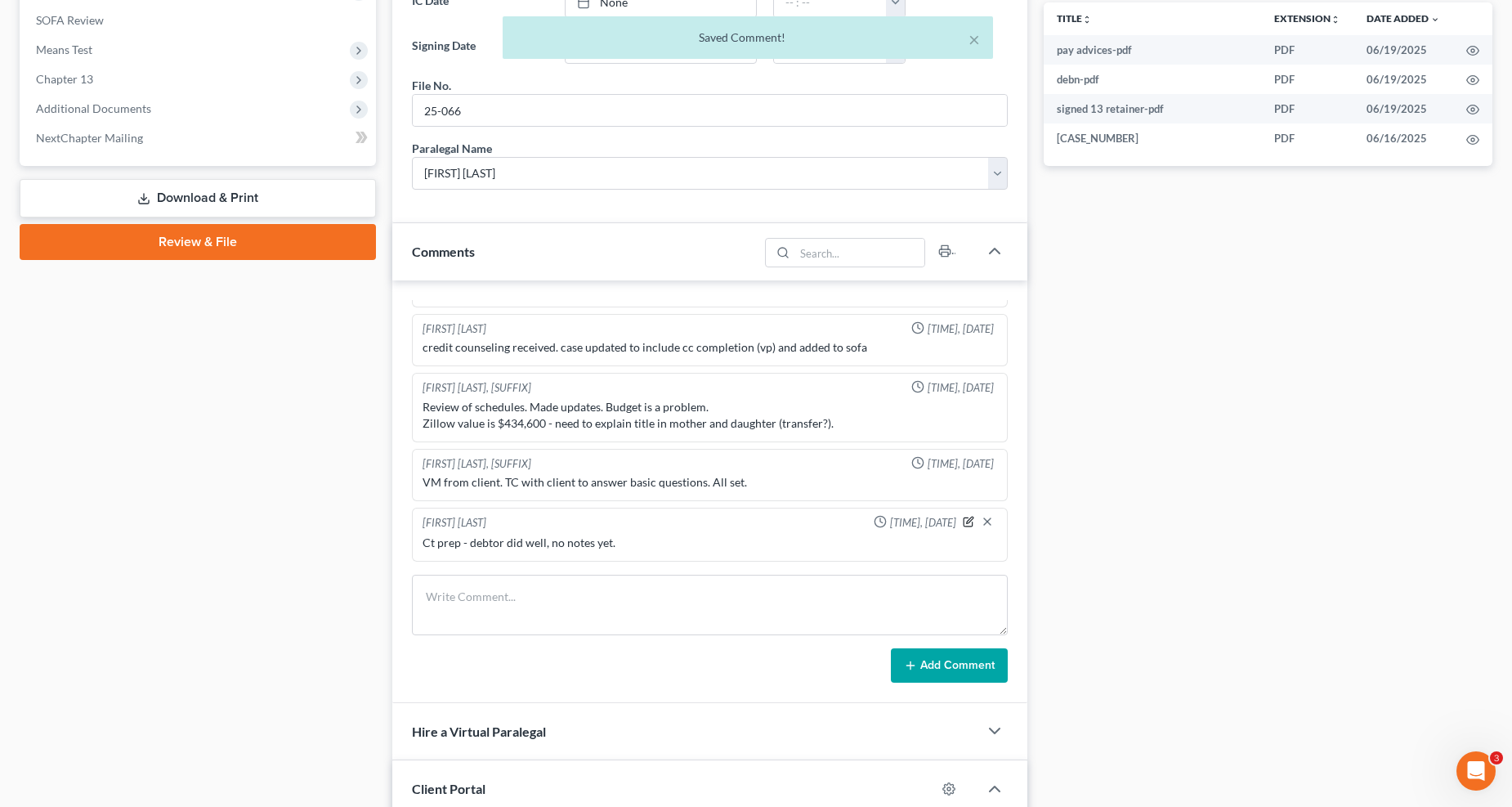 click 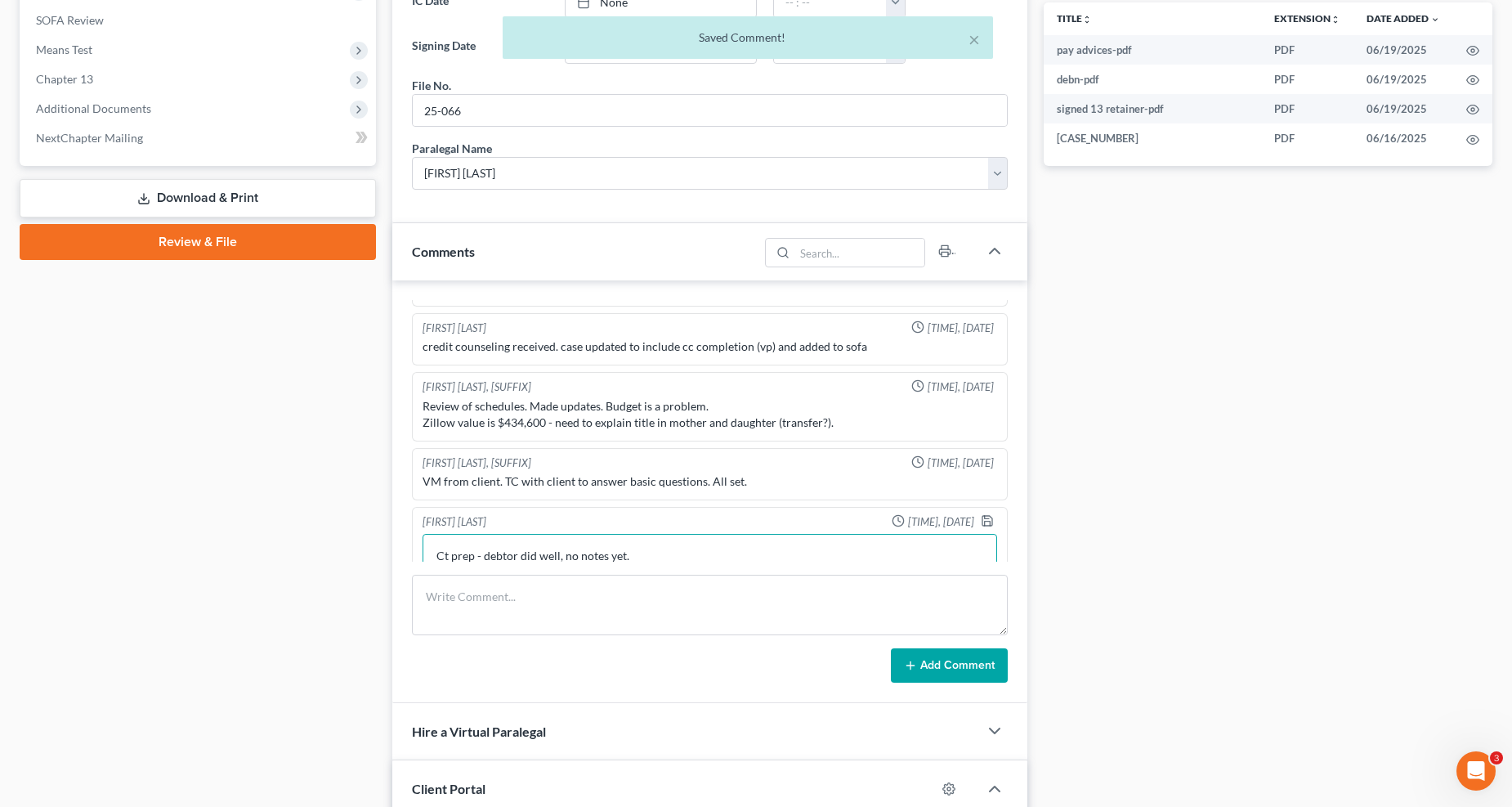 click on "Ct prep - debtor did well, no notes yet." at bounding box center (709, 564) 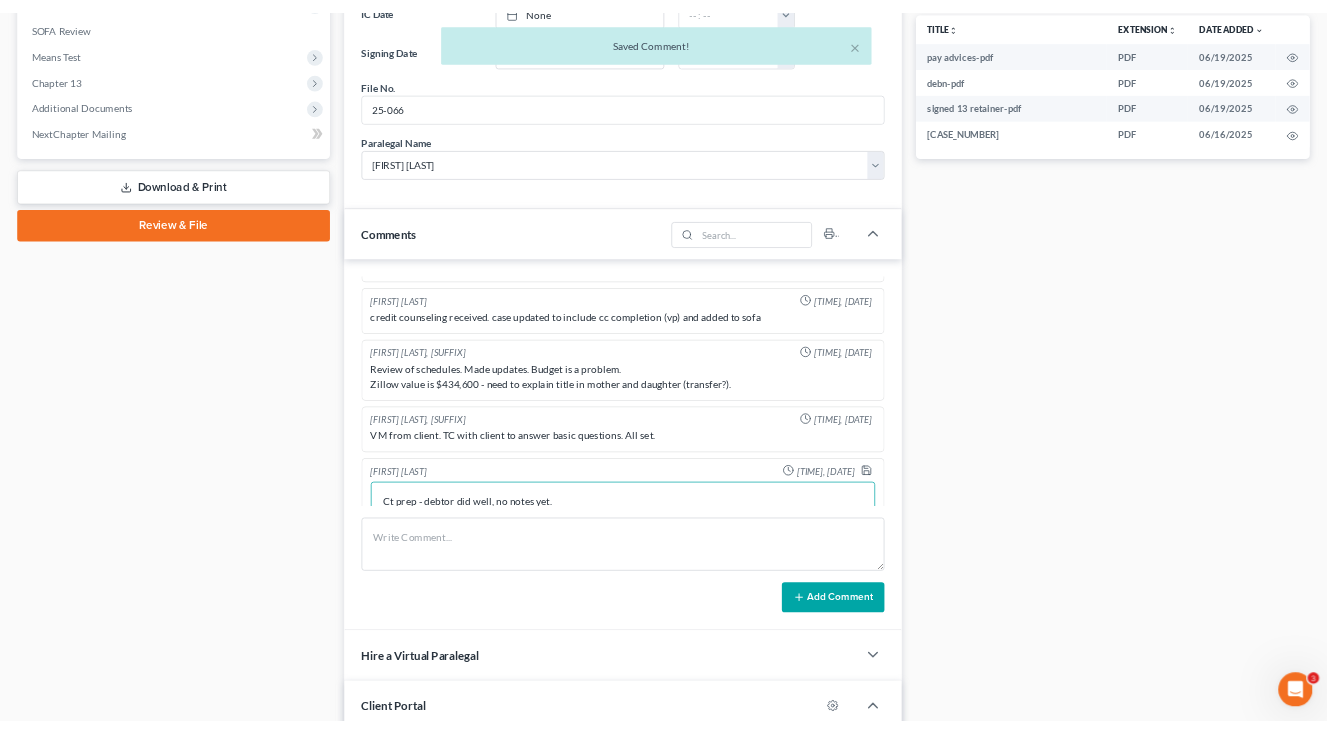 scroll, scrollTop: 706, scrollLeft: 0, axis: vertical 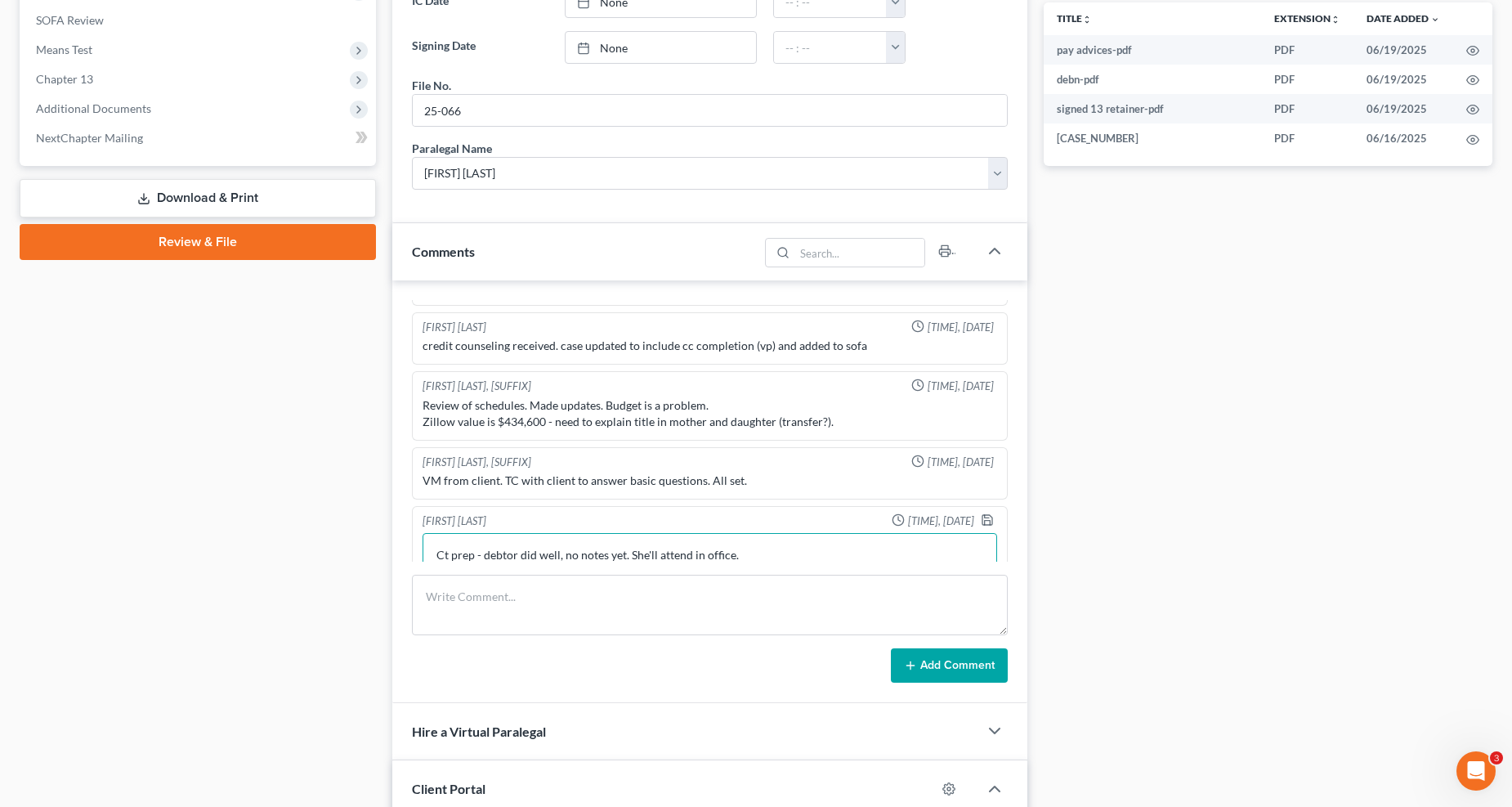 type on "Ct prep - debtor did well, no notes yet. She'll attend in office." 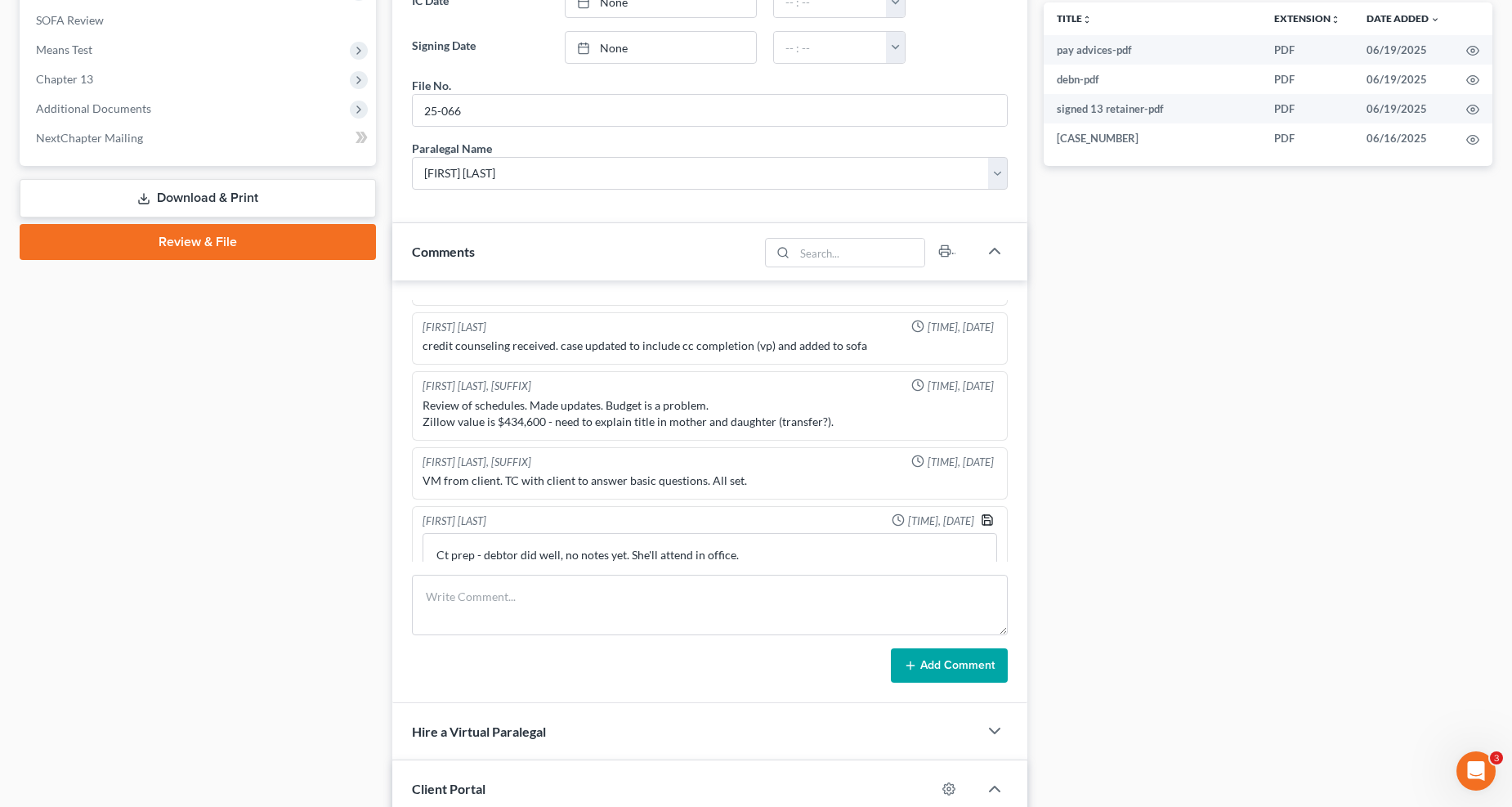 click 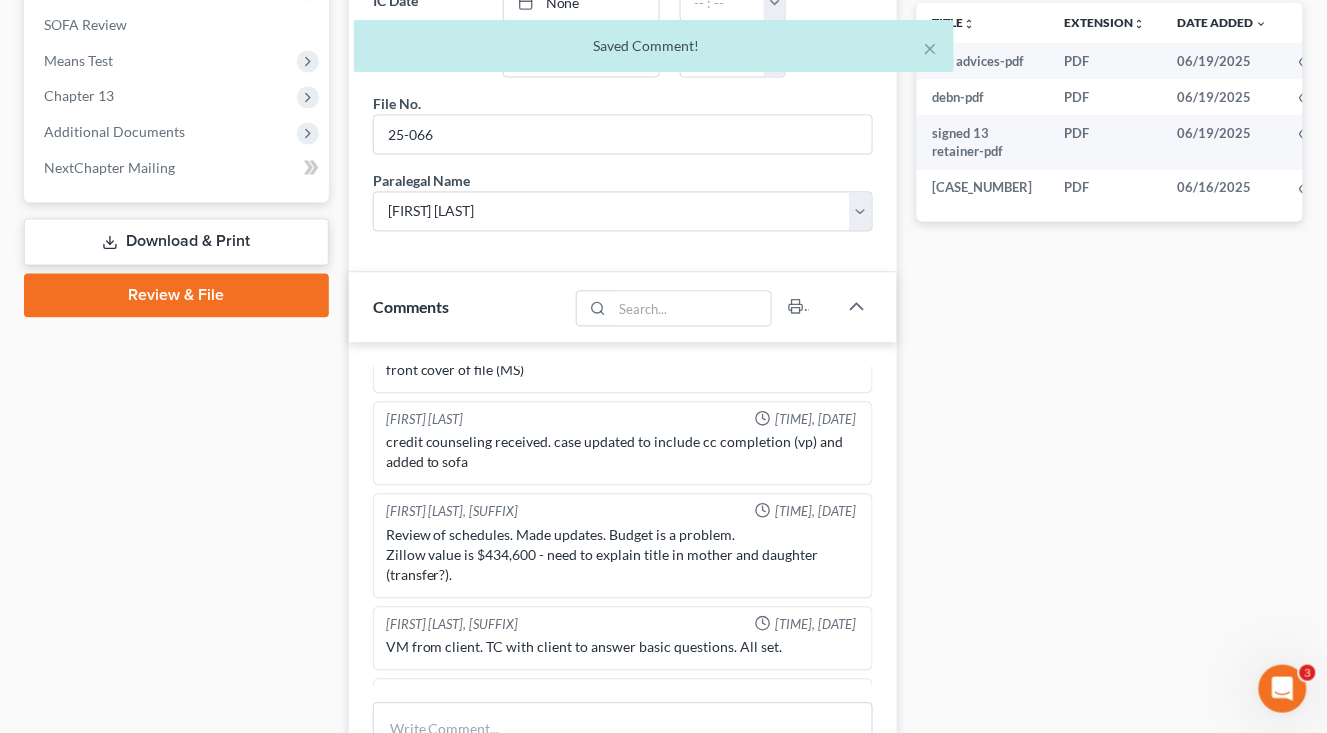 scroll, scrollTop: 865, scrollLeft: 0, axis: vertical 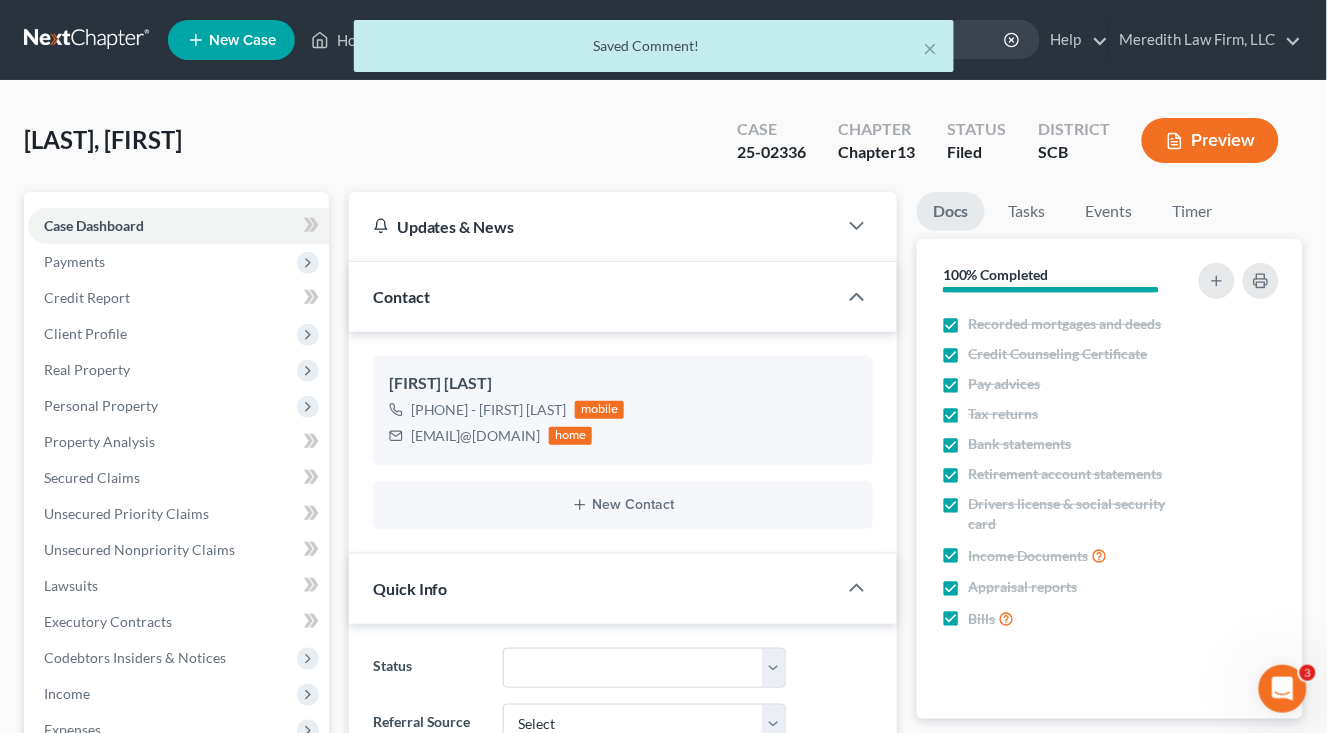 click on "×                     Saved Comment!" at bounding box center [653, 51] 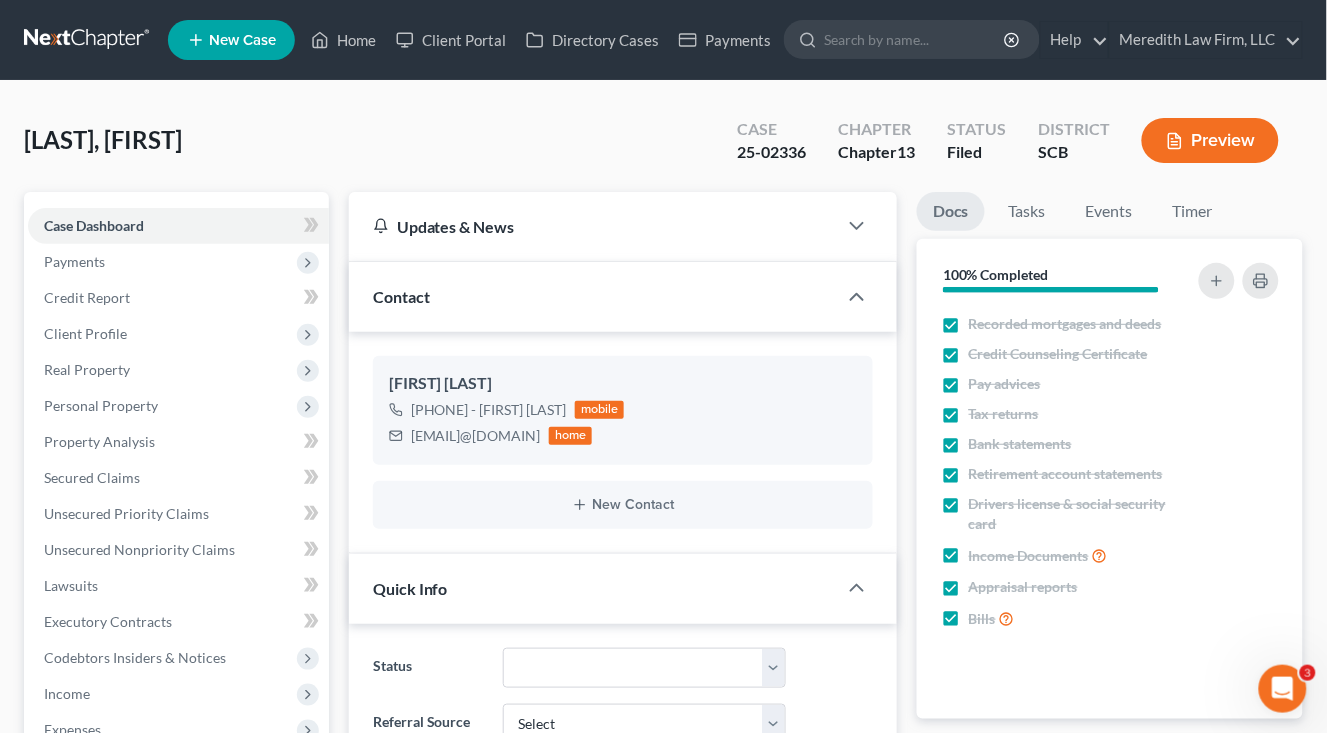 click at bounding box center (88, 40) 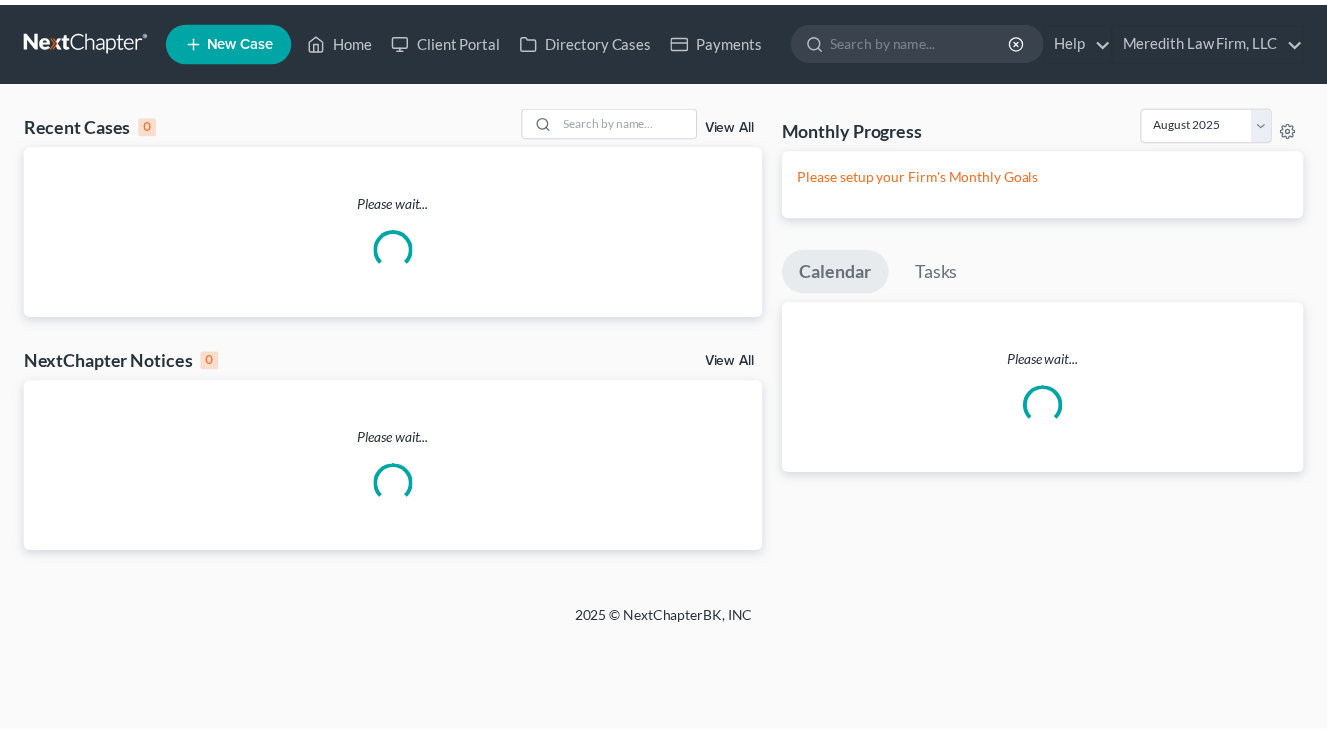 scroll, scrollTop: 0, scrollLeft: 0, axis: both 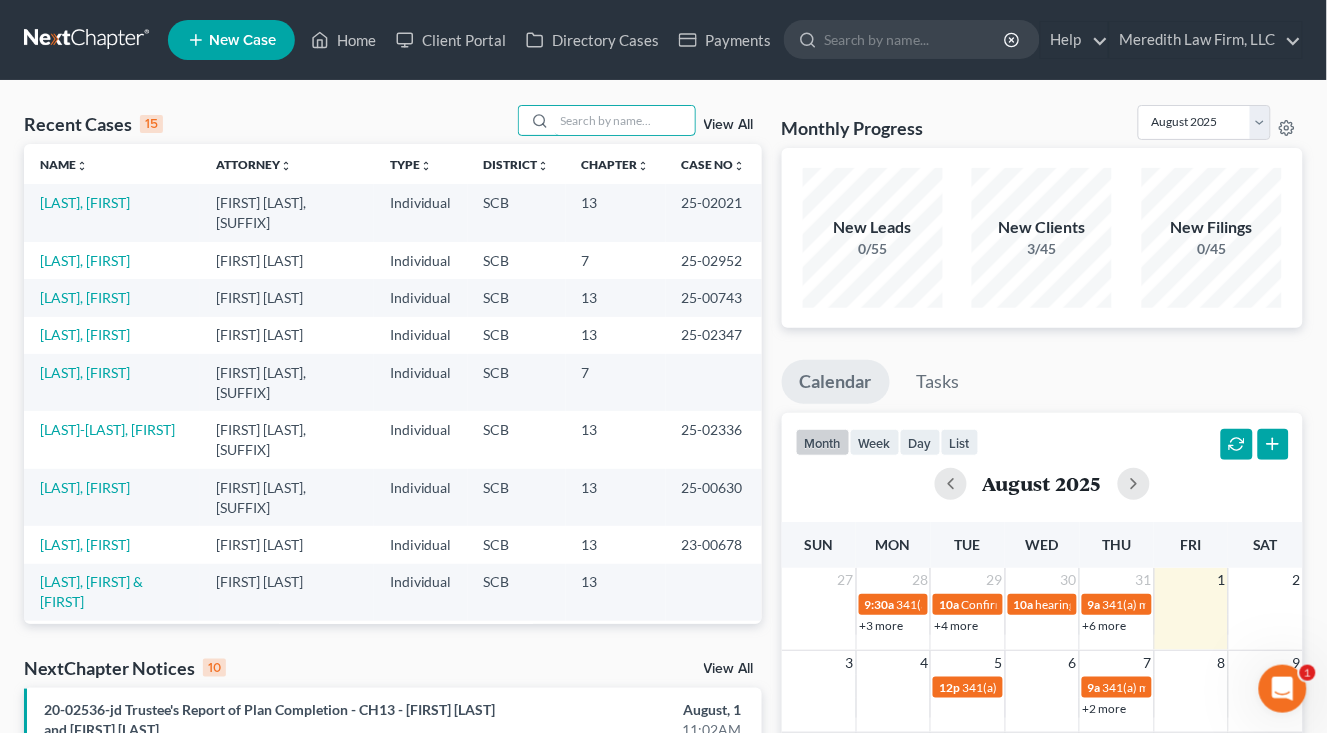 click at bounding box center (625, 120) 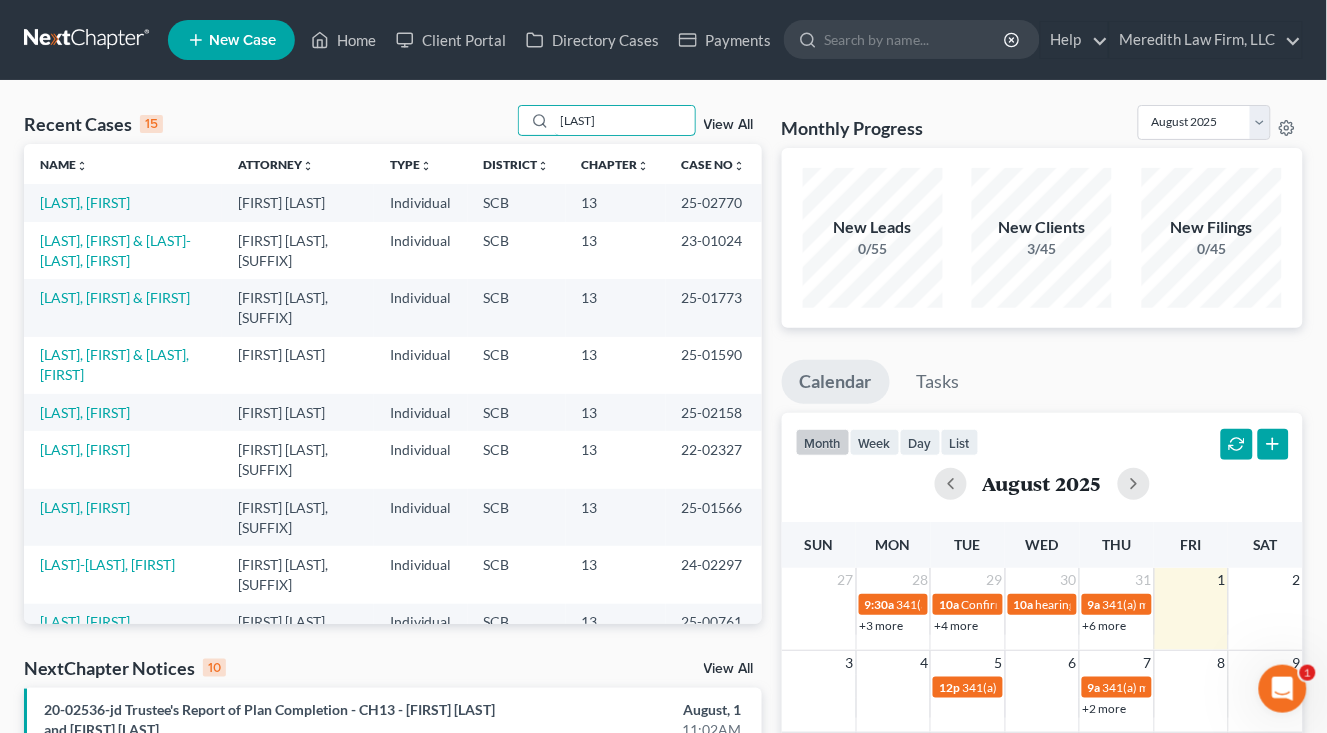 type on "[LAST]" 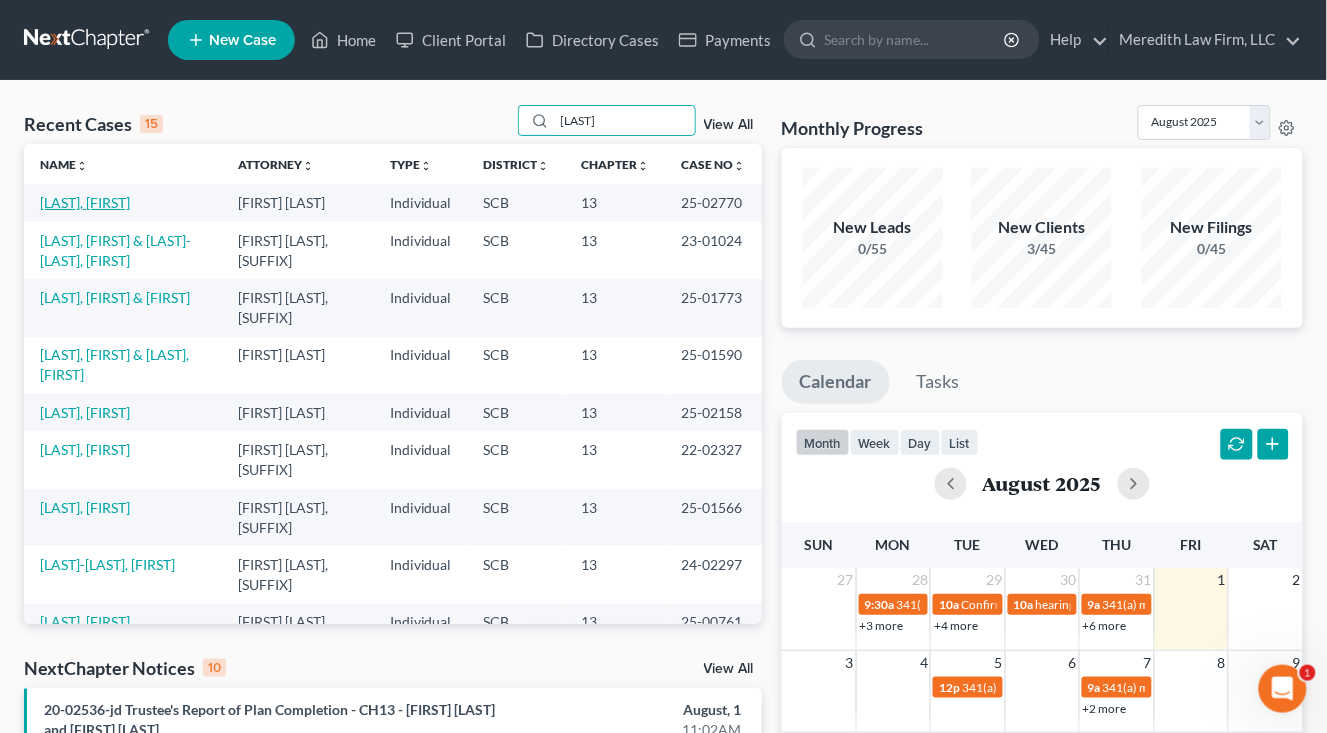 click on "[LAST], [FIRST]" at bounding box center [85, 202] 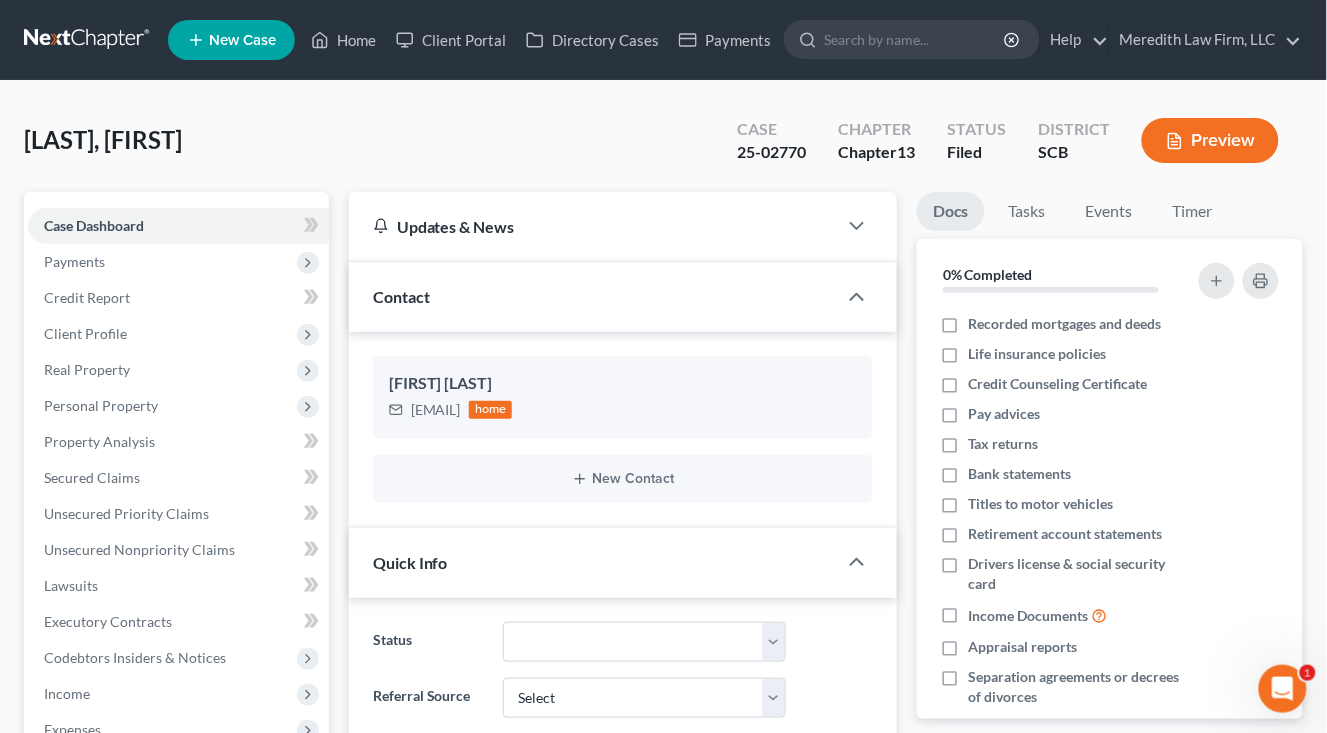 select on "0" 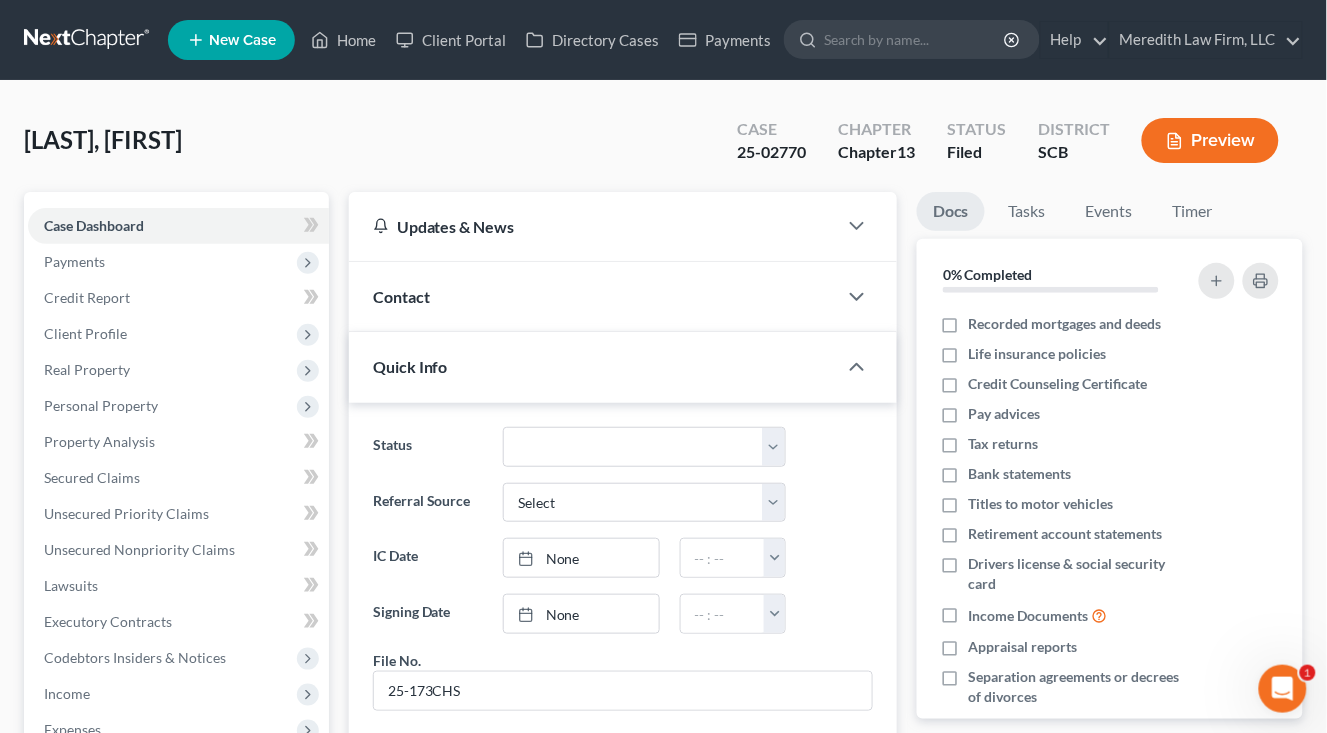 click on "Contact" at bounding box center (593, 296) 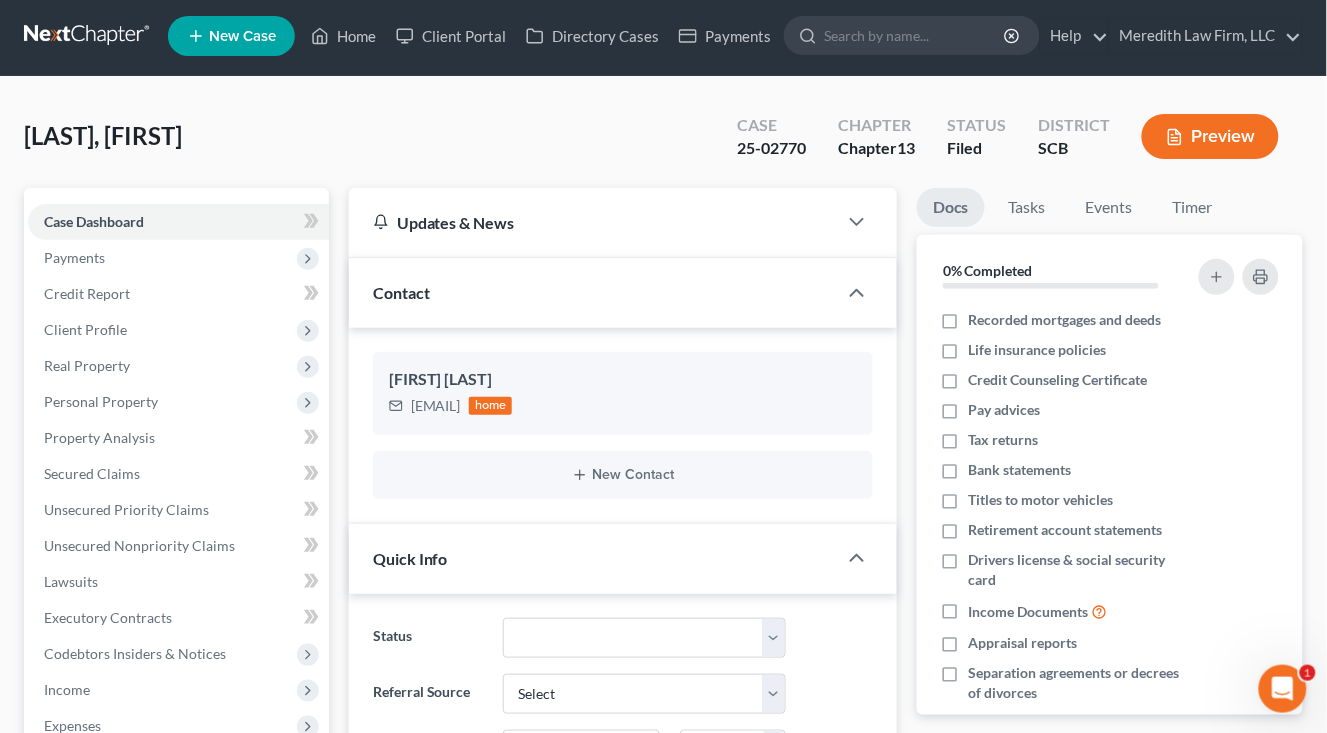scroll, scrollTop: 0, scrollLeft: 0, axis: both 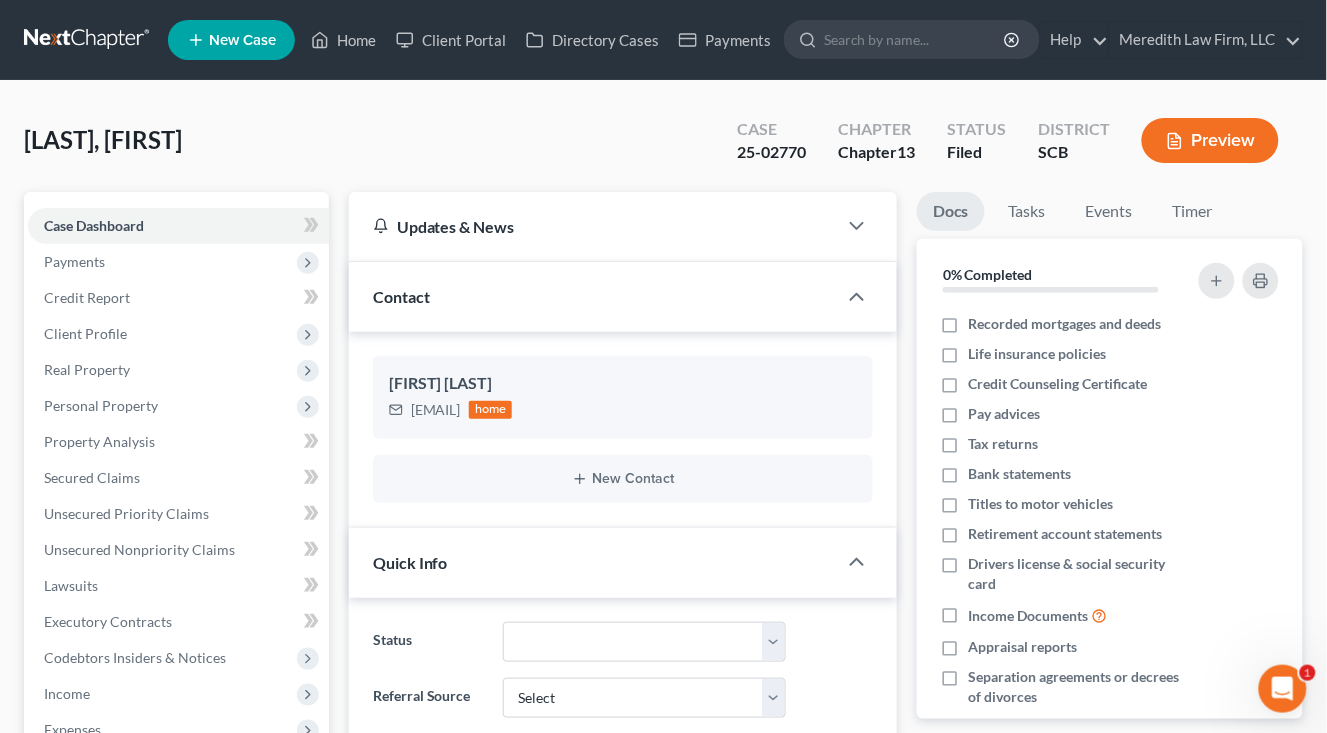 click 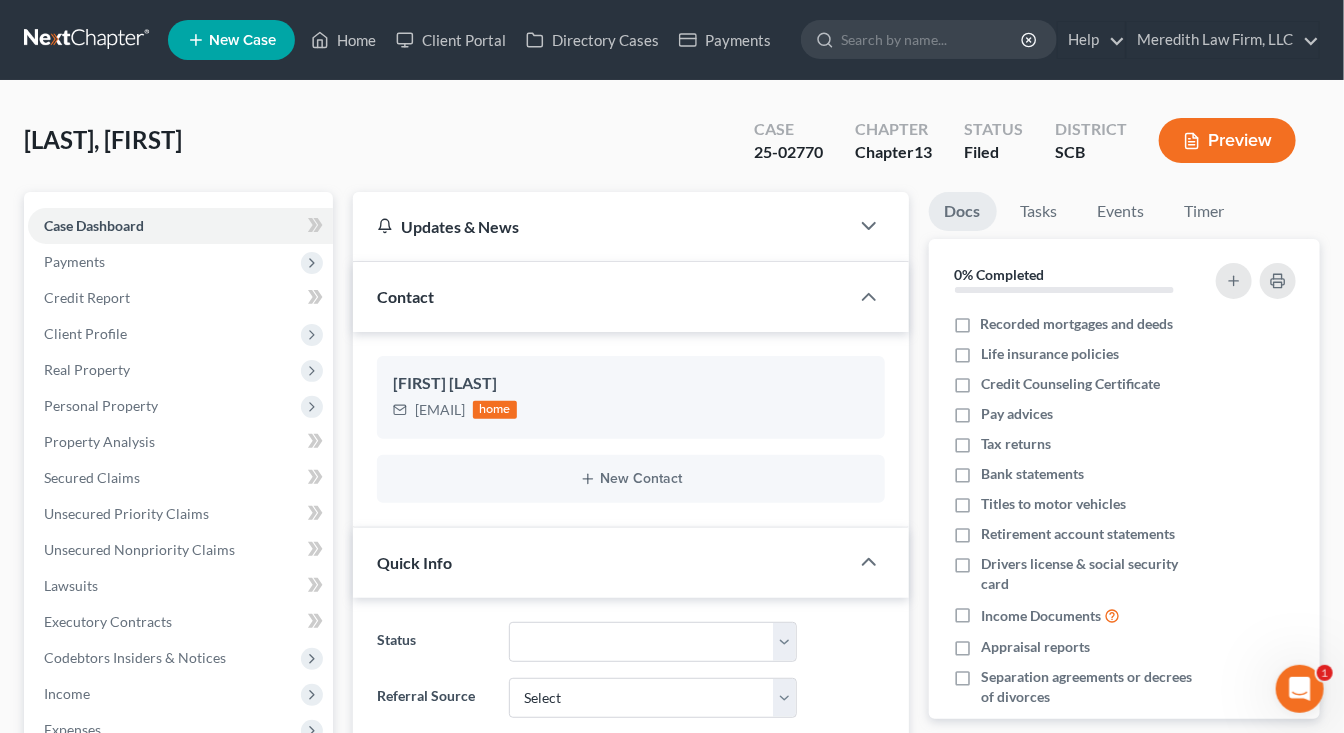select on "0" 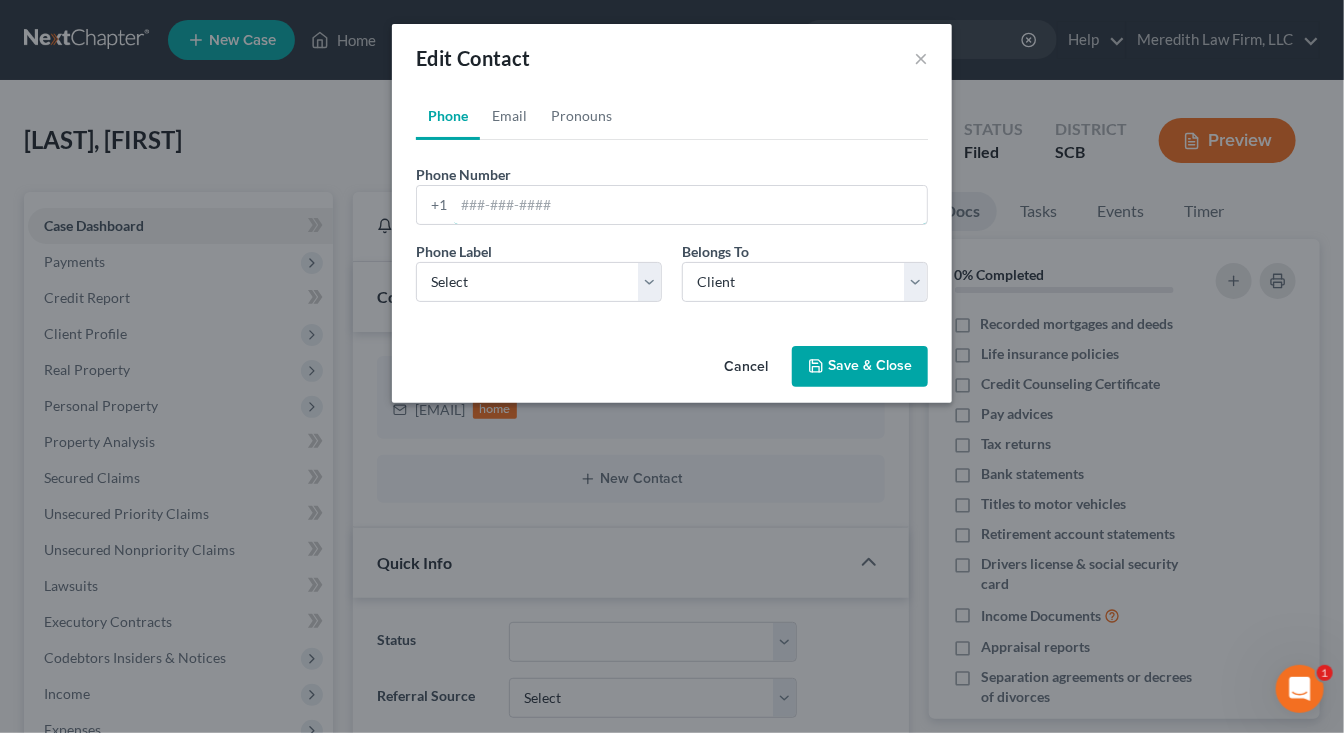 click at bounding box center [690, 205] 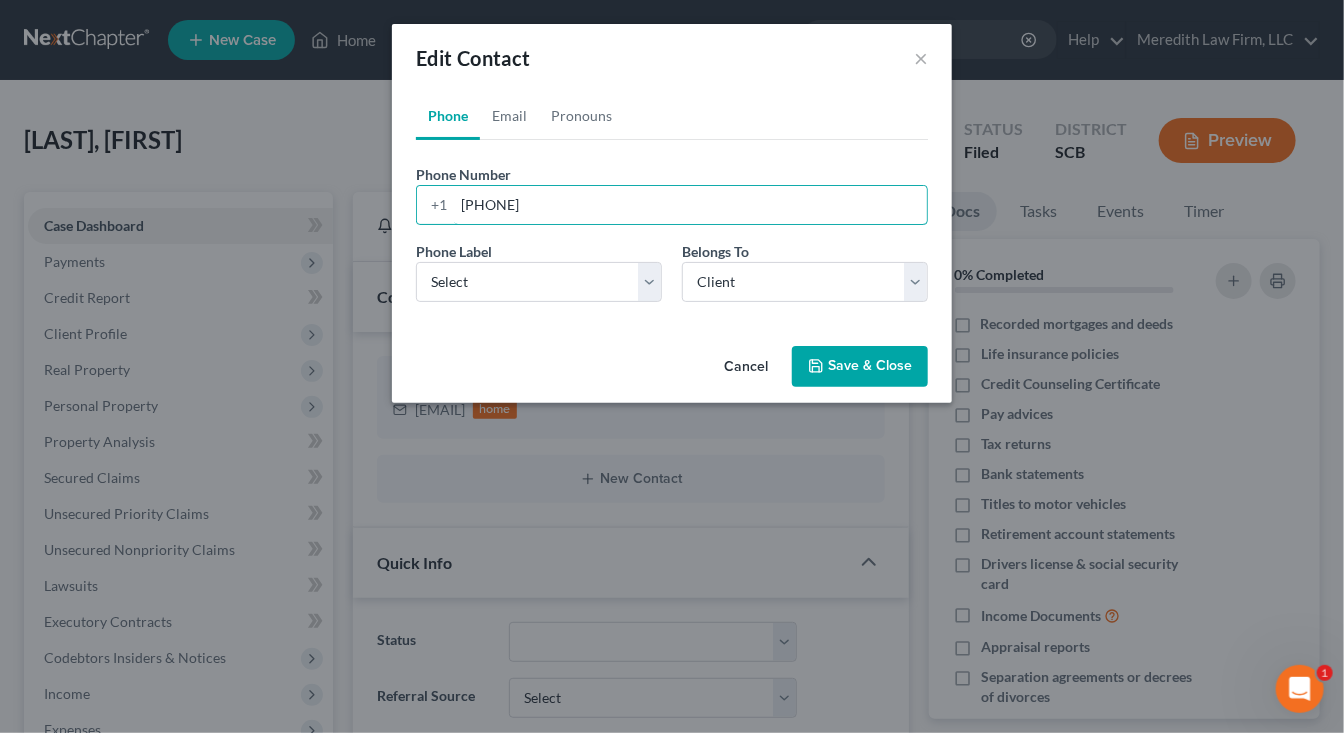 type on "[PHONE]" 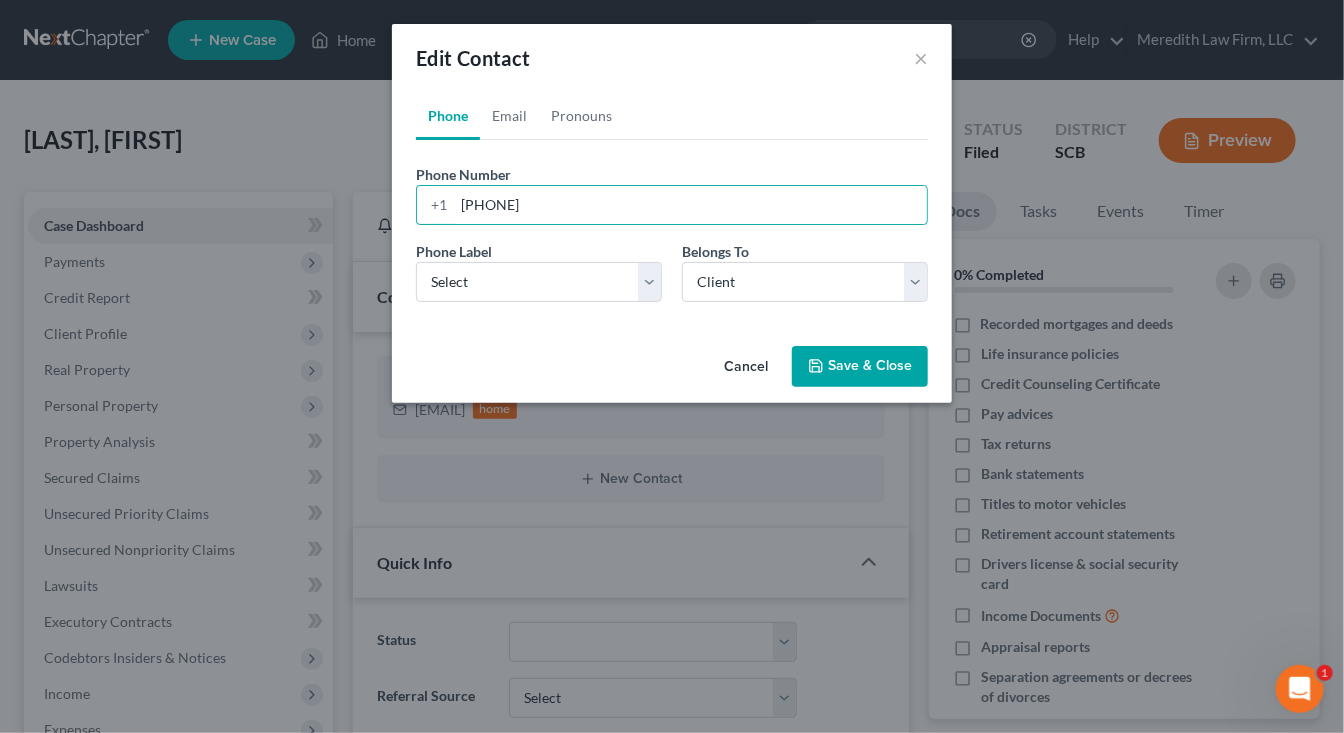 click on "Save & Close" at bounding box center [860, 367] 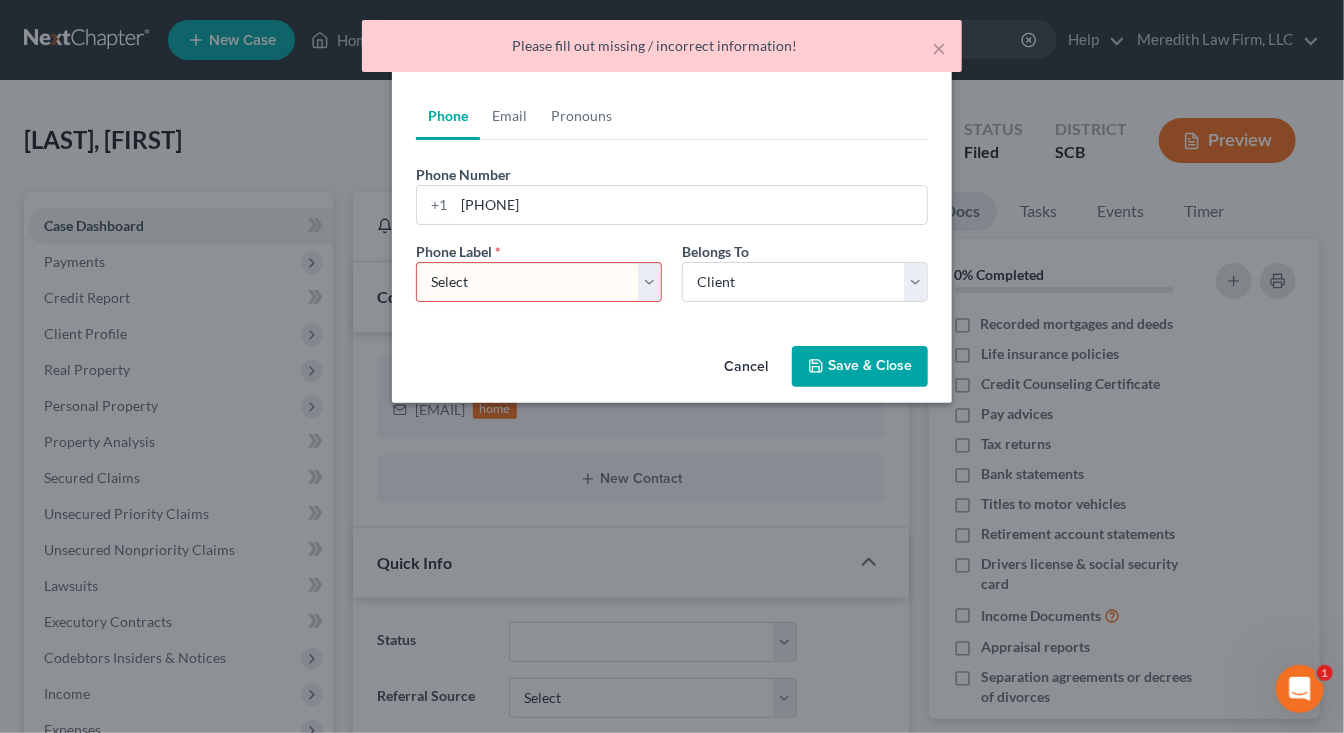 click on "Phone Email Pronouns
Phone Number
*
+1 [PHONE] Ext.
Phone Label
*
Select Mobile Home Work Other
Belongs To
*
Select Client Other Email Address         [EMAIL] Email Label Select Home Work Other
Belongs To
*
Select Client Other
Gender
*
Select Male Female Non Binary More Than One Person
Subject Pronoun
*
Select He She They They
Object Pronoun
*
Select Him Her Them Them
Possessive Pronoun
*
Select His Hers Theirs Theirs
Possessive Adjective
*
Select His Her Their Their
Reflexive Pronoun
*
Select Himself Herself Themselves Themselves" at bounding box center (672, 215) 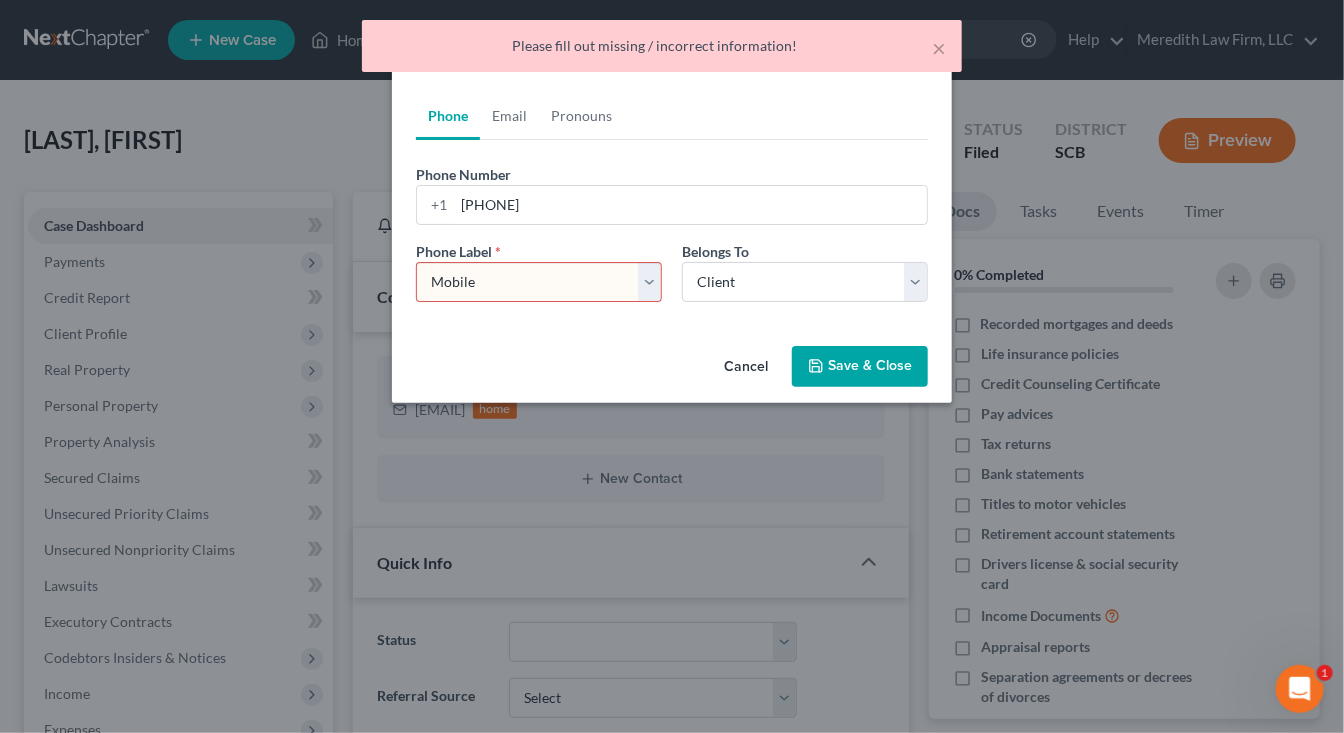 click on "Select Mobile Home Work Other" at bounding box center (539, 282) 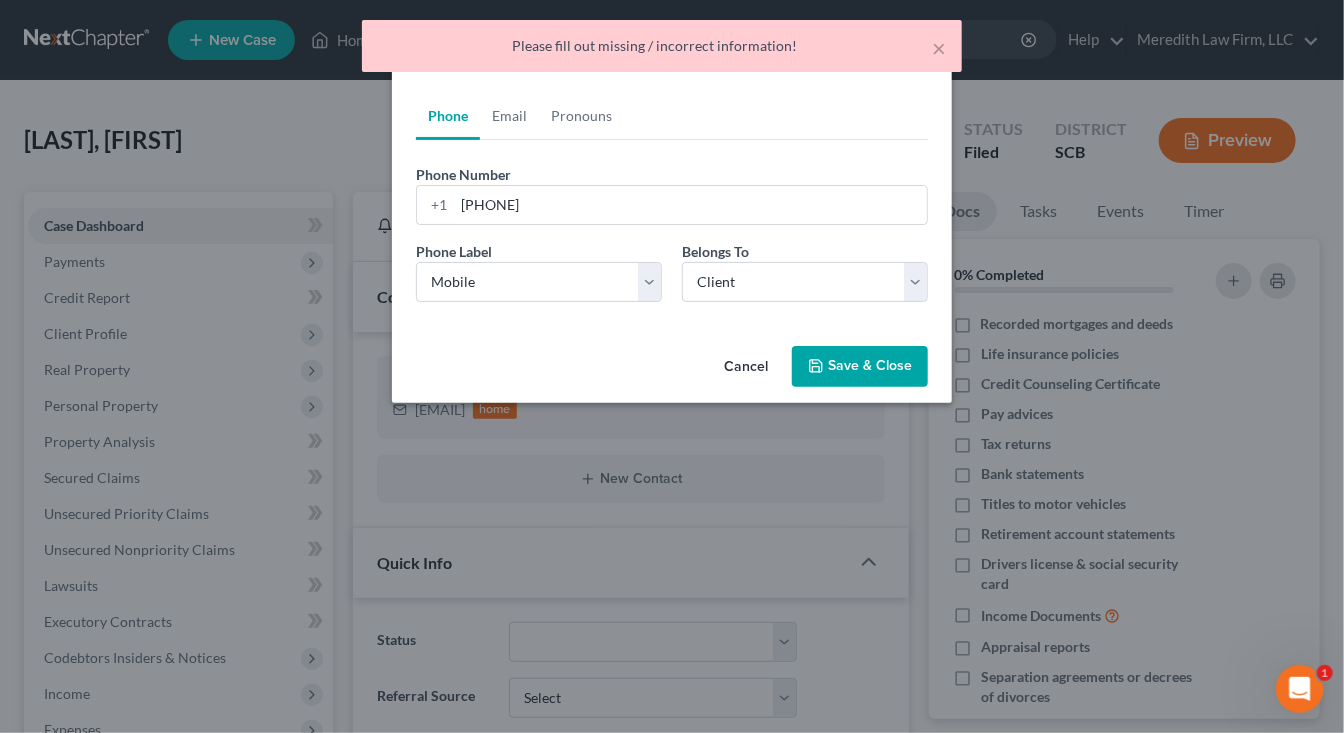 drag, startPoint x: 873, startPoint y: 357, endPoint x: 872, endPoint y: 372, distance: 15.033297 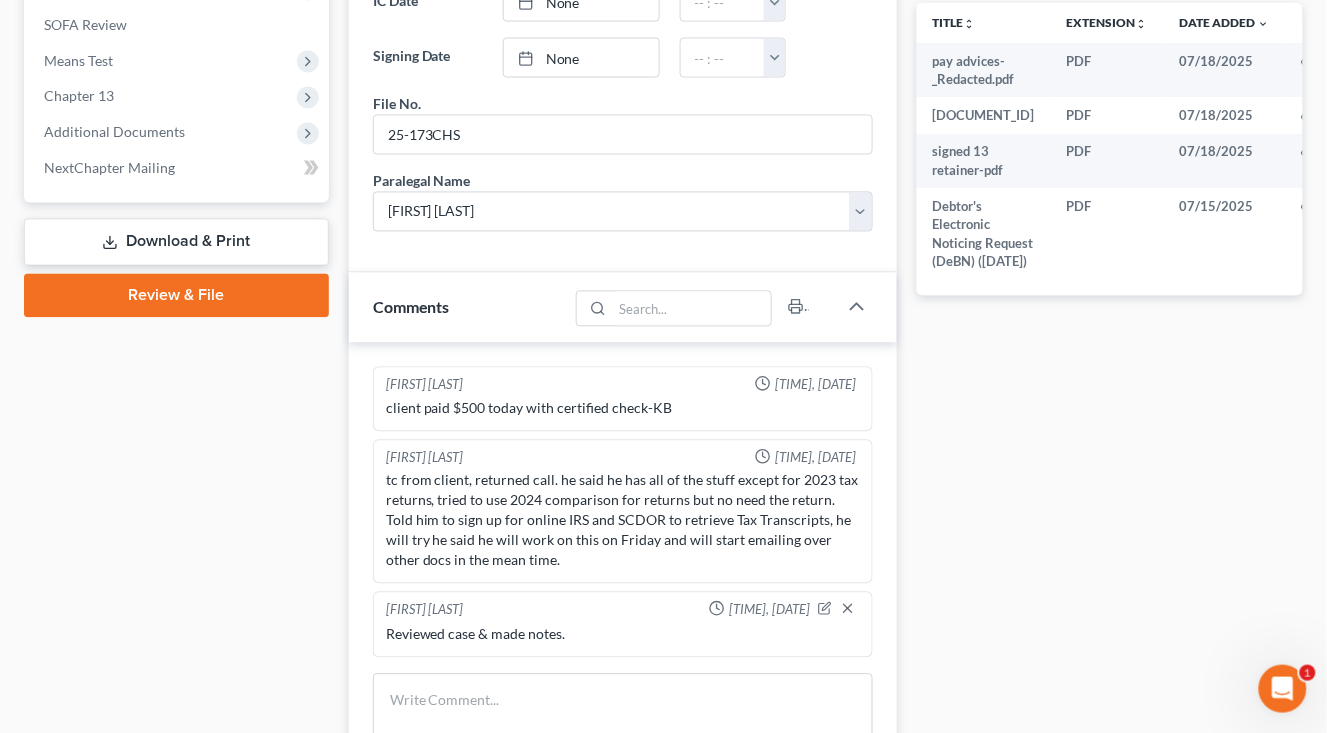 scroll, scrollTop: 1307, scrollLeft: 0, axis: vertical 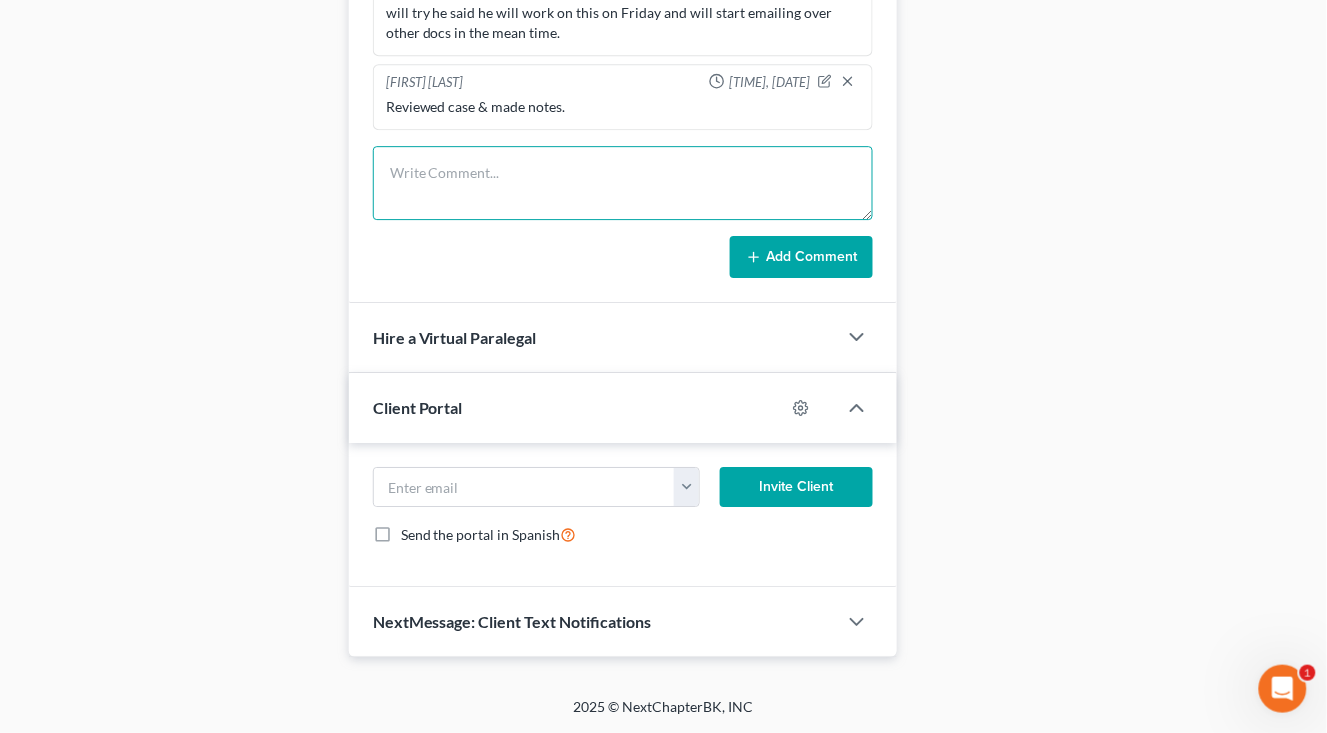 click at bounding box center (623, 183) 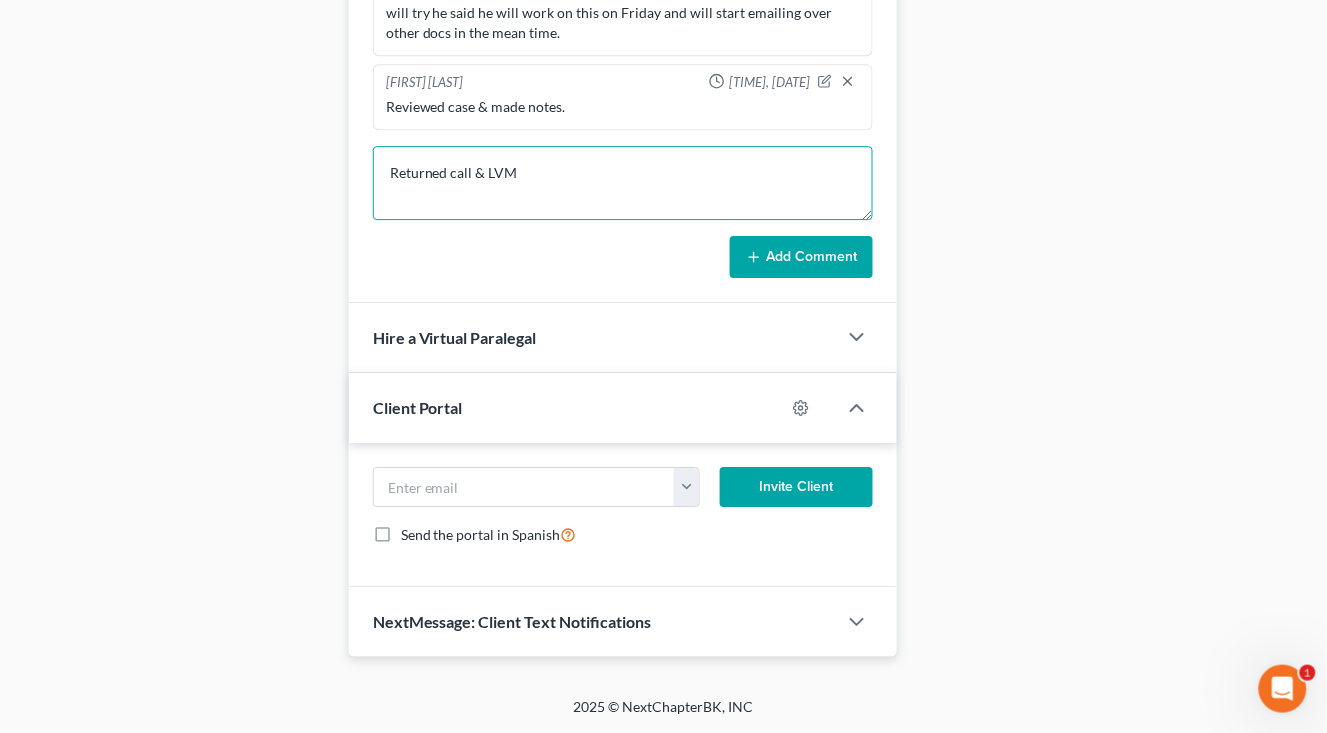 type on "Returned call & LVM" 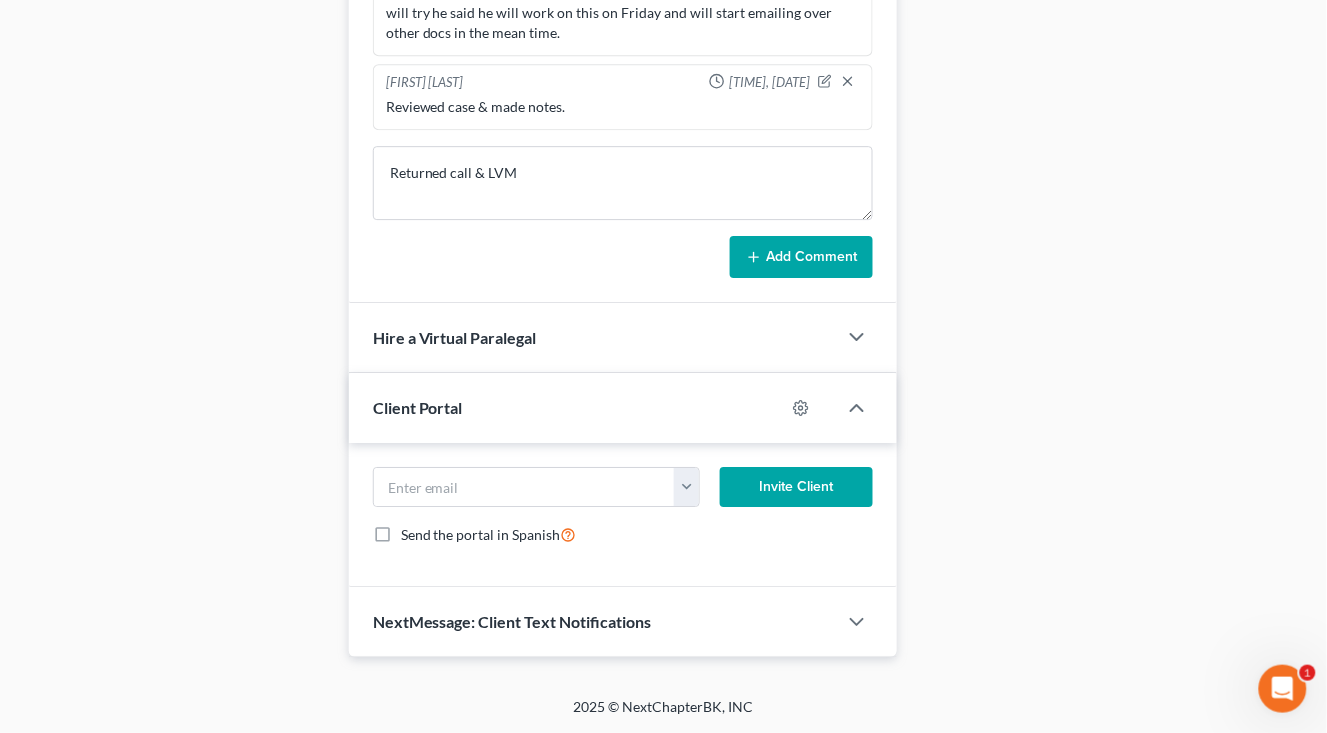 click on "Add Comment" at bounding box center (801, 257) 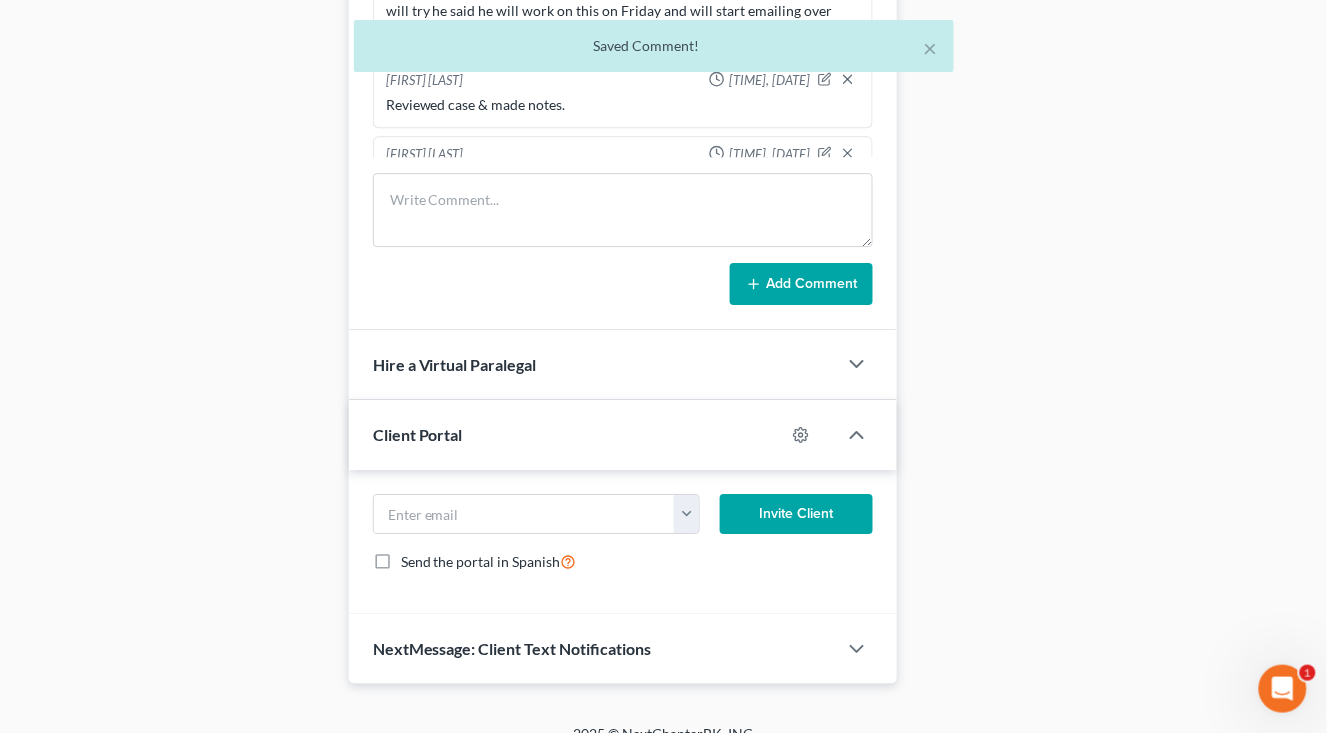 scroll, scrollTop: 573, scrollLeft: 0, axis: vertical 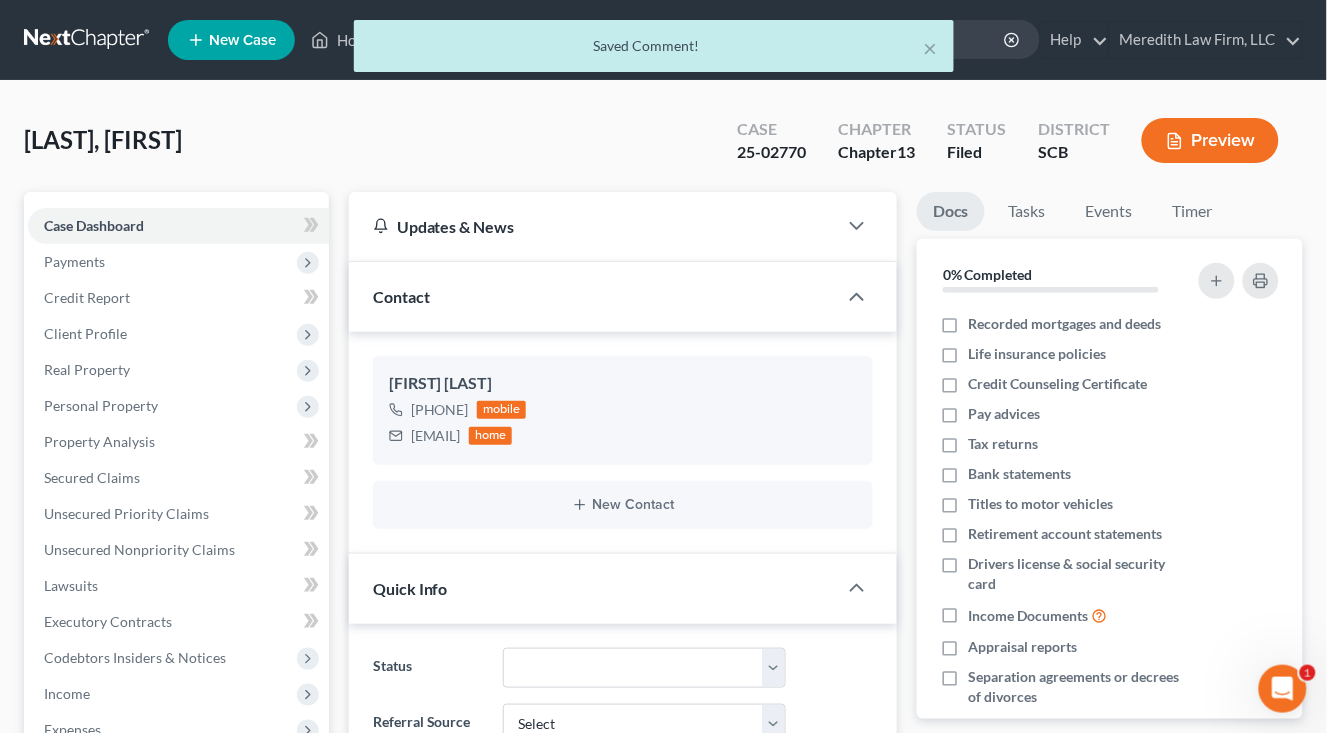 click on "Home New Case Client Portal Directory Cases Payments Meredith Law Firm, LLC [EMAIL] My Account Settings Plan + Billing Account Add-Ons Help Center Webinars Training Videos What's new Log out New Case Home Client Portal Directory Cases Payments         - No Result - See all results Or Press Enter... Help Help Center Webinars Training Videos What's new Meredith Law Firm, LLC Meredith Law Firm, LLC [EMAIL] My Account Settings Plan + Billing Account Add-Ons Log out" at bounding box center (663, 40) 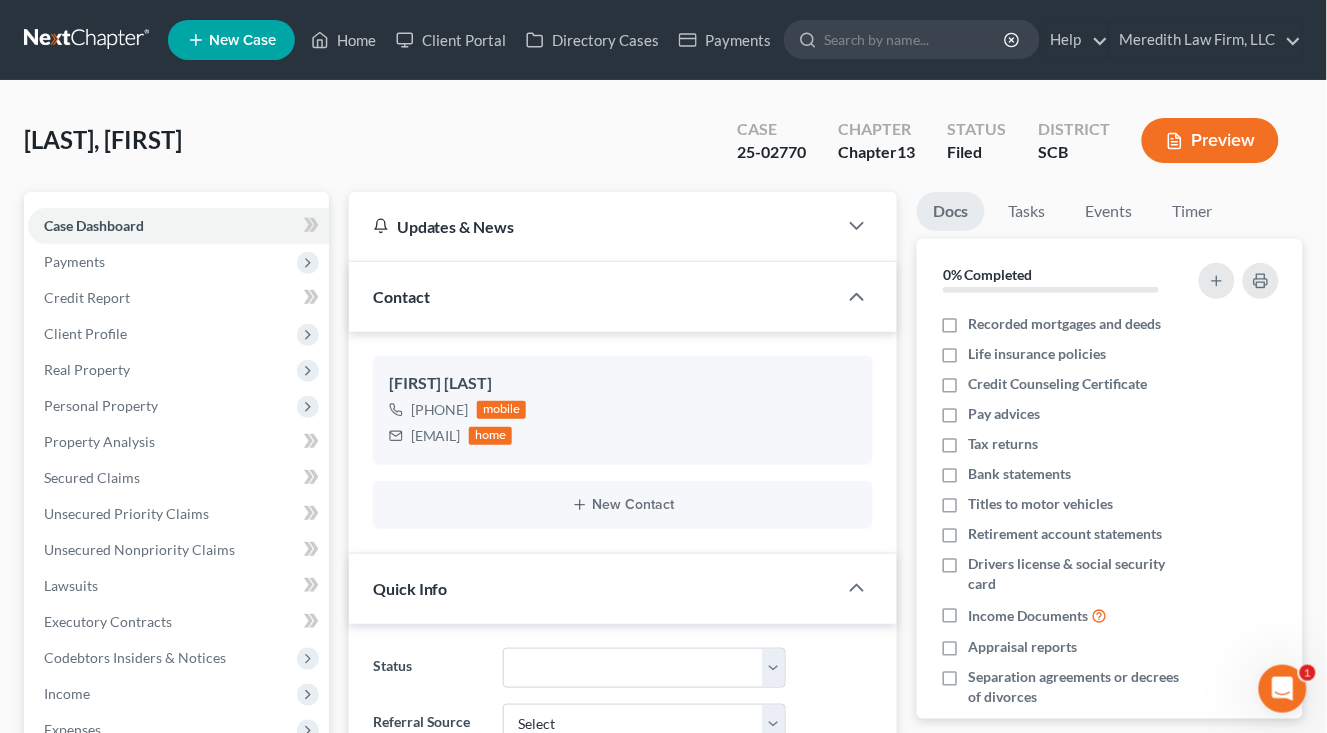 click at bounding box center [88, 40] 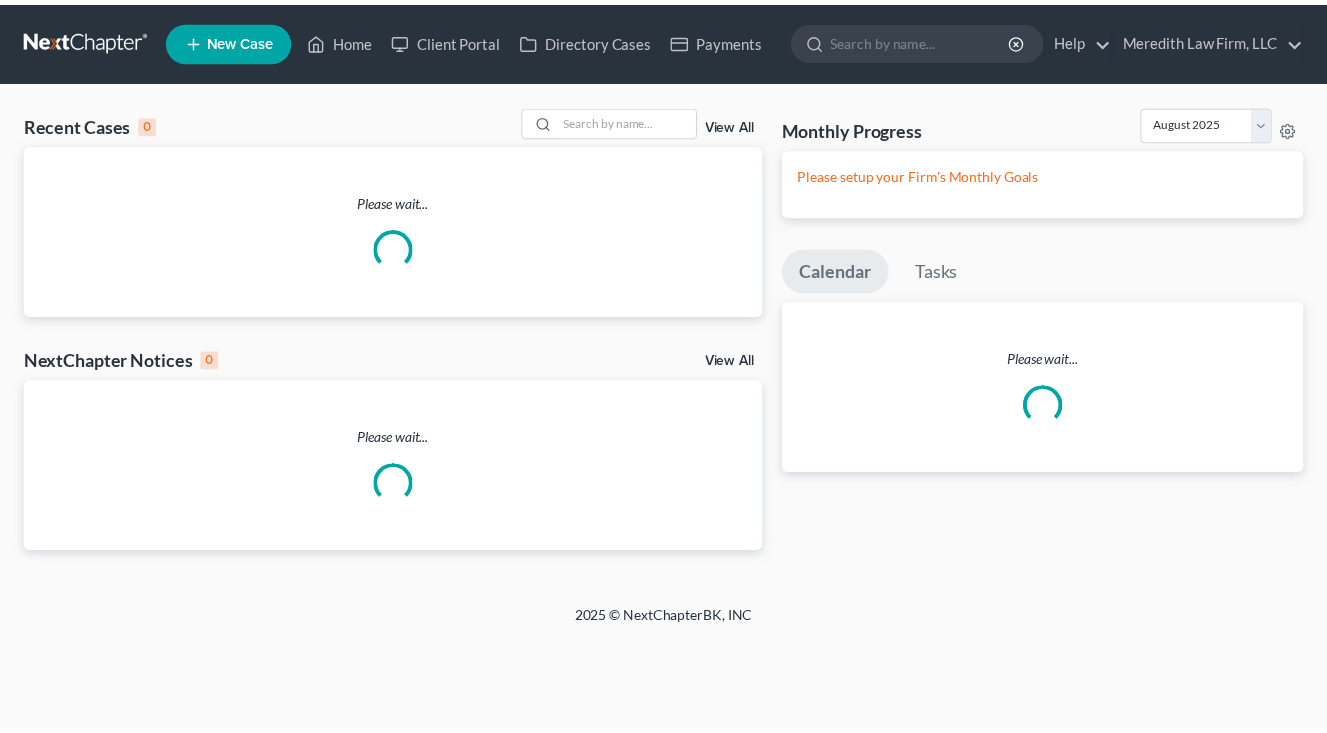 scroll, scrollTop: 0, scrollLeft: 0, axis: both 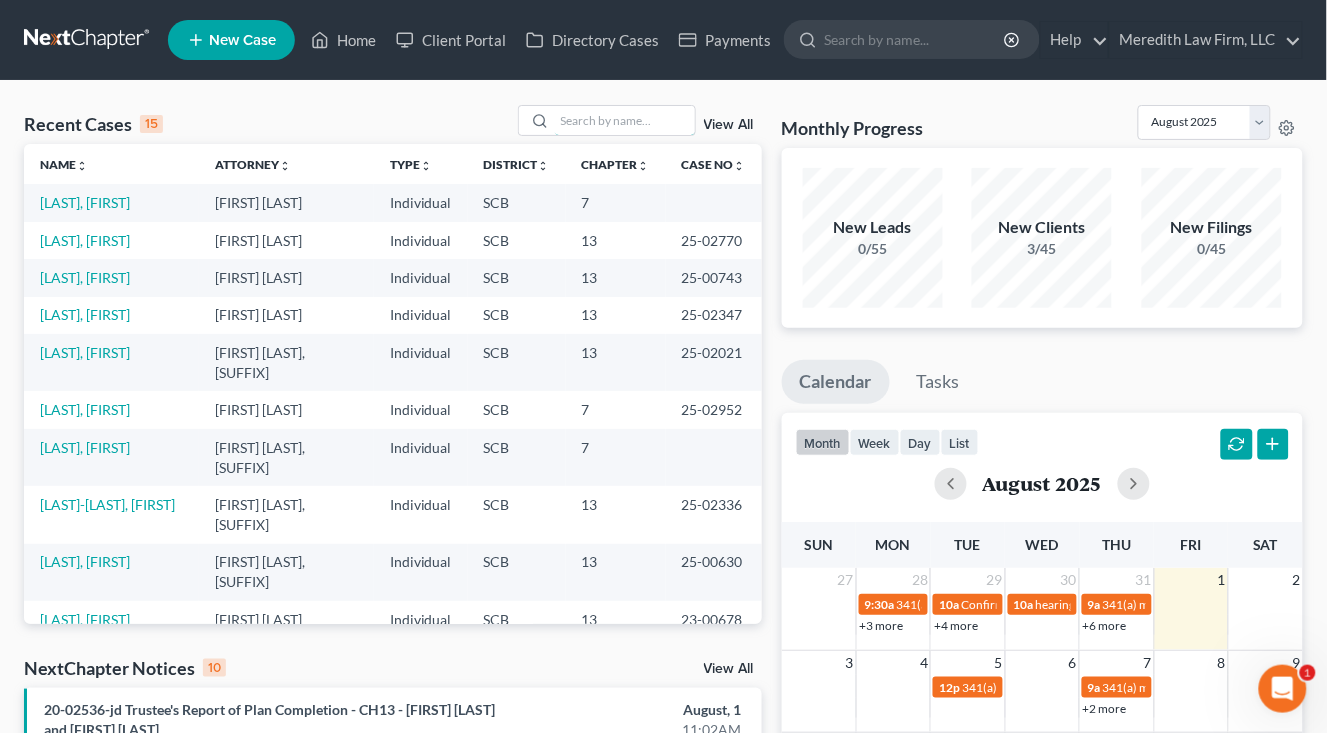 click at bounding box center (625, 120) 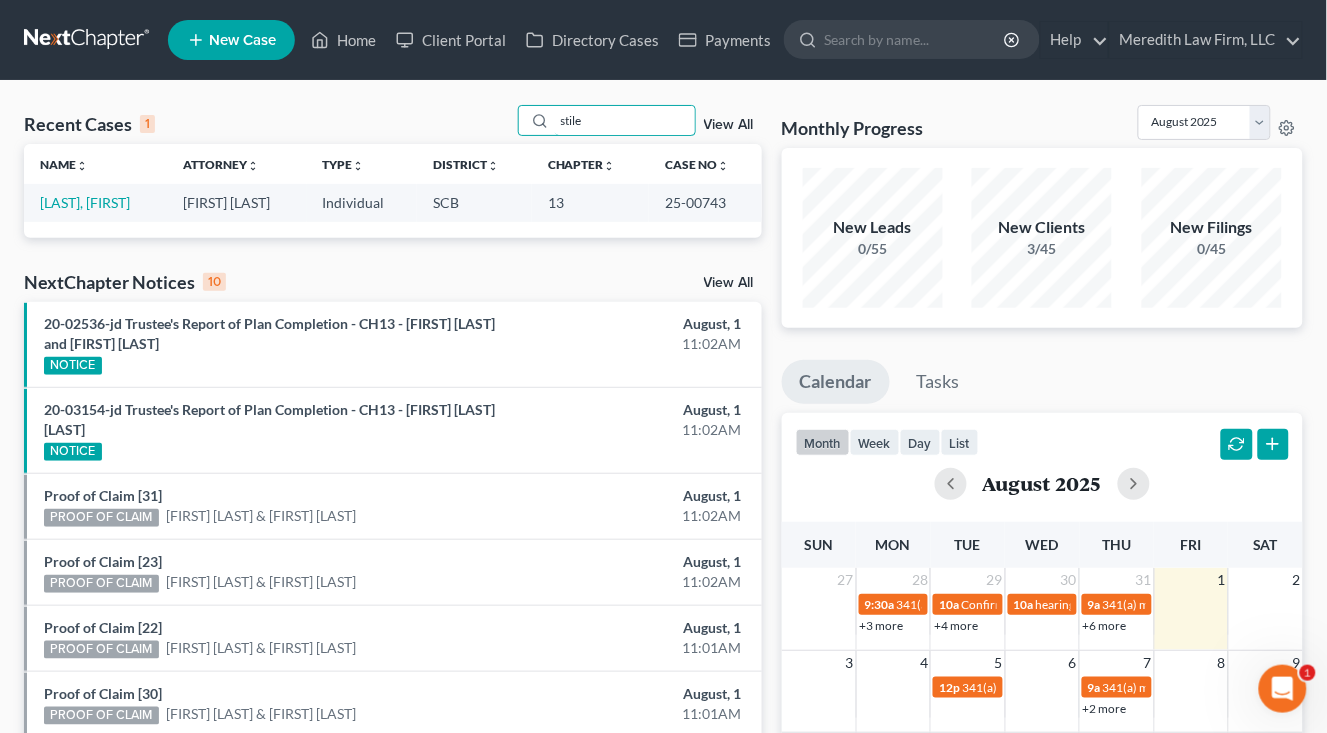 type on "stile" 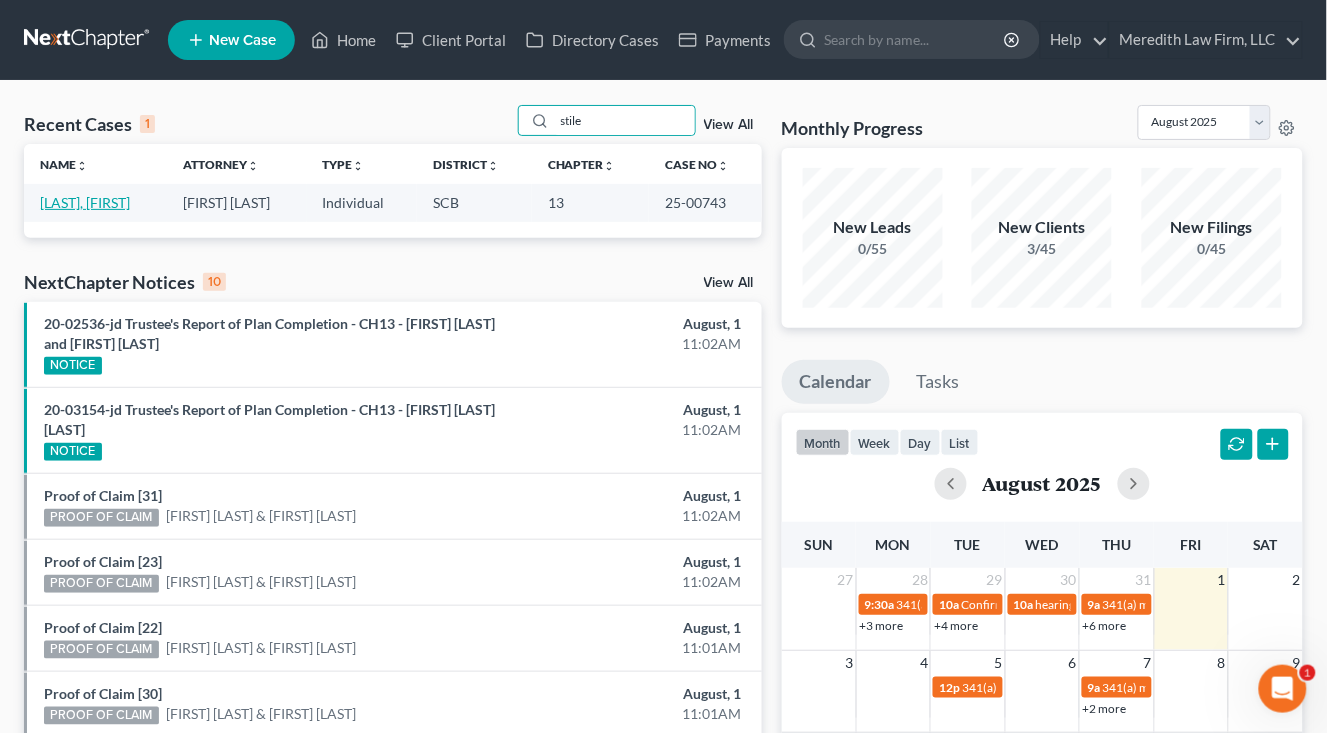 click on "[LAST], [FIRST]" at bounding box center (85, 202) 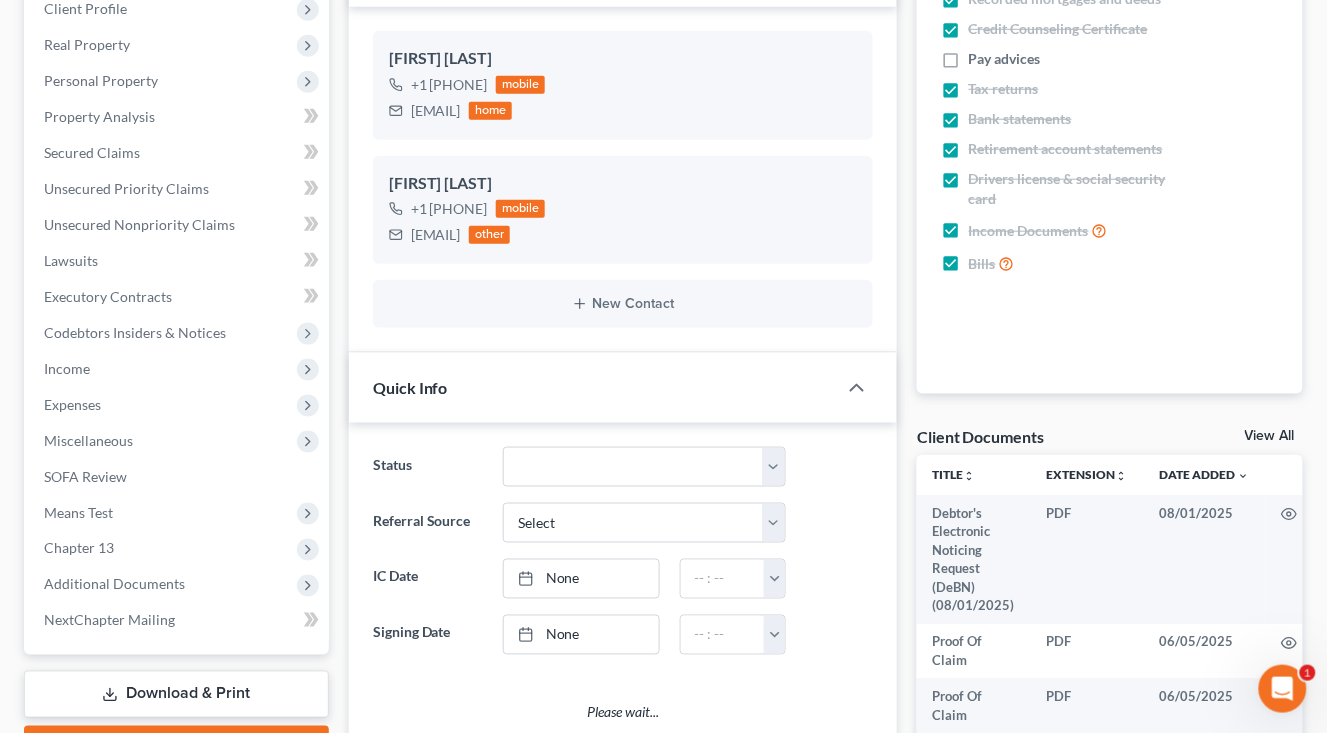 select on "1" 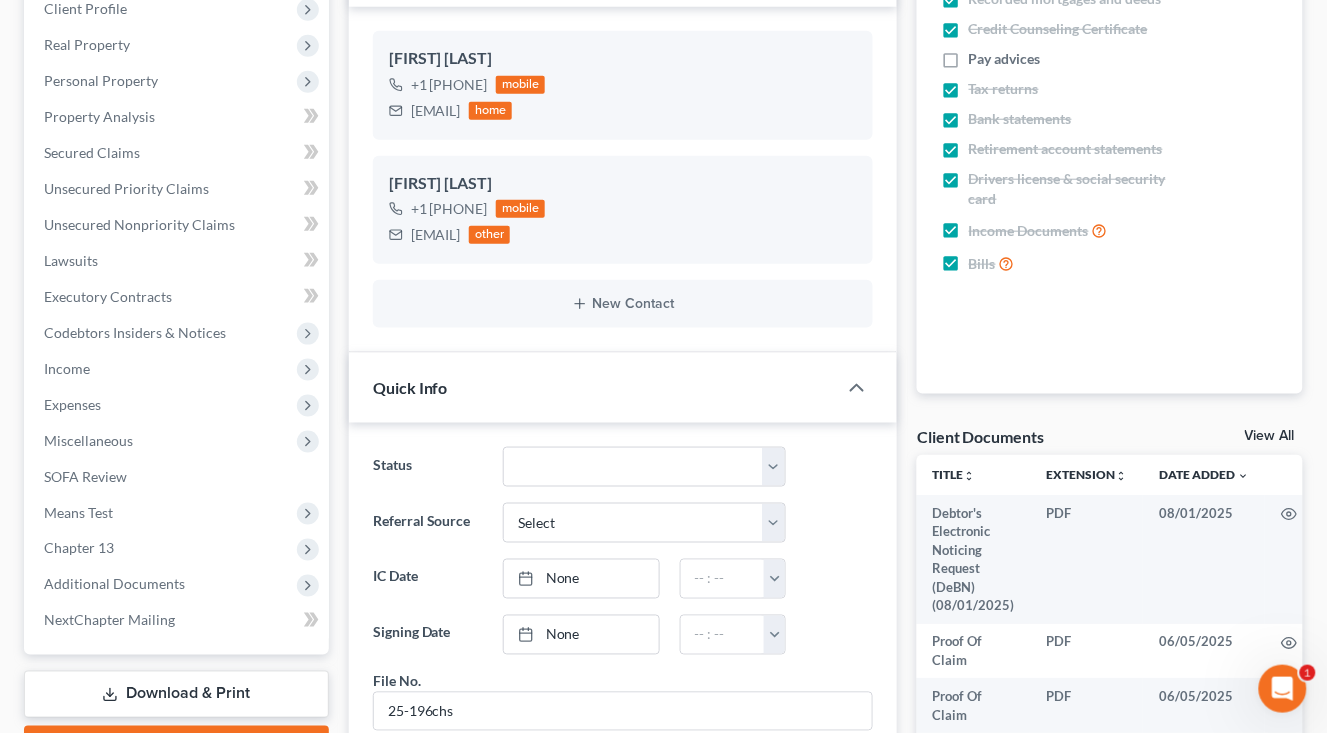 scroll, scrollTop: 555, scrollLeft: 0, axis: vertical 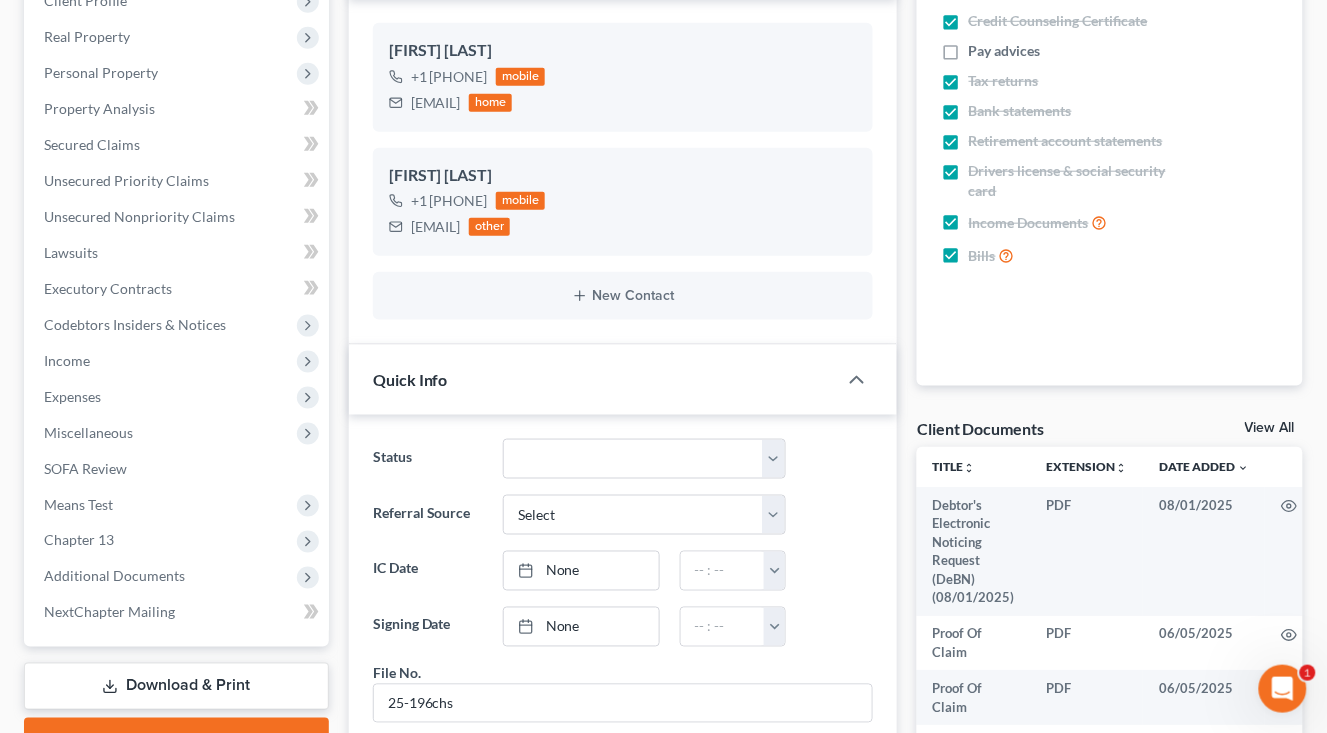 click at bounding box center [1244, 51] 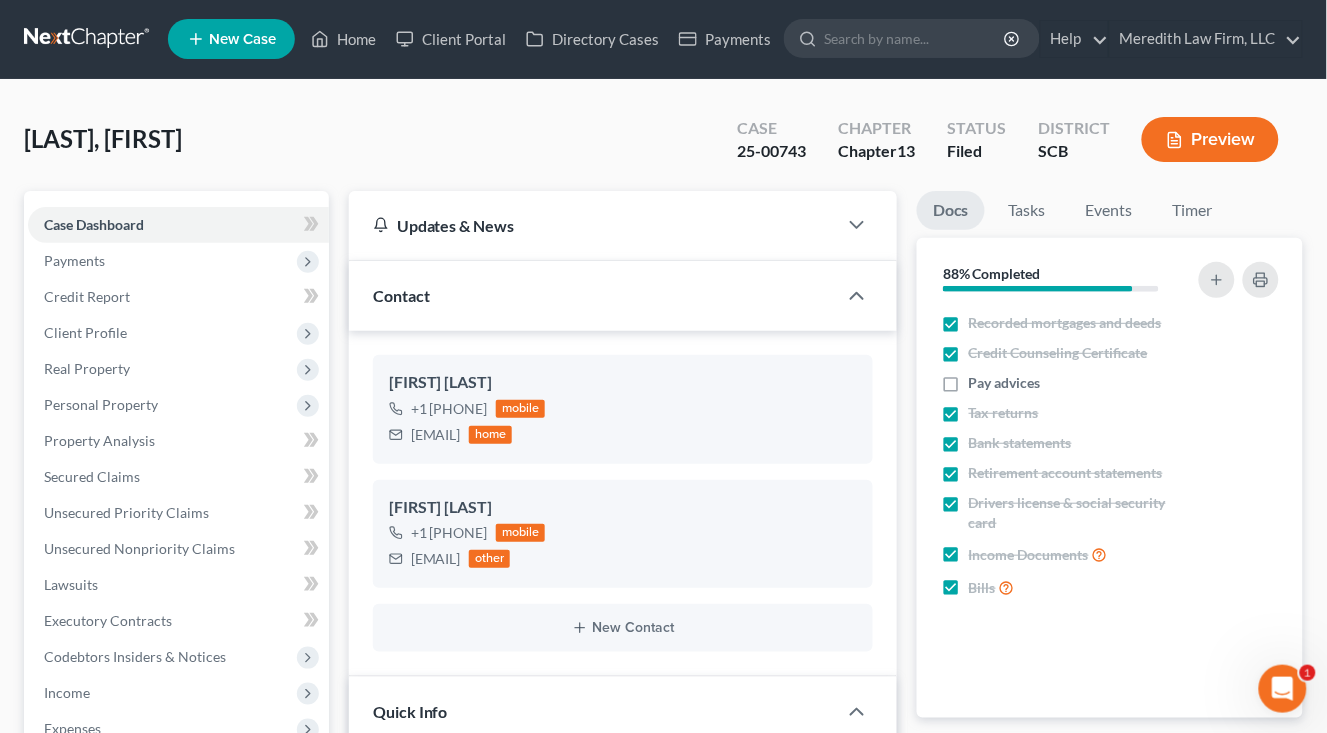 scroll, scrollTop: 0, scrollLeft: 0, axis: both 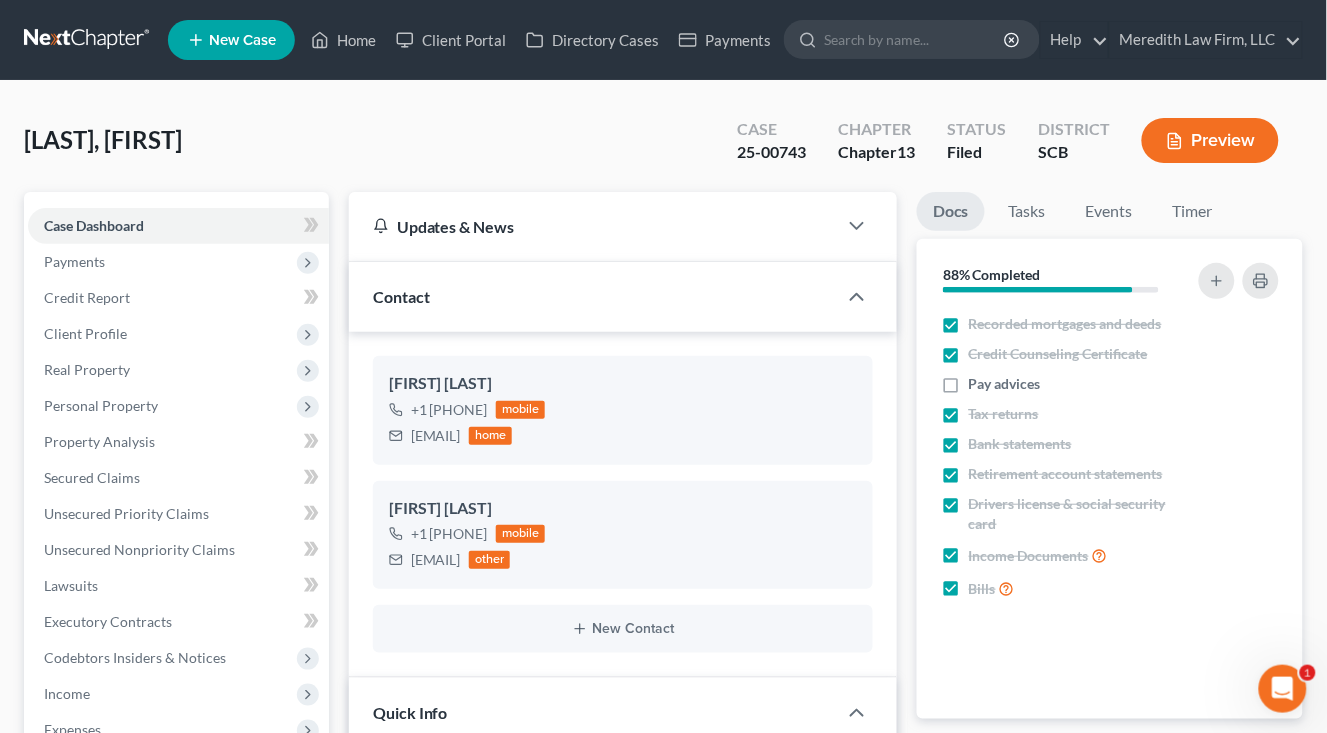 click at bounding box center (88, 40) 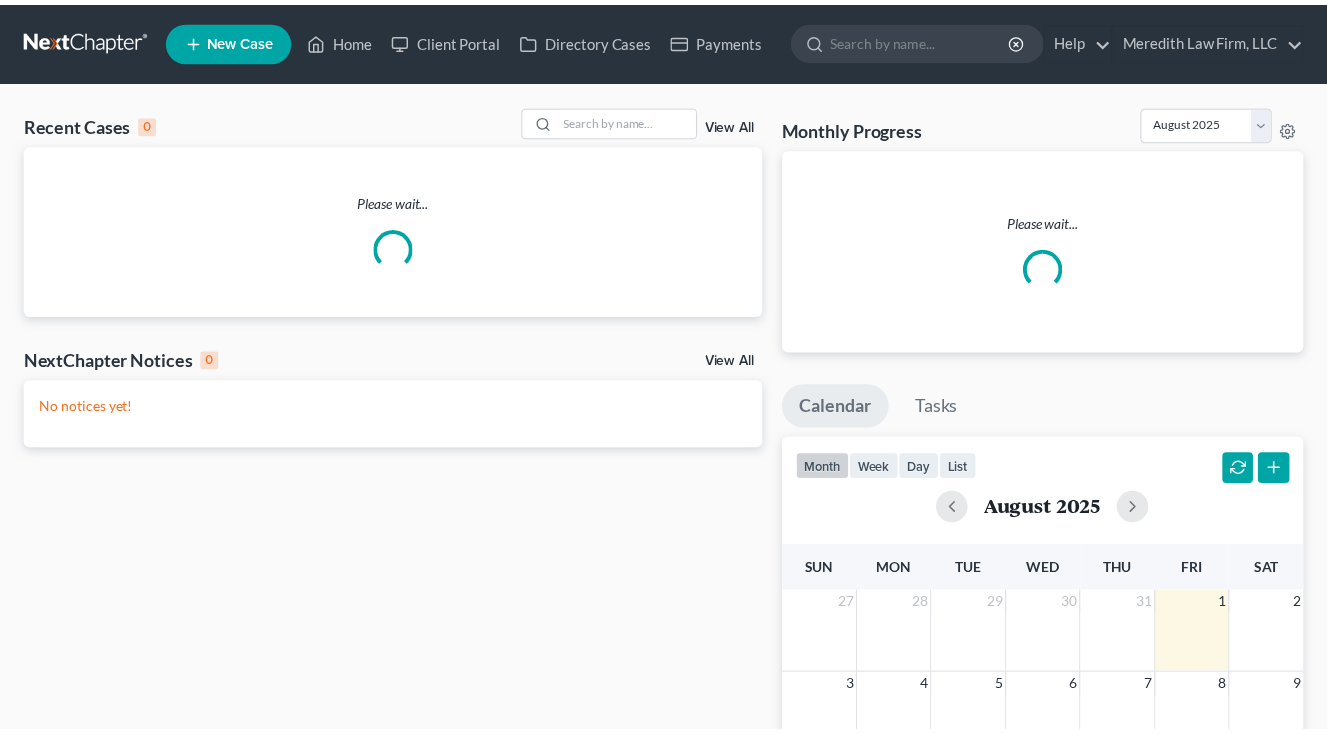 scroll, scrollTop: 0, scrollLeft: 0, axis: both 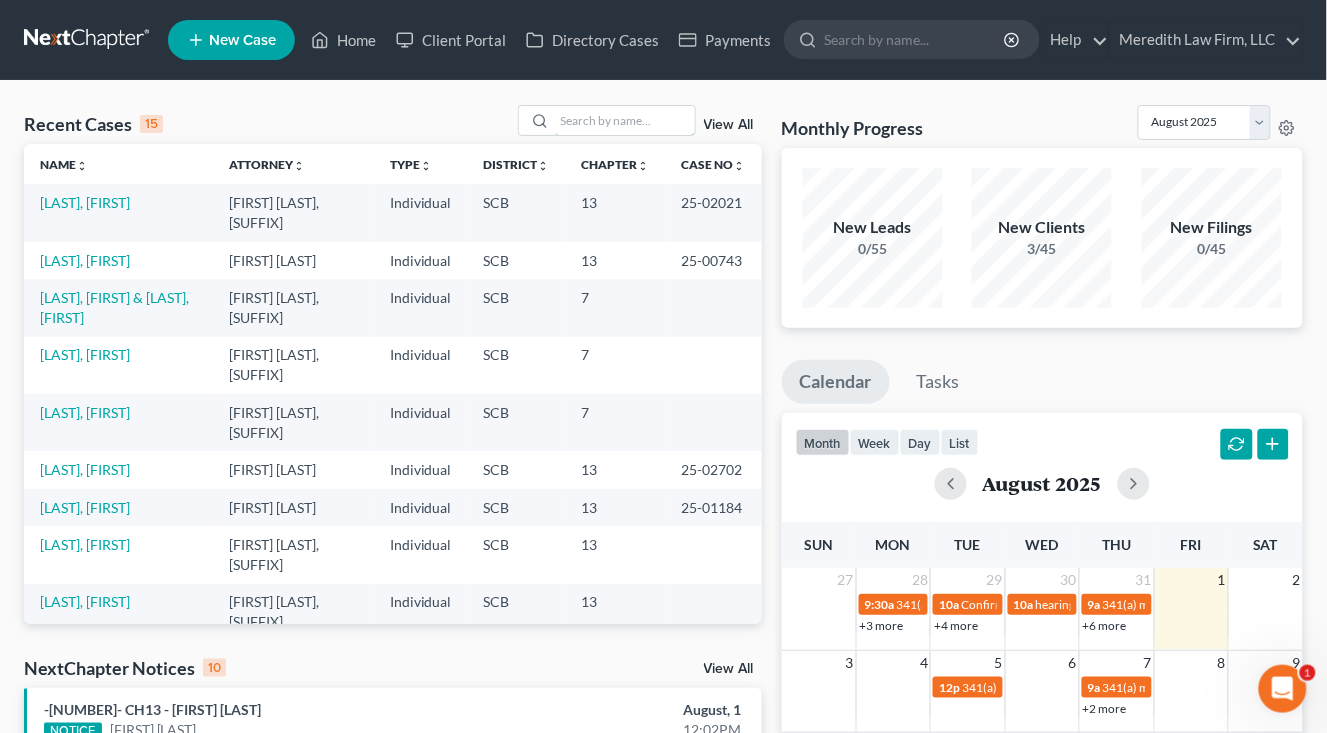 click at bounding box center [625, 120] 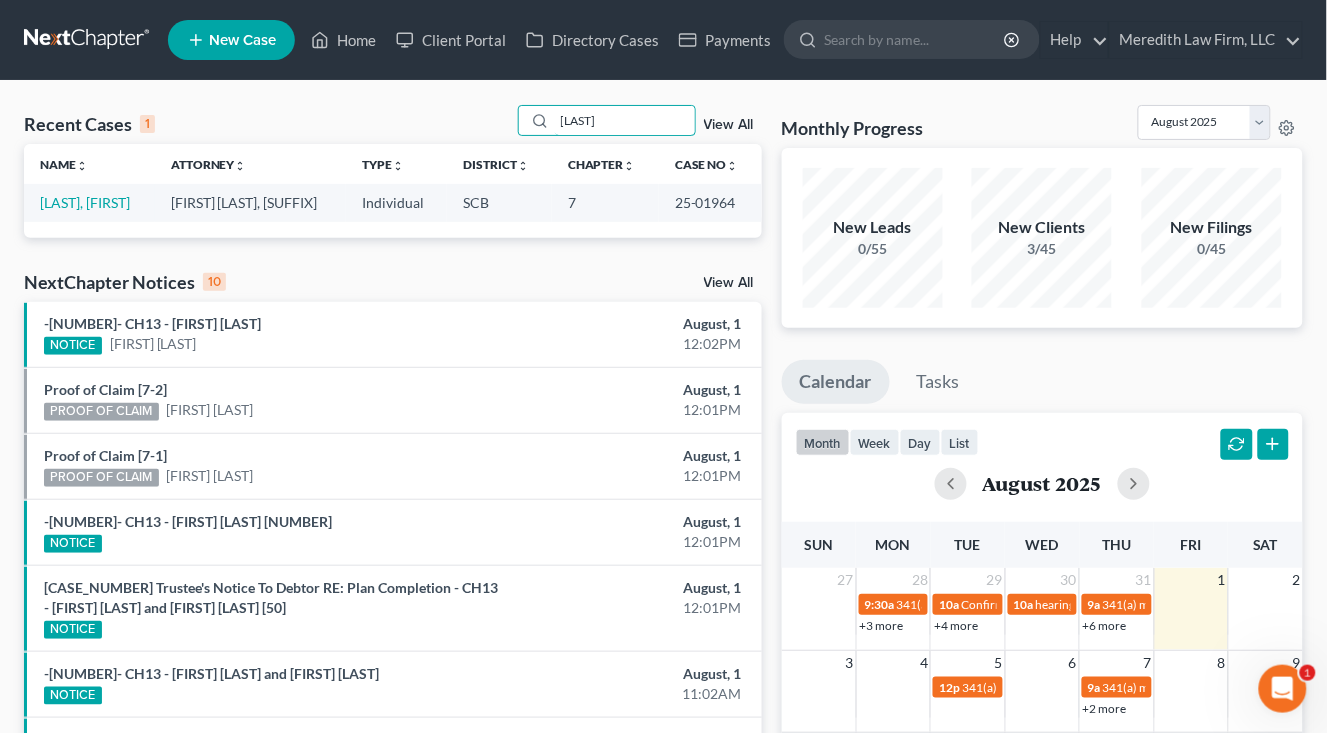 type on "[LAST]" 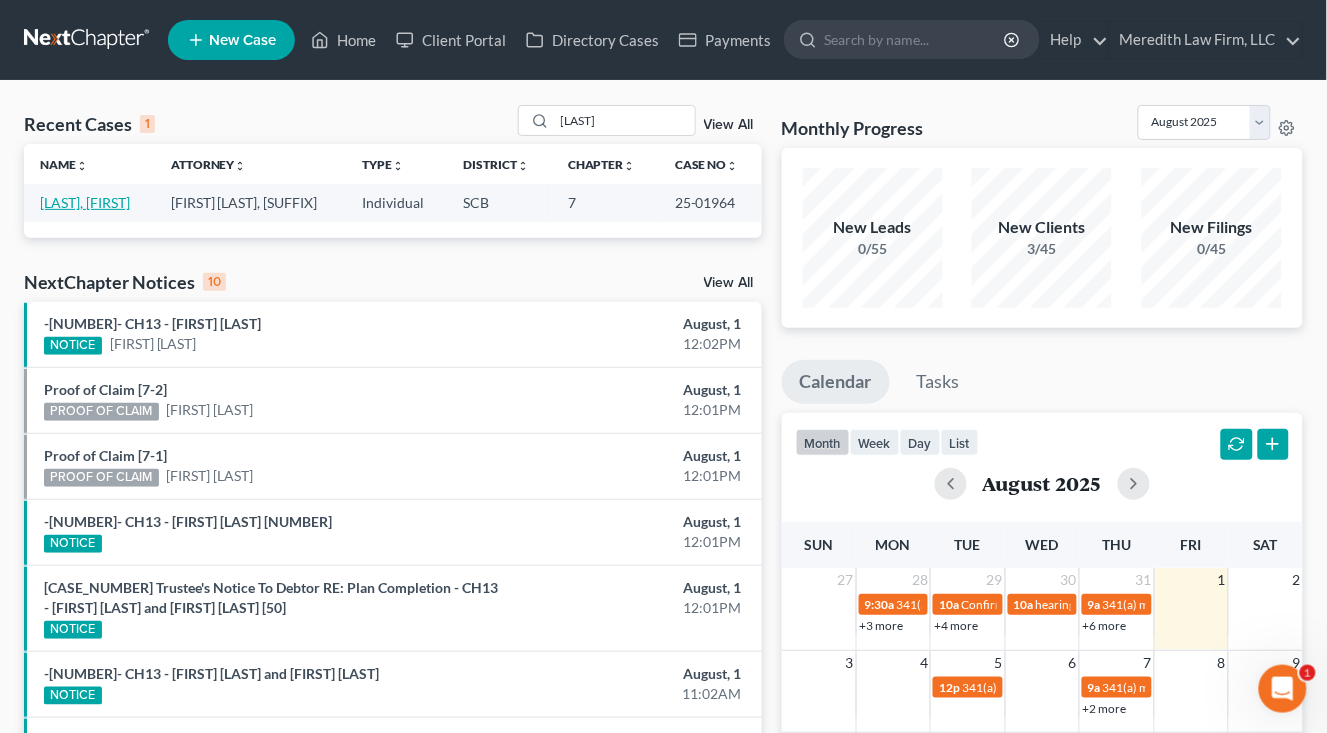 click on "[LAST], [FIRST]" at bounding box center (85, 202) 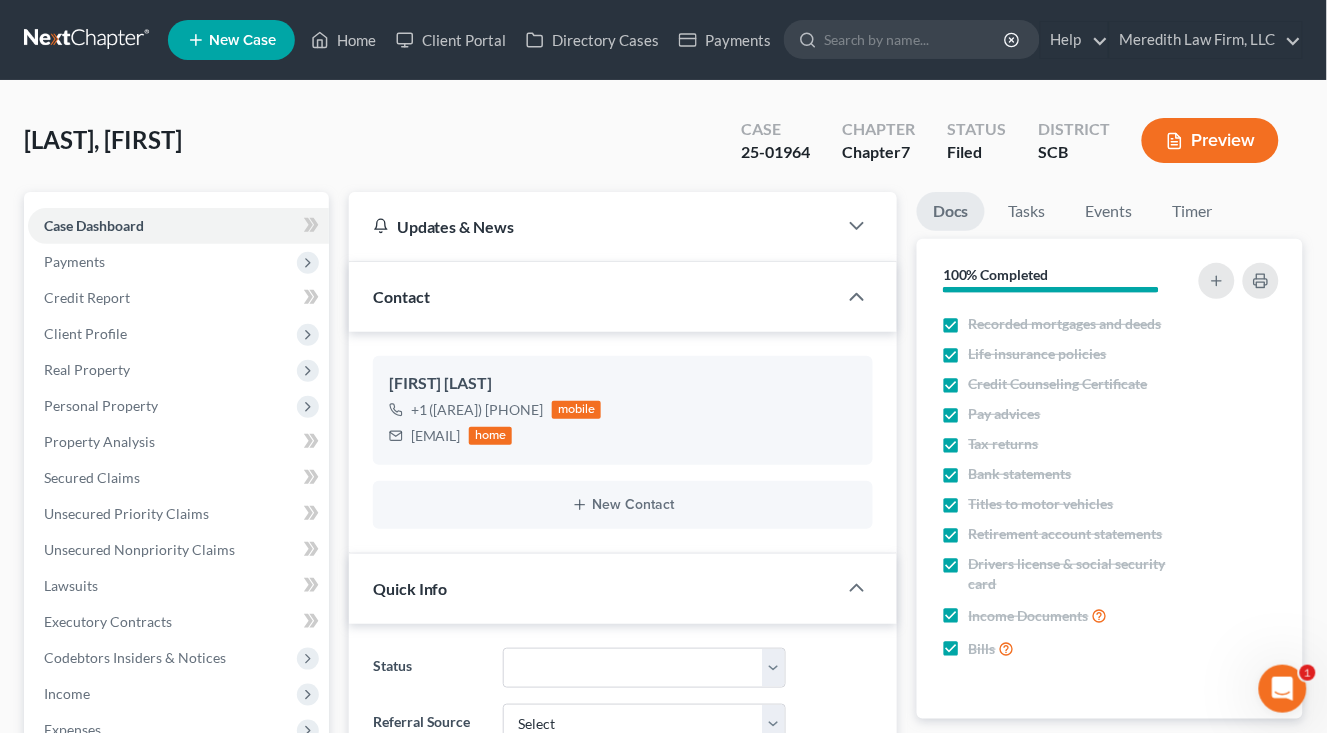 select on "1" 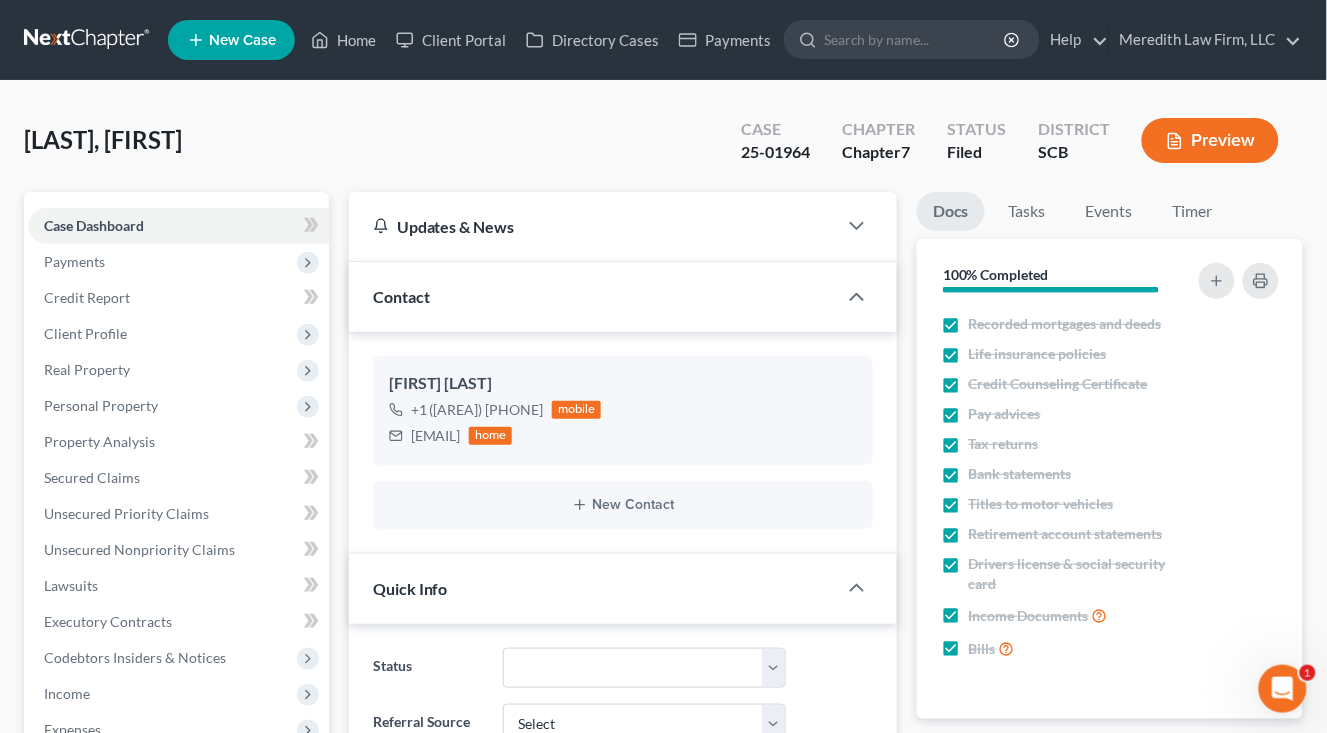 scroll, scrollTop: 2484, scrollLeft: 0, axis: vertical 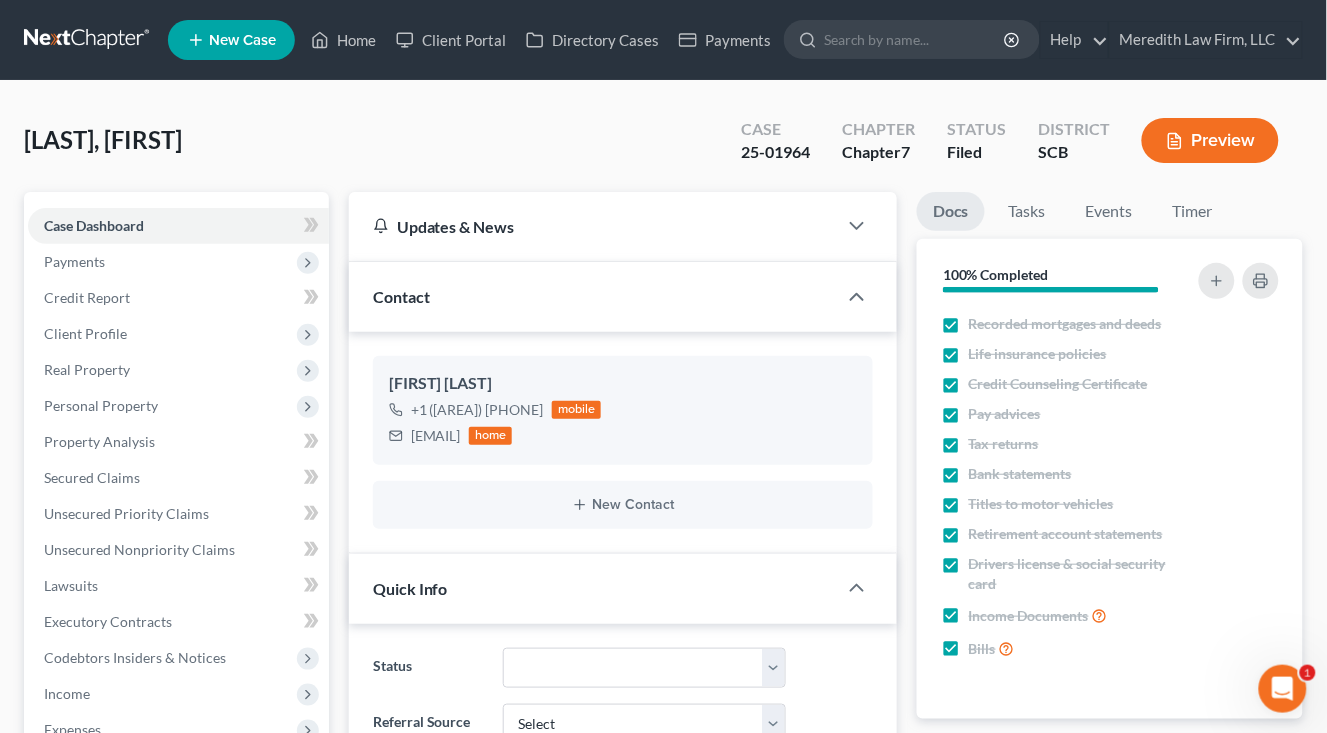 click at bounding box center [88, 40] 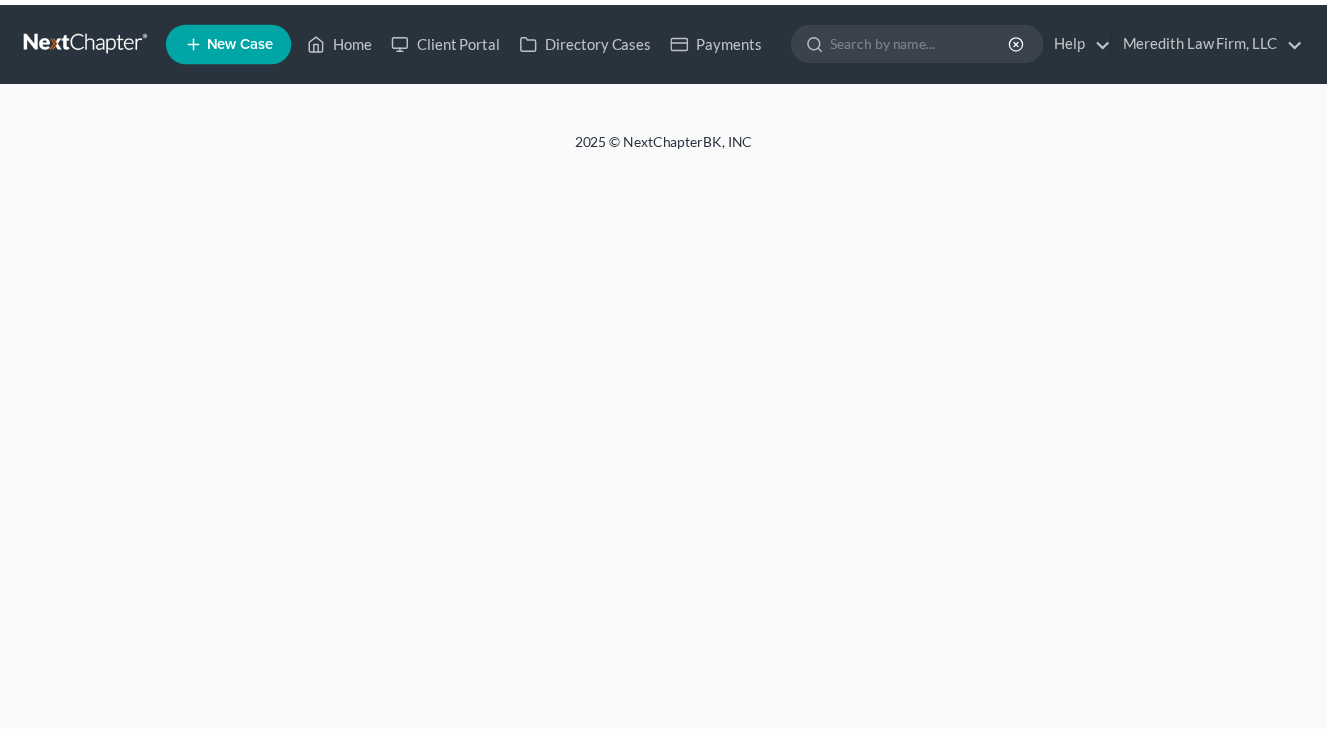 scroll, scrollTop: 0, scrollLeft: 0, axis: both 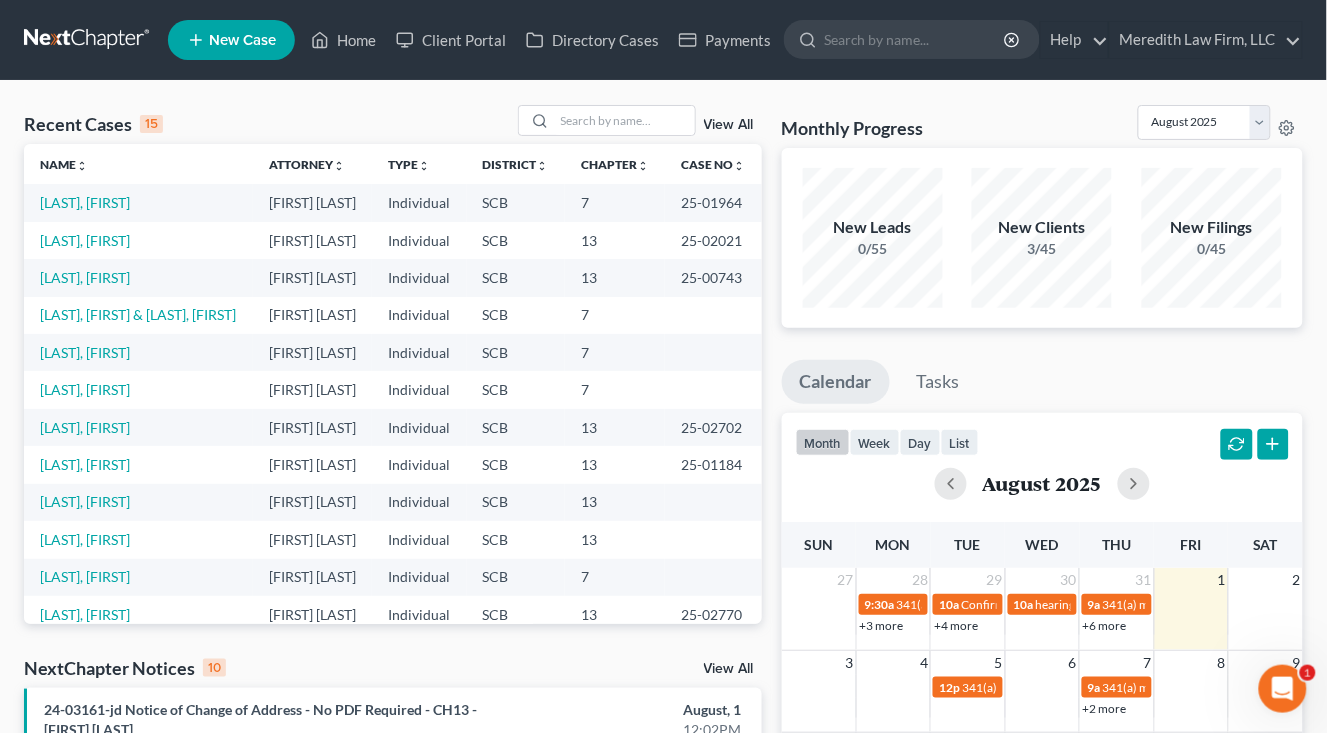click on "Recent Cases 15         View All
Name
unfold_more
expand_more
expand_less
Attorney
unfold_more
expand_more
expand_less
Type
unfold_more
expand_more
expand_less
District
unfold_more
expand_more
expand_less
Chapter
unfold_more
expand_more
expand_less
Case No
unfold_more
expand_more
expand_less
Prefix
unfold_more
expand_more
expand_less
Trout, Suzanne Robert Meredith, Jr. Individual SCB 7 25-01964 Trump, Daniel Robert Meredith, Jr. Individual SCB 13 25-02021 Stiles, John Elizabeth Heilig Individual SCB 13 25-00743 Morgan, Sean & Johnson, Courtney Robert Meredith, Jr. Individual SCB 7 Sgromolo, Mark Robert Meredith, Jr. Individual SCB 7 Haigler, Kyle Robert Meredith, Jr. Individual SCB 7 McFadden, Vanessa Elizabeth Heilig Individual SCB 13 25-02702 Sterling, Amanda Elizabeth Heilig Individual SCB 13 25-01184 Harmon, Casey Robert Meredith, Jr. Individual SCB 13 Heyward, Cathy Individual SCB 13" at bounding box center [663, 782] 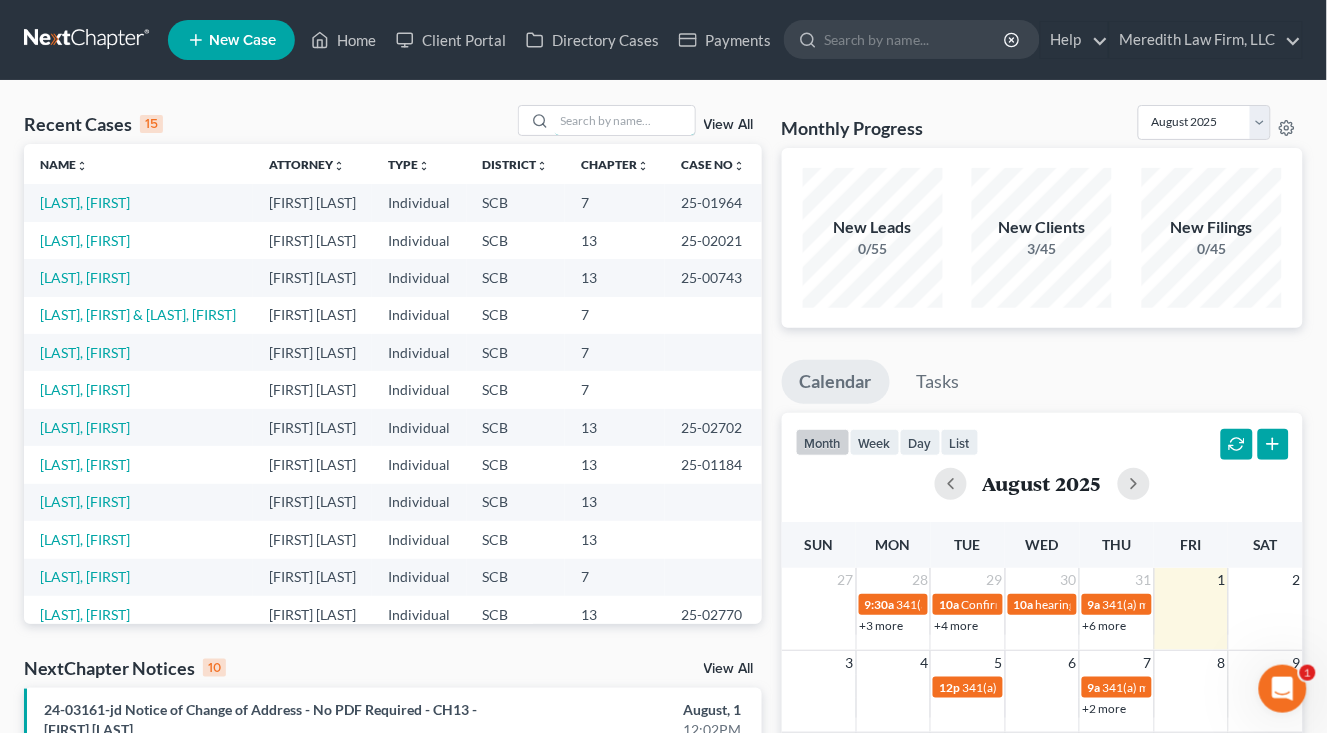 click at bounding box center (625, 120) 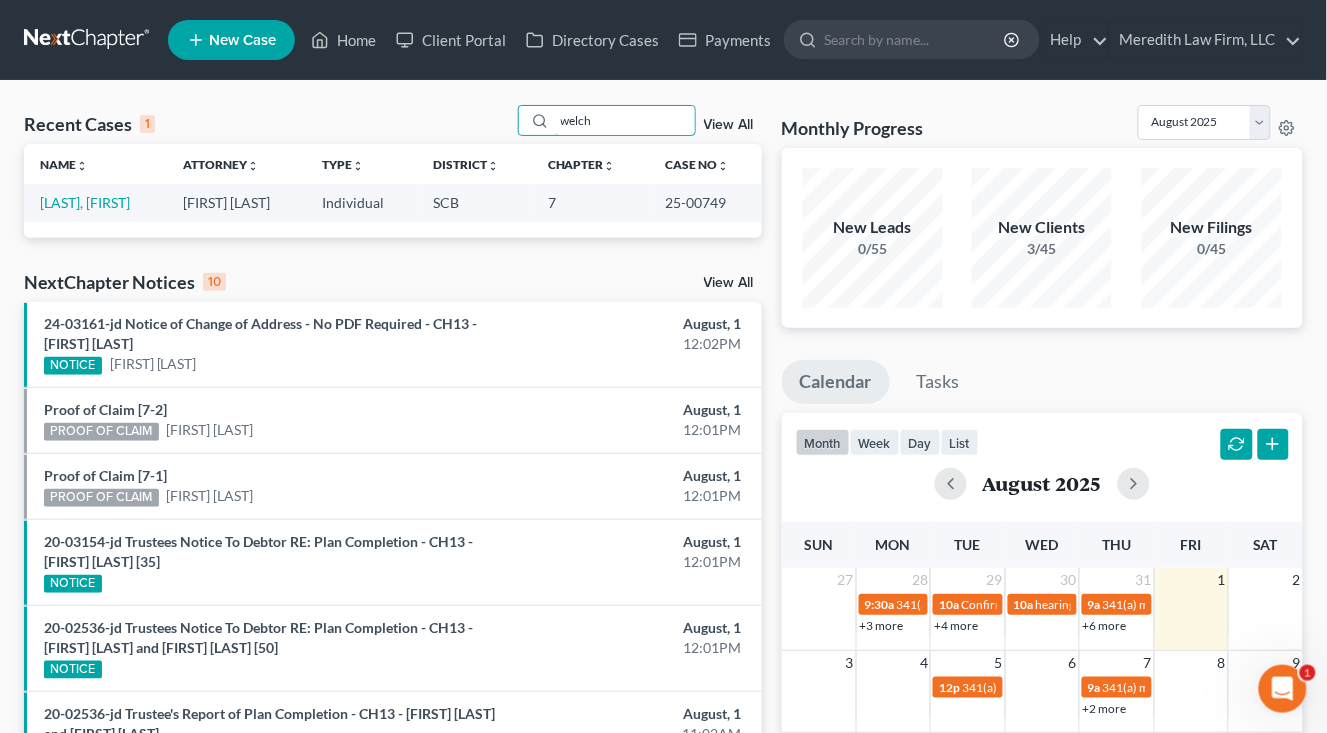 type on "welch" 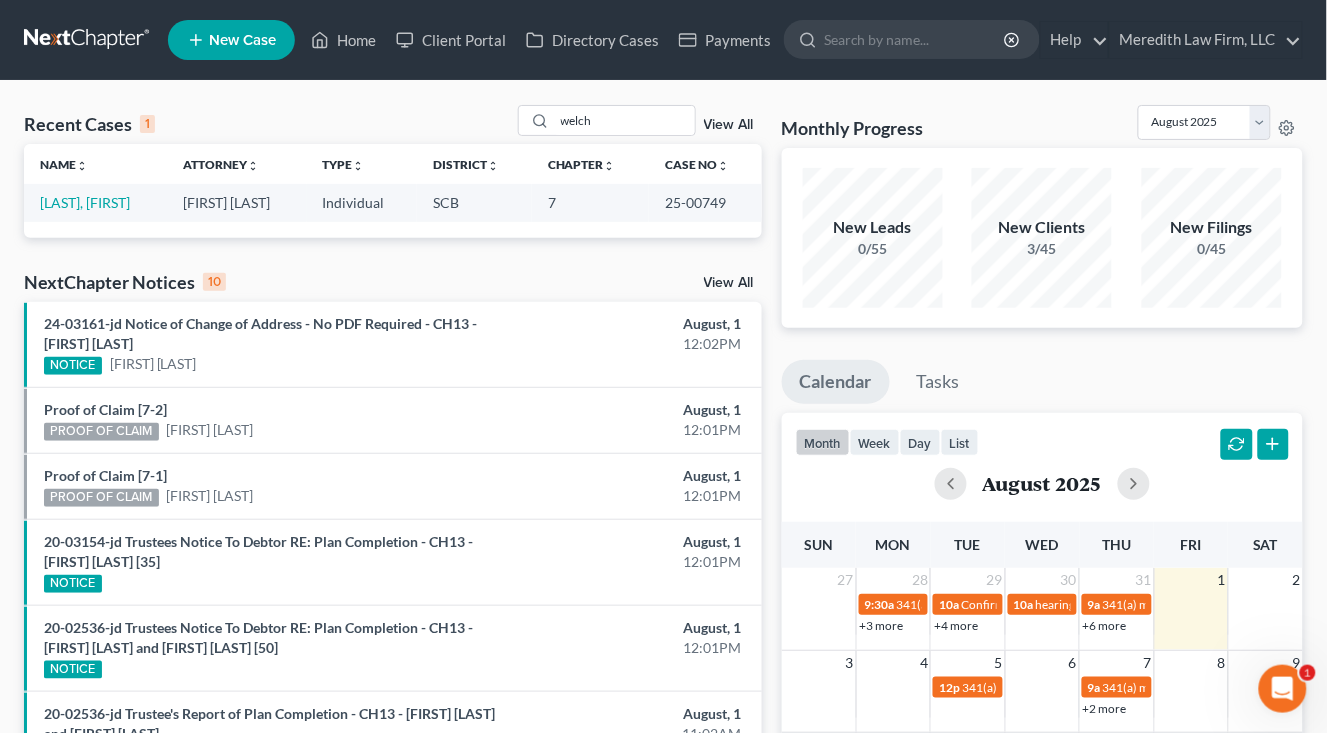 click at bounding box center (88, 40) 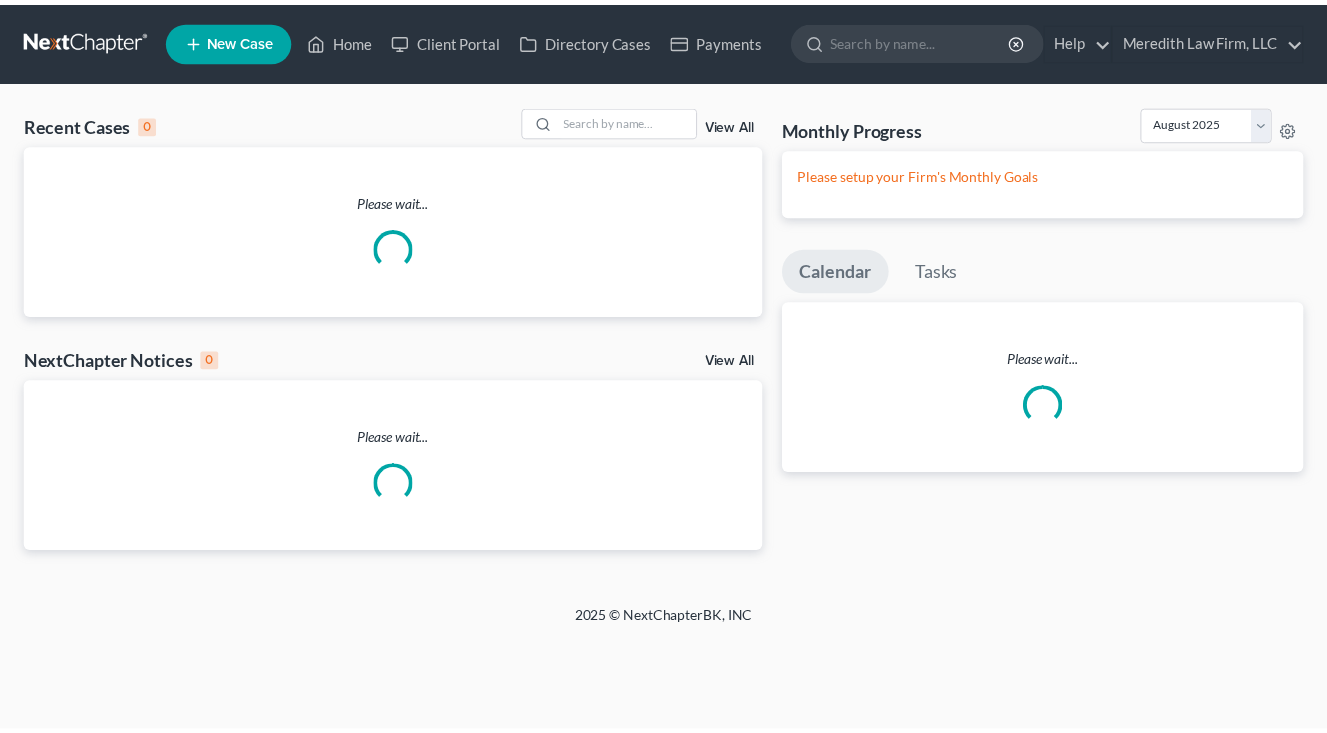 scroll, scrollTop: 0, scrollLeft: 0, axis: both 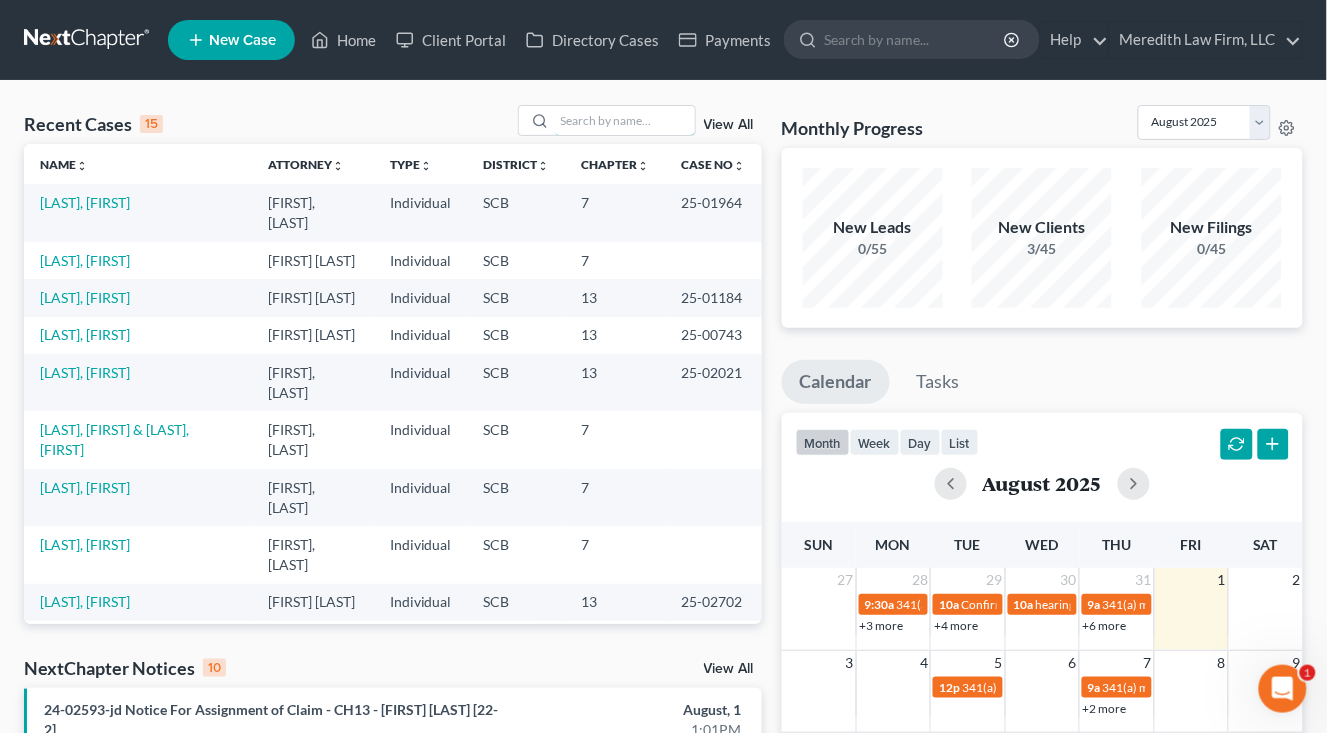 click at bounding box center [625, 120] 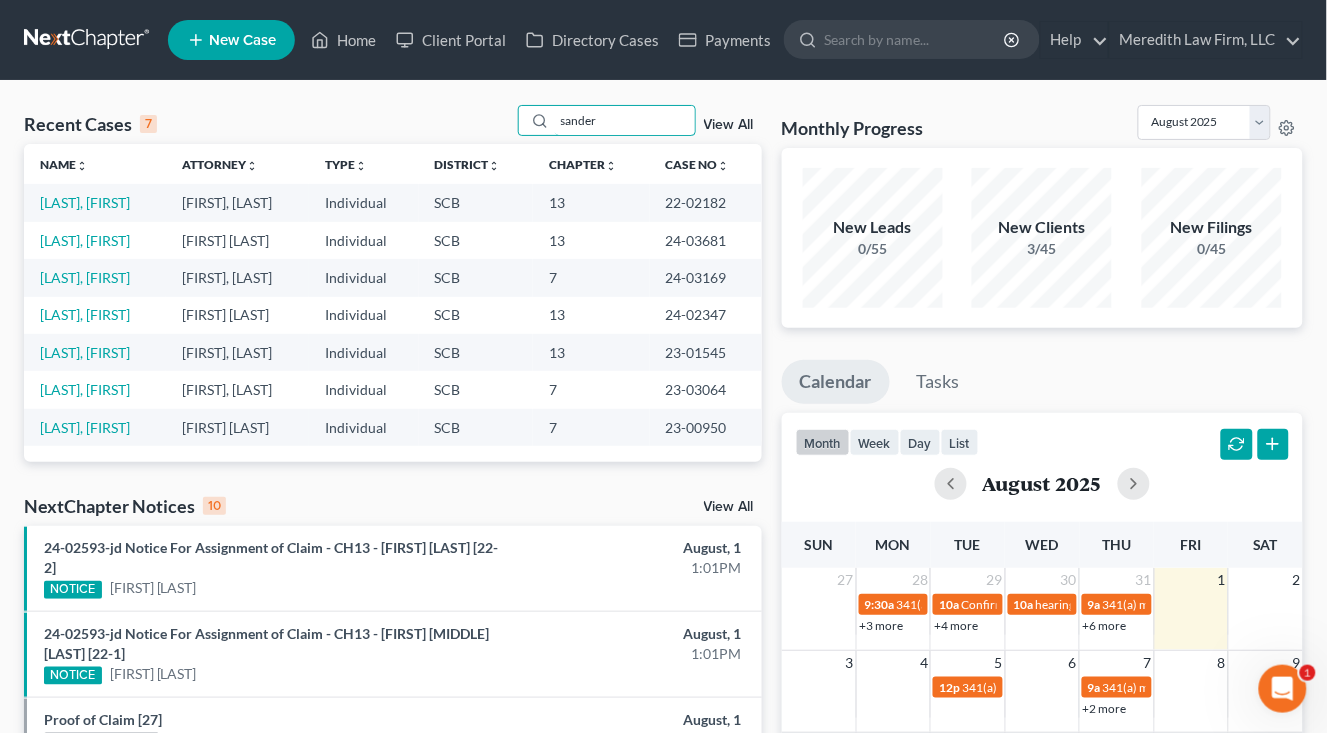type on "sander" 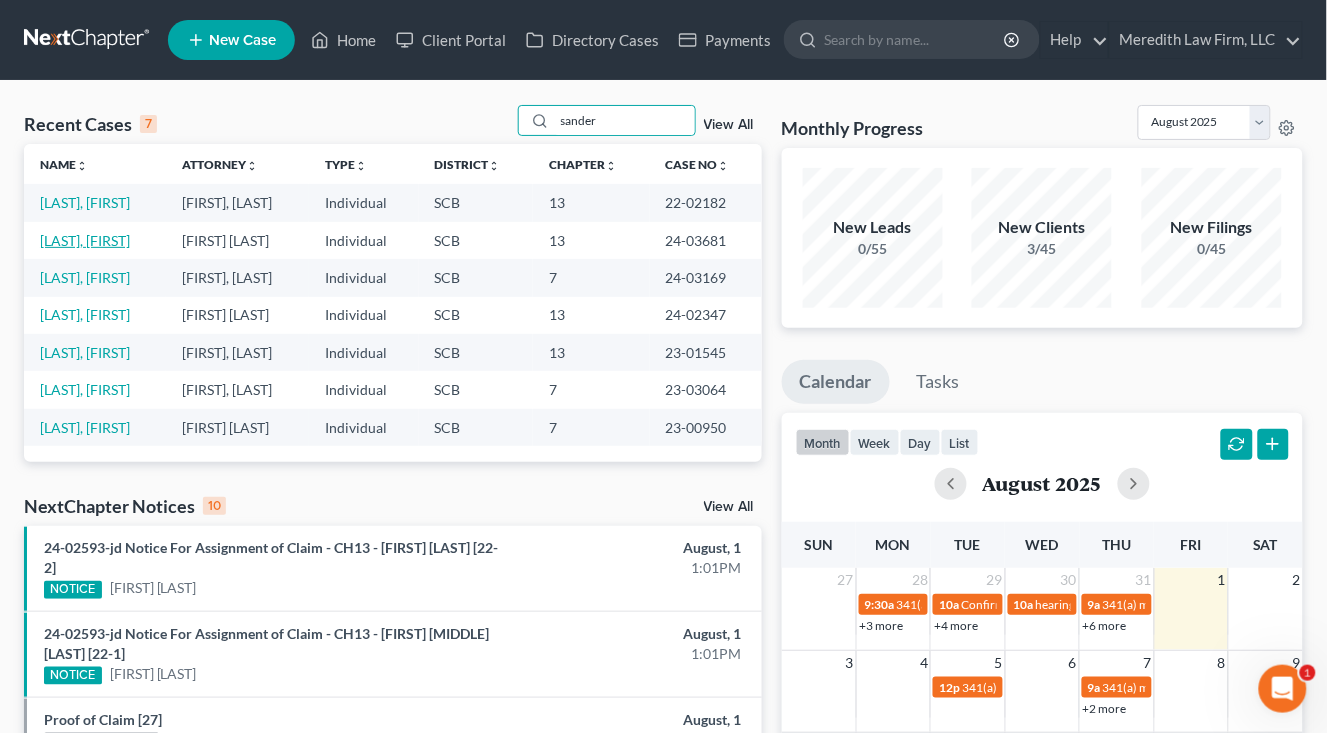 click on "[LAST], [FIRST]" at bounding box center (85, 240) 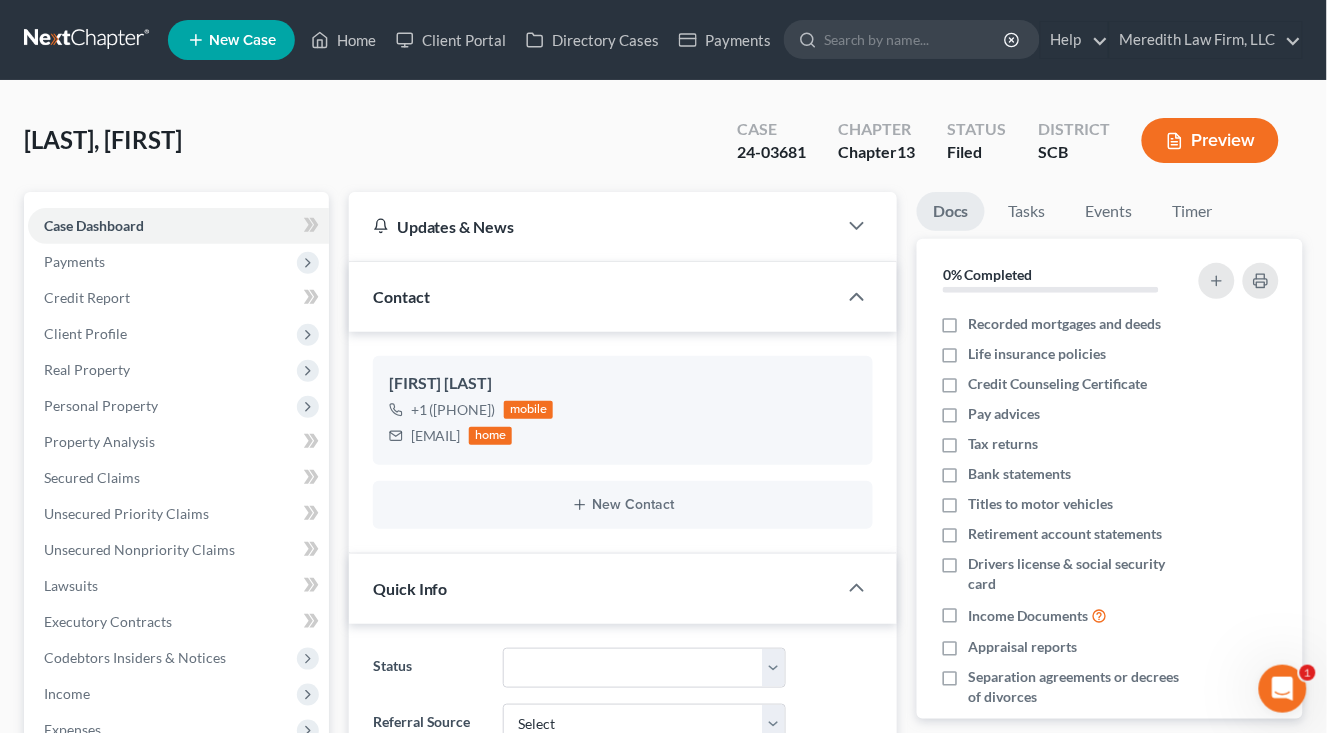 select on "0" 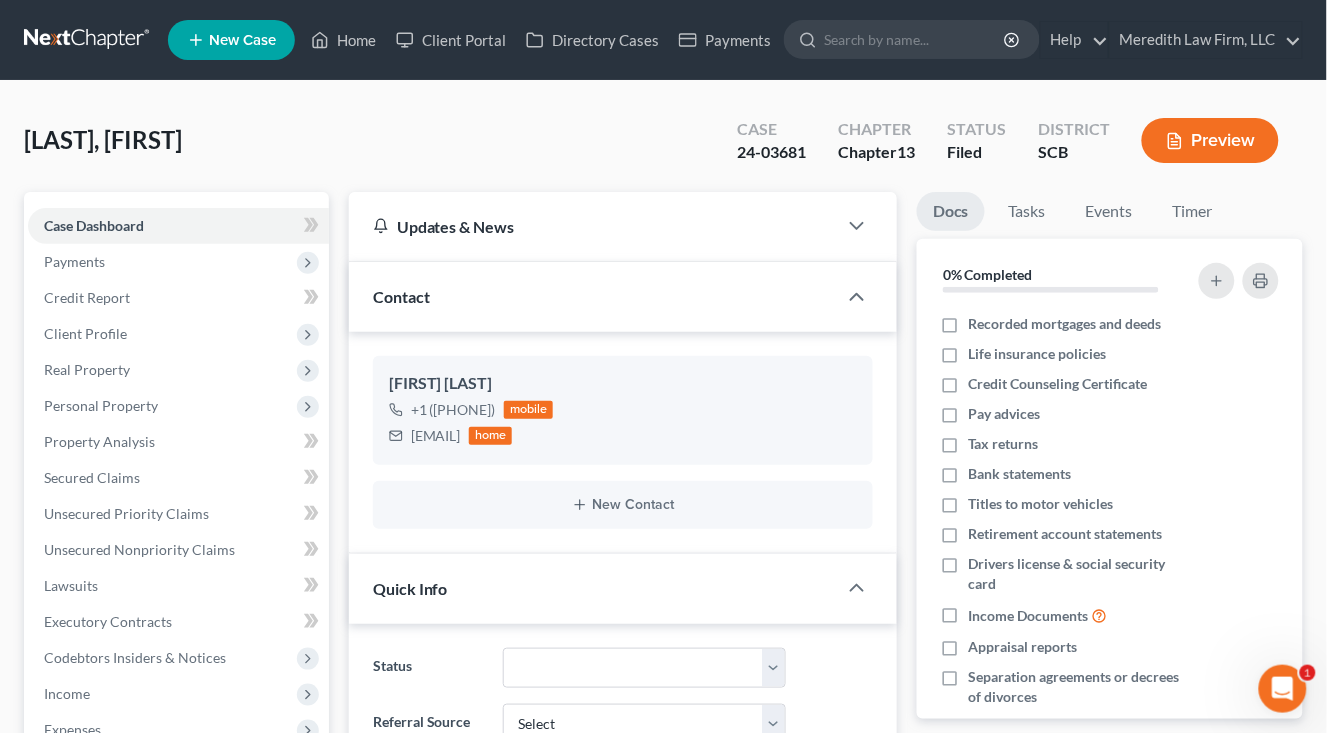 scroll, scrollTop: 1777, scrollLeft: 0, axis: vertical 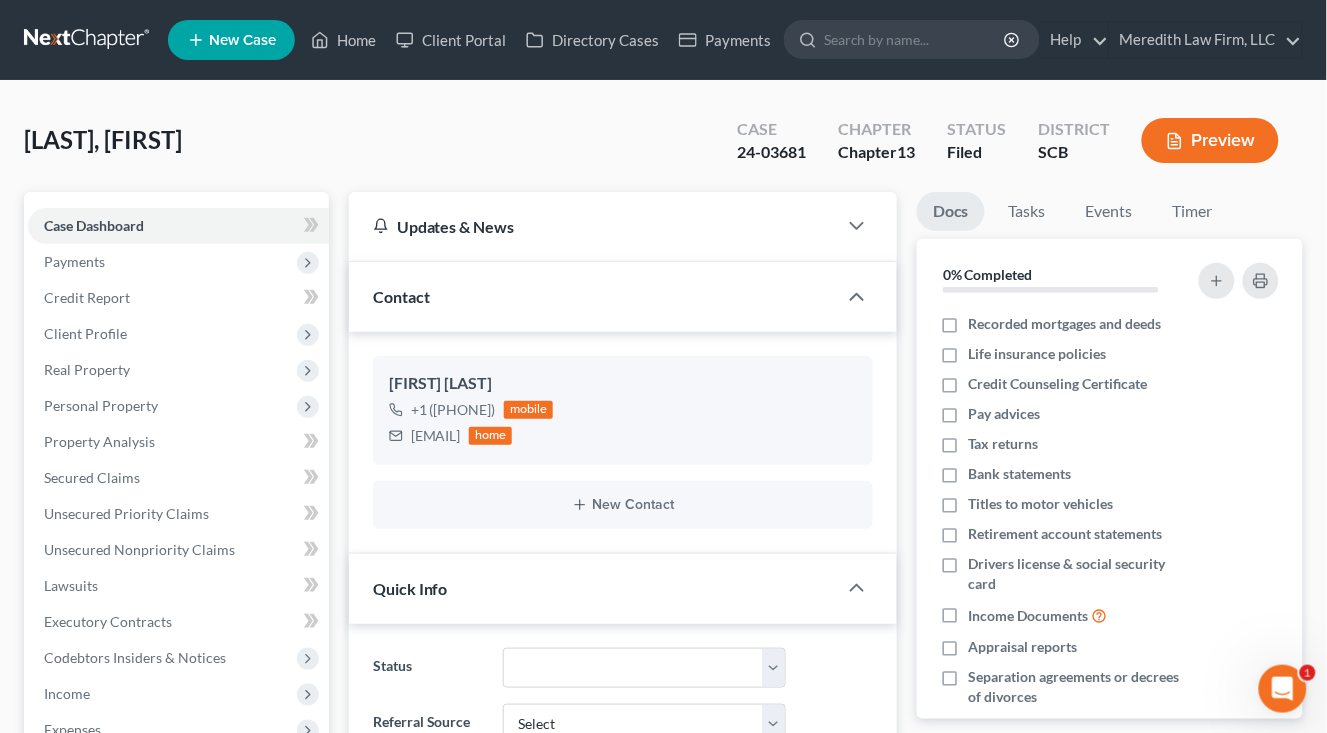 click at bounding box center (88, 40) 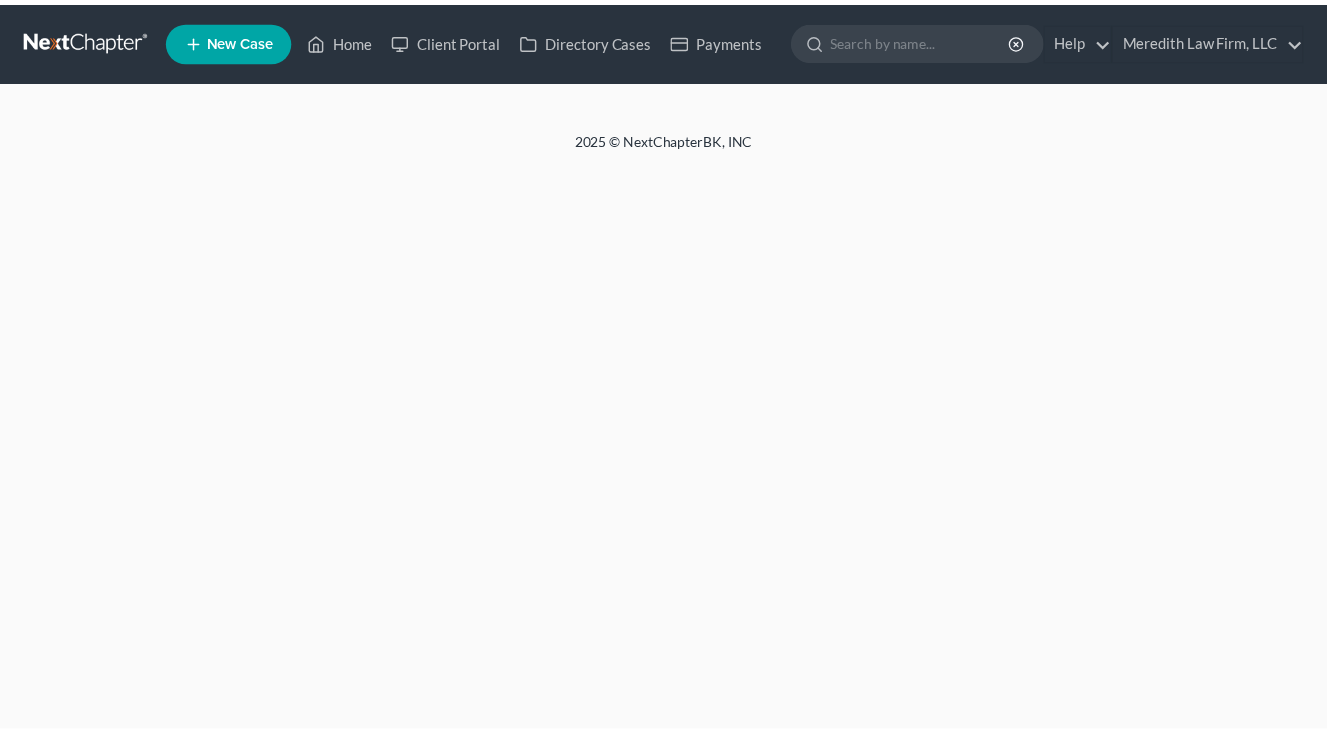 scroll, scrollTop: 0, scrollLeft: 0, axis: both 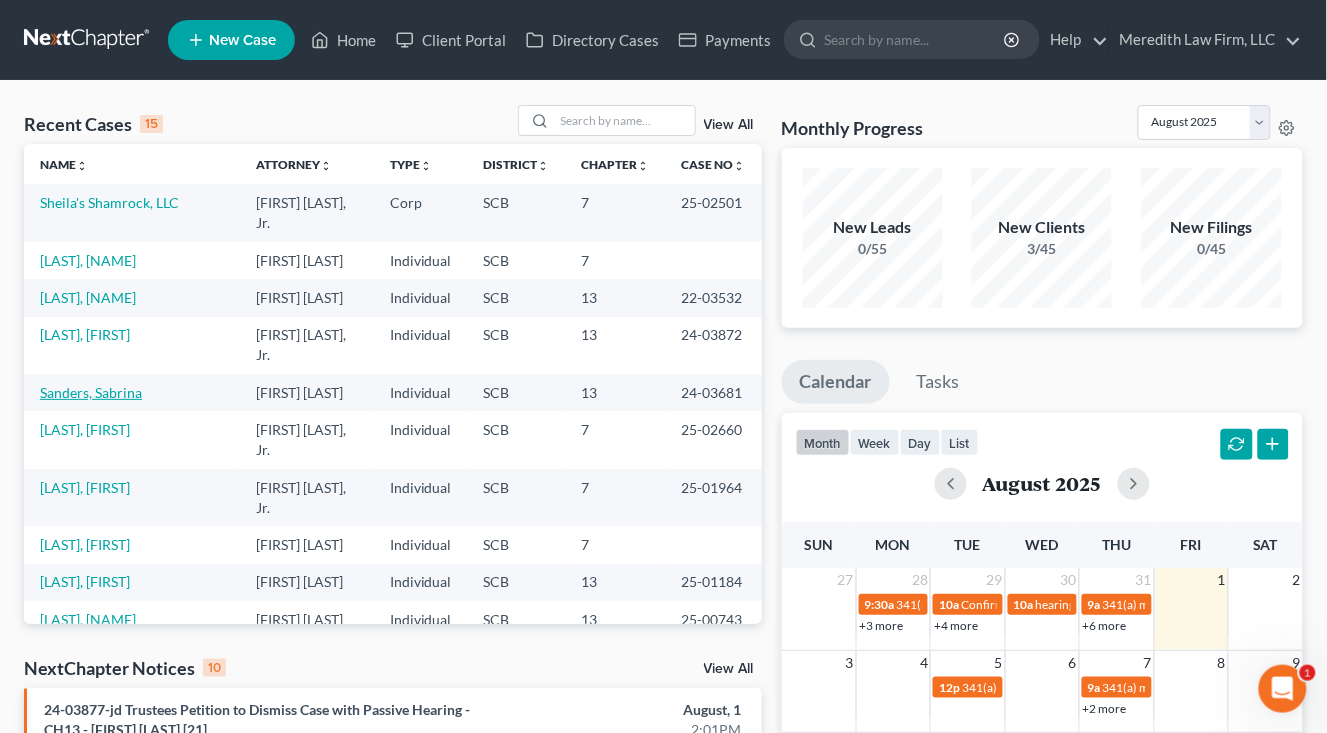 click on "[LAST], [FIRST]" at bounding box center (91, 392) 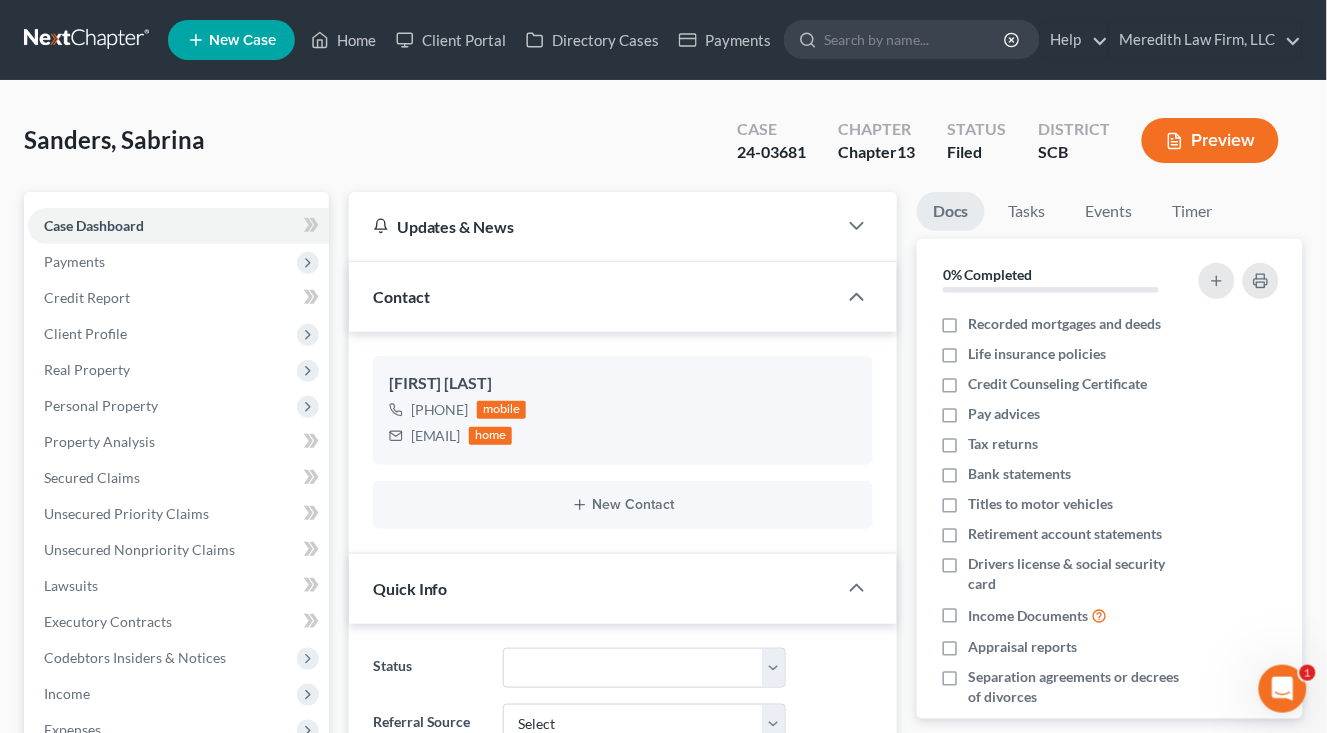 select on "0" 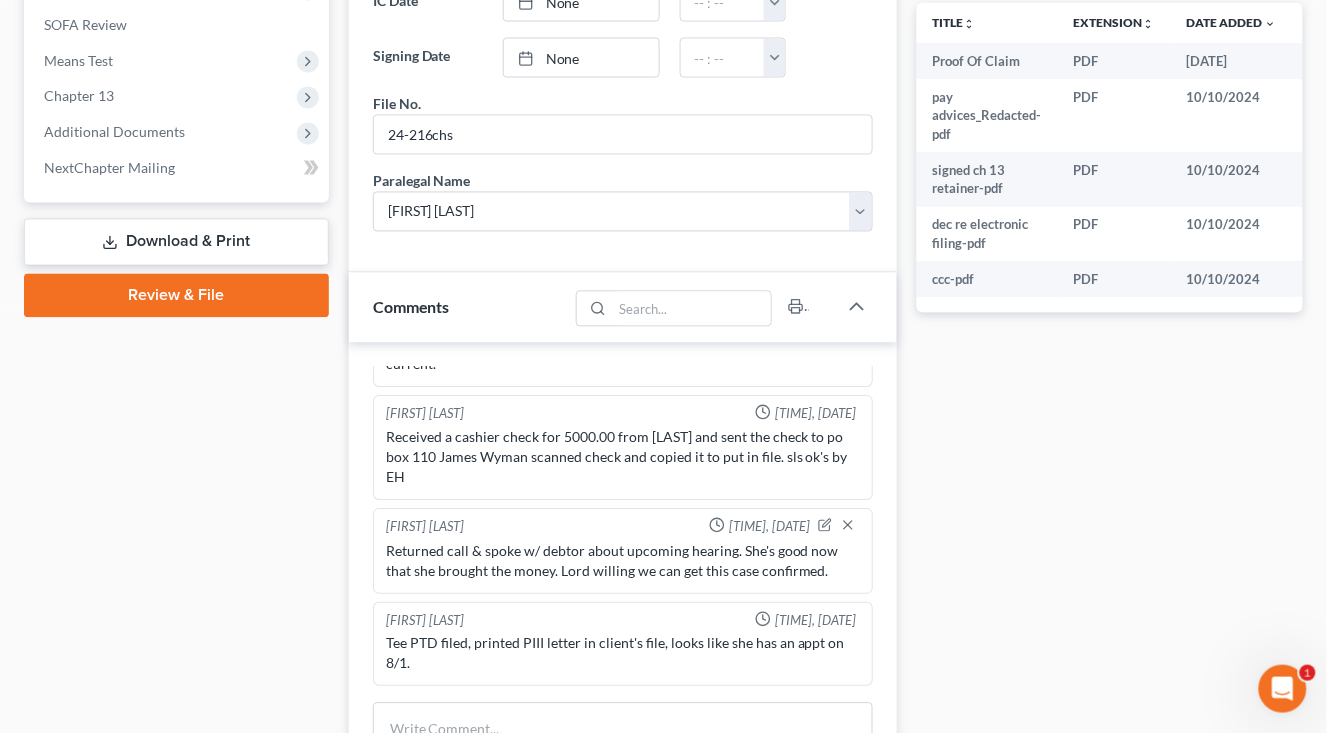 scroll, scrollTop: 1776, scrollLeft: 0, axis: vertical 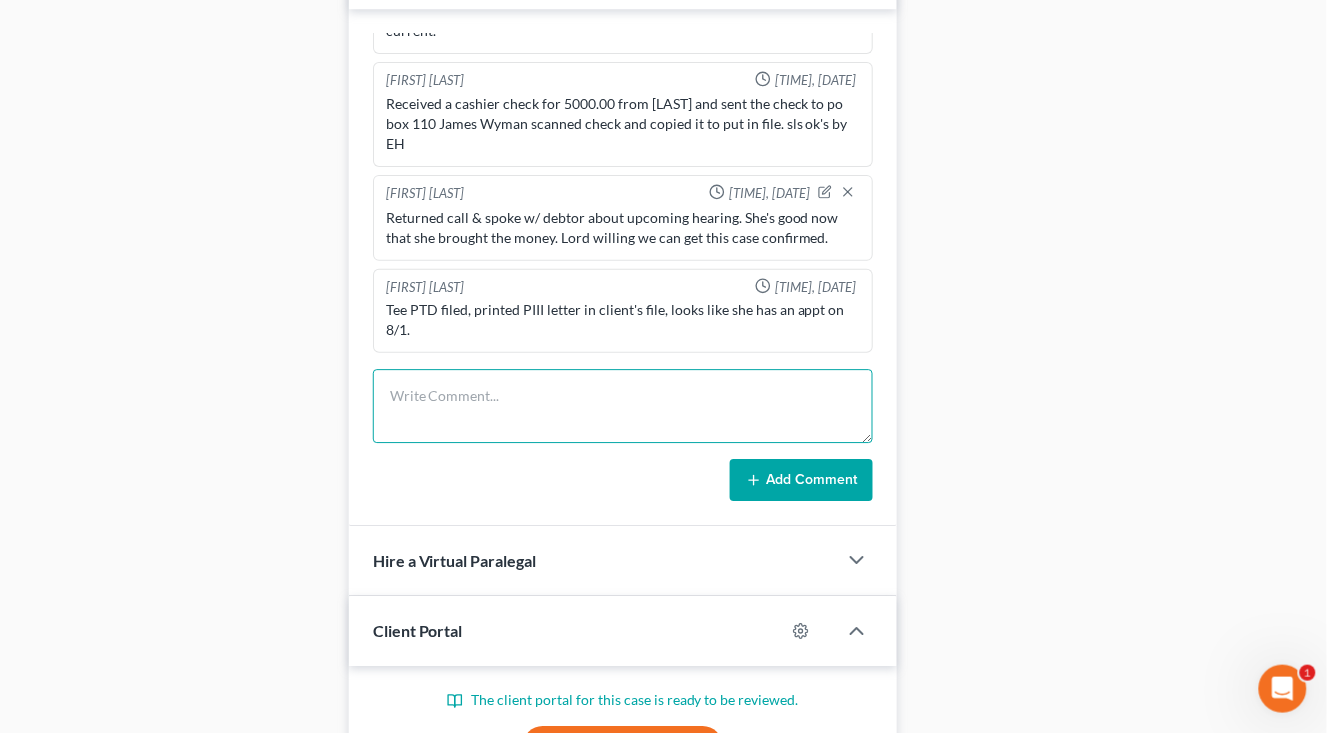 click at bounding box center (623, 406) 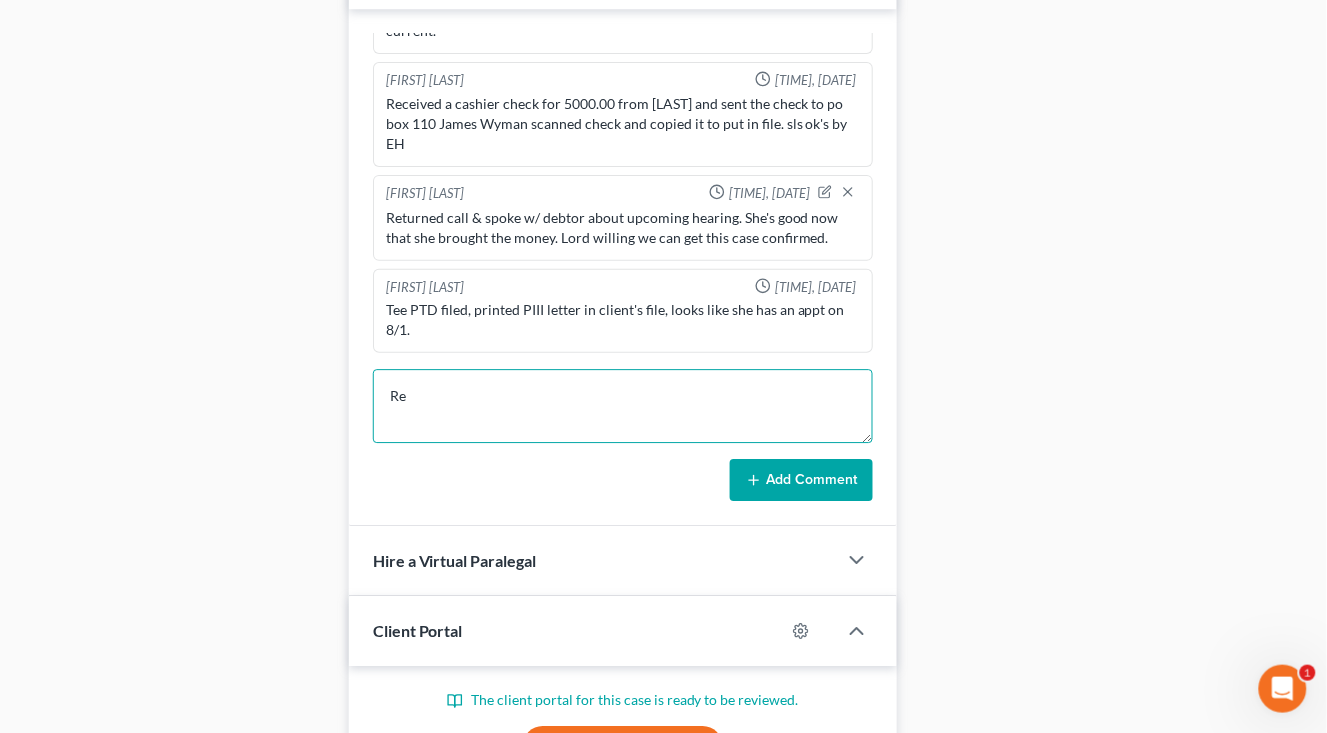 type on "R" 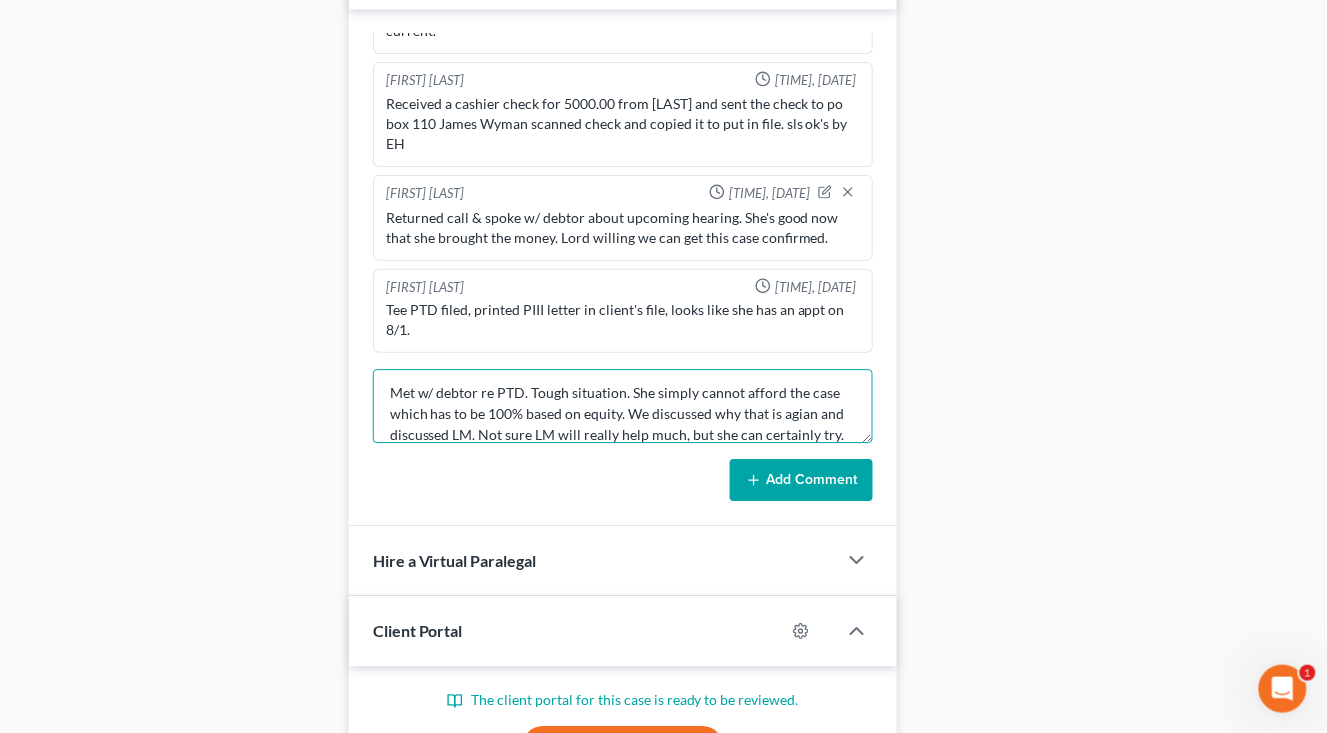scroll, scrollTop: 24, scrollLeft: 0, axis: vertical 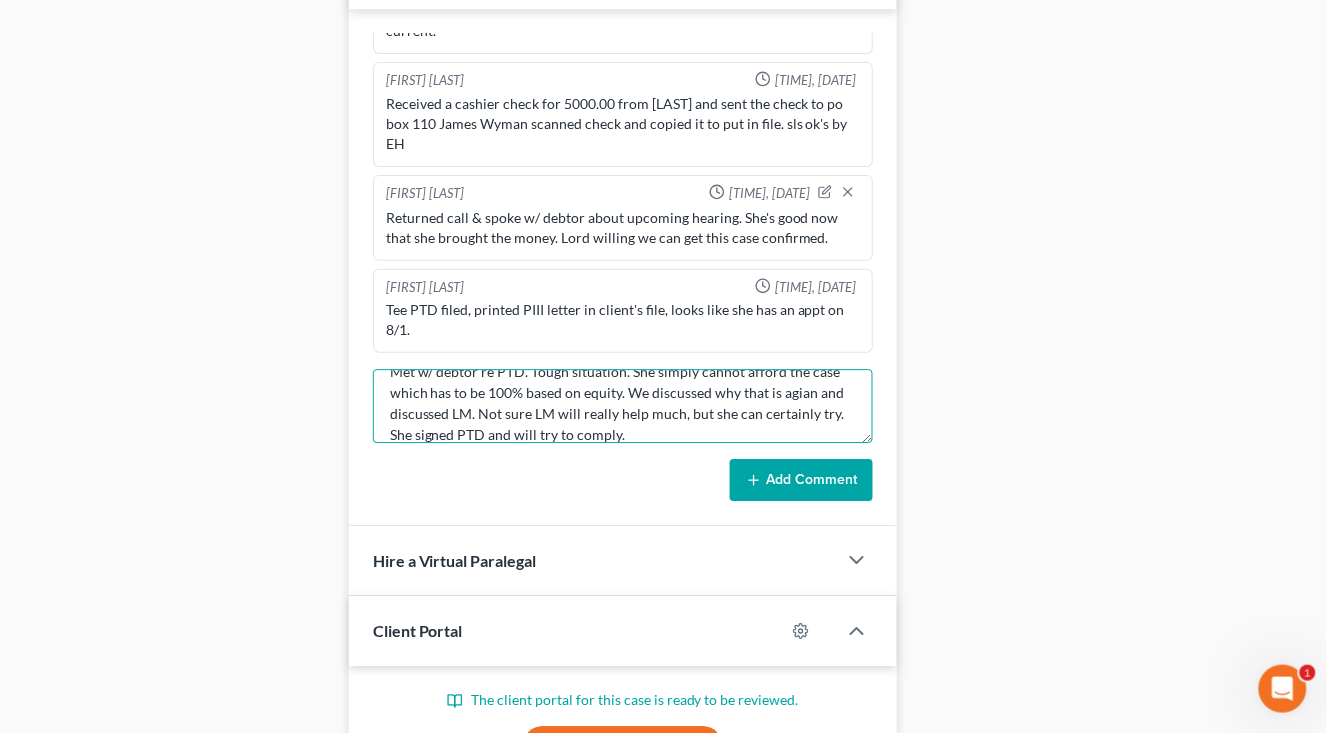 type on "Met w/ debtor re PTD. Tough situation. She simply cannot afford the case which has to be 100% based on equity. We discussed why that is agian and discussed LM. Not sure LM will really help much, but she can certainly try.  She signed PTD and will try to comply." 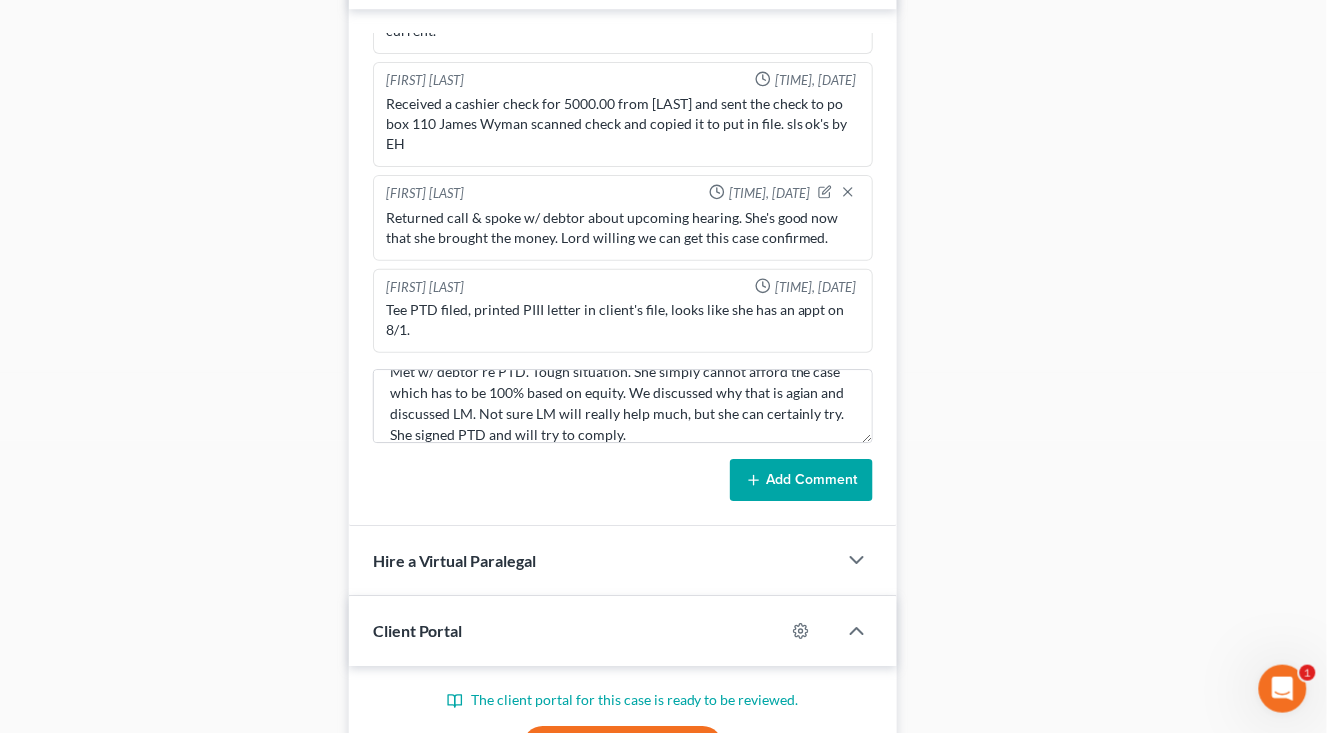 click on "Add Comment" at bounding box center [801, 480] 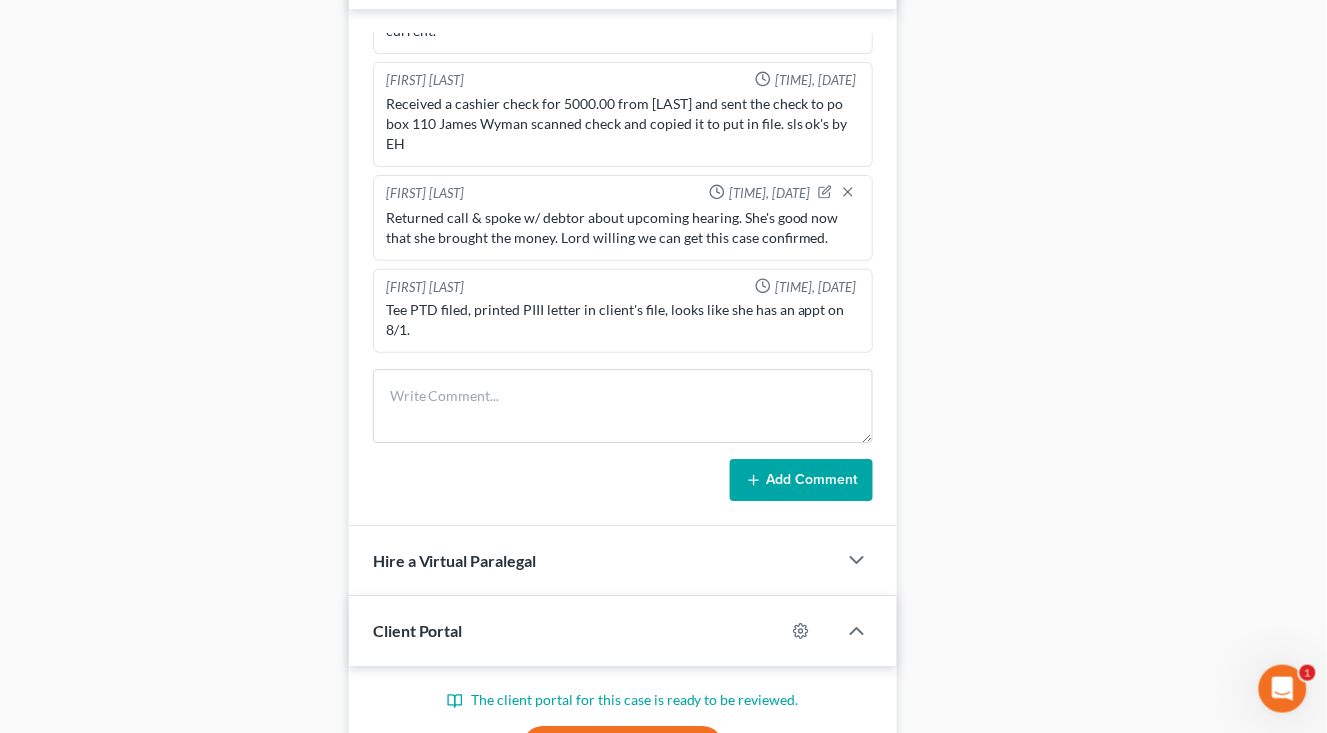 scroll, scrollTop: 0, scrollLeft: 0, axis: both 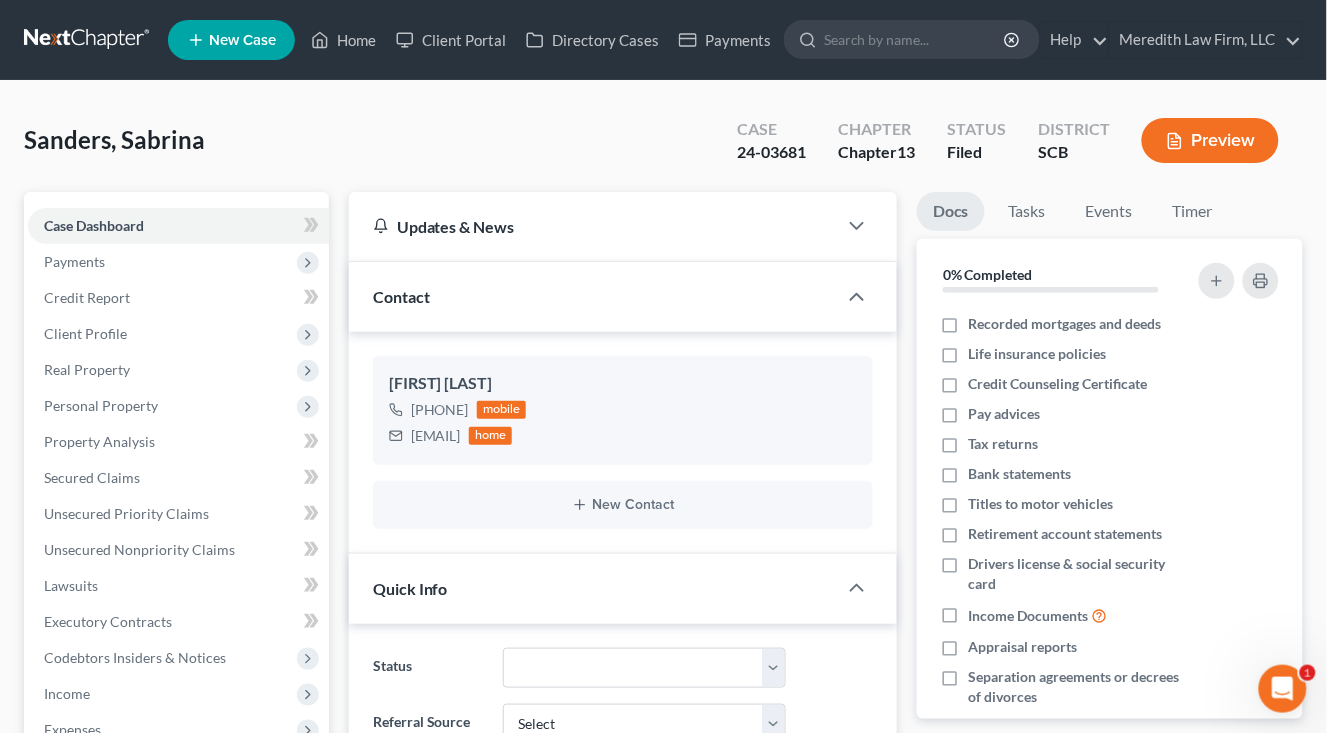 click at bounding box center [88, 40] 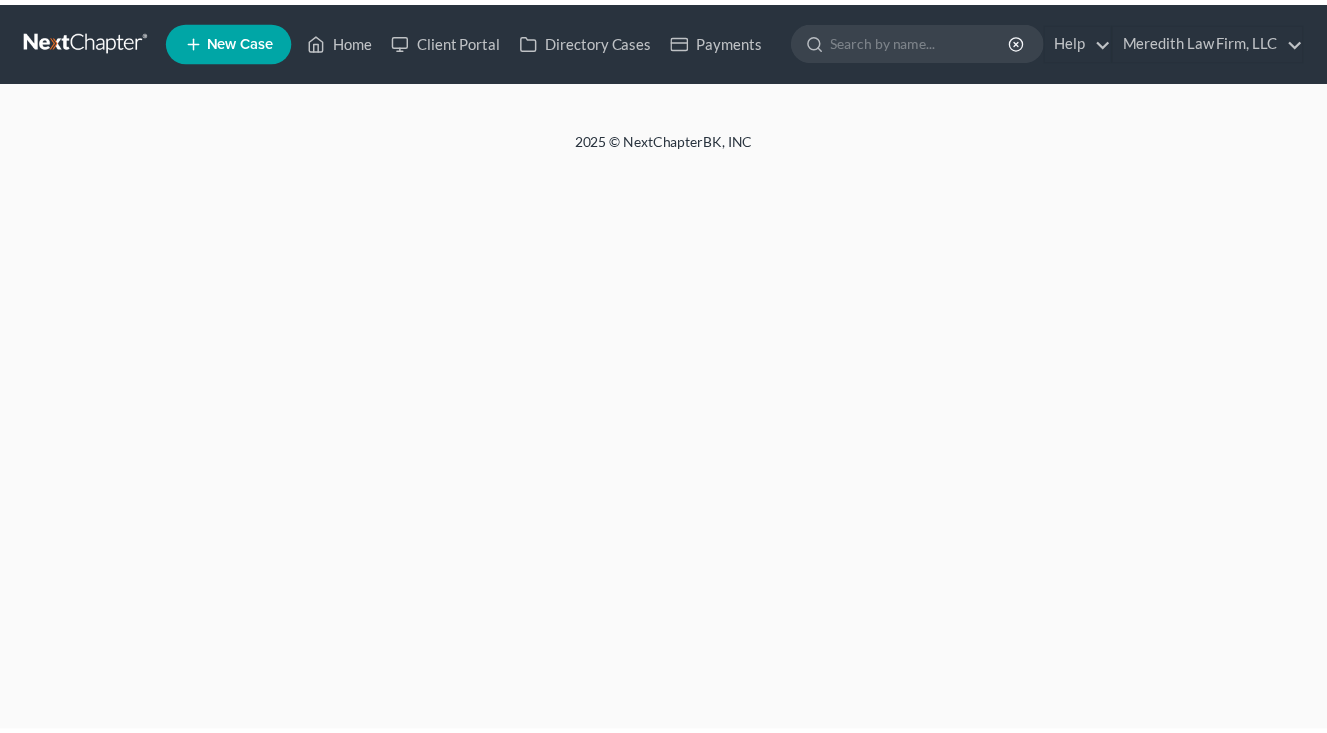 scroll, scrollTop: 0, scrollLeft: 0, axis: both 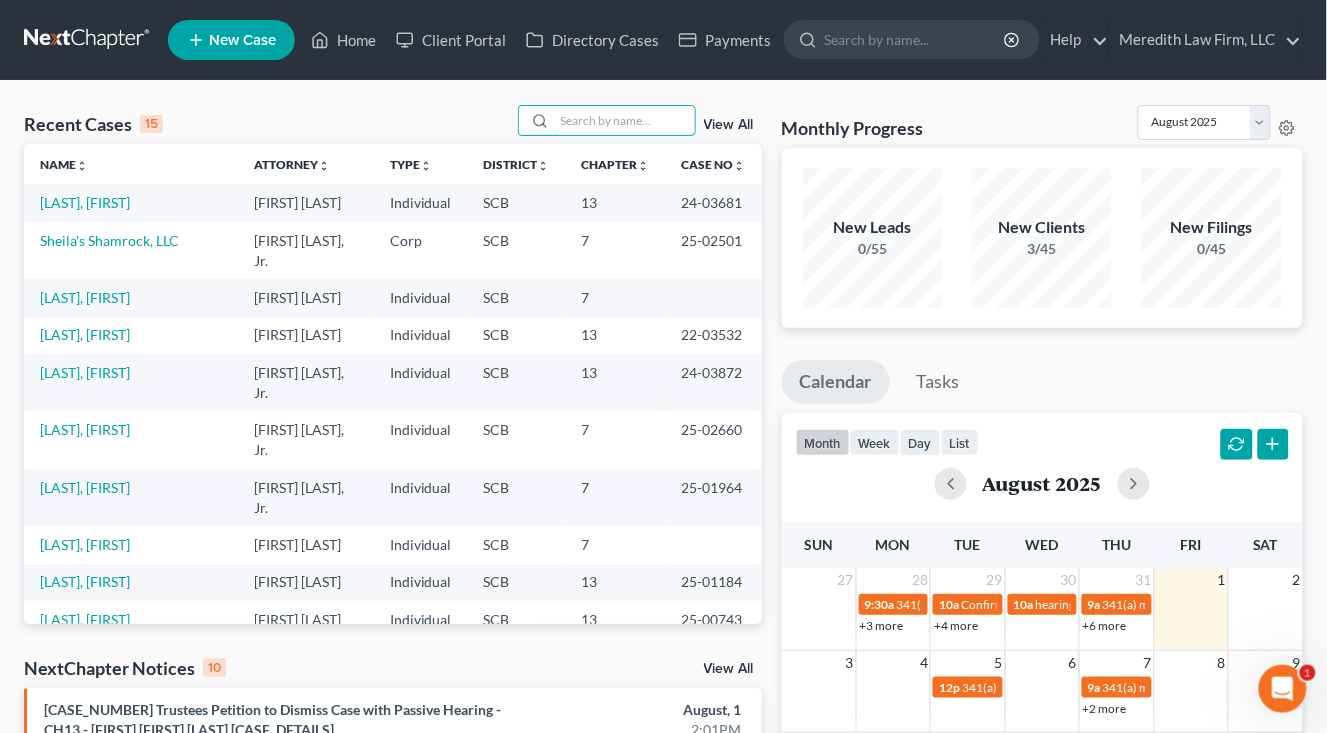 click at bounding box center (625, 120) 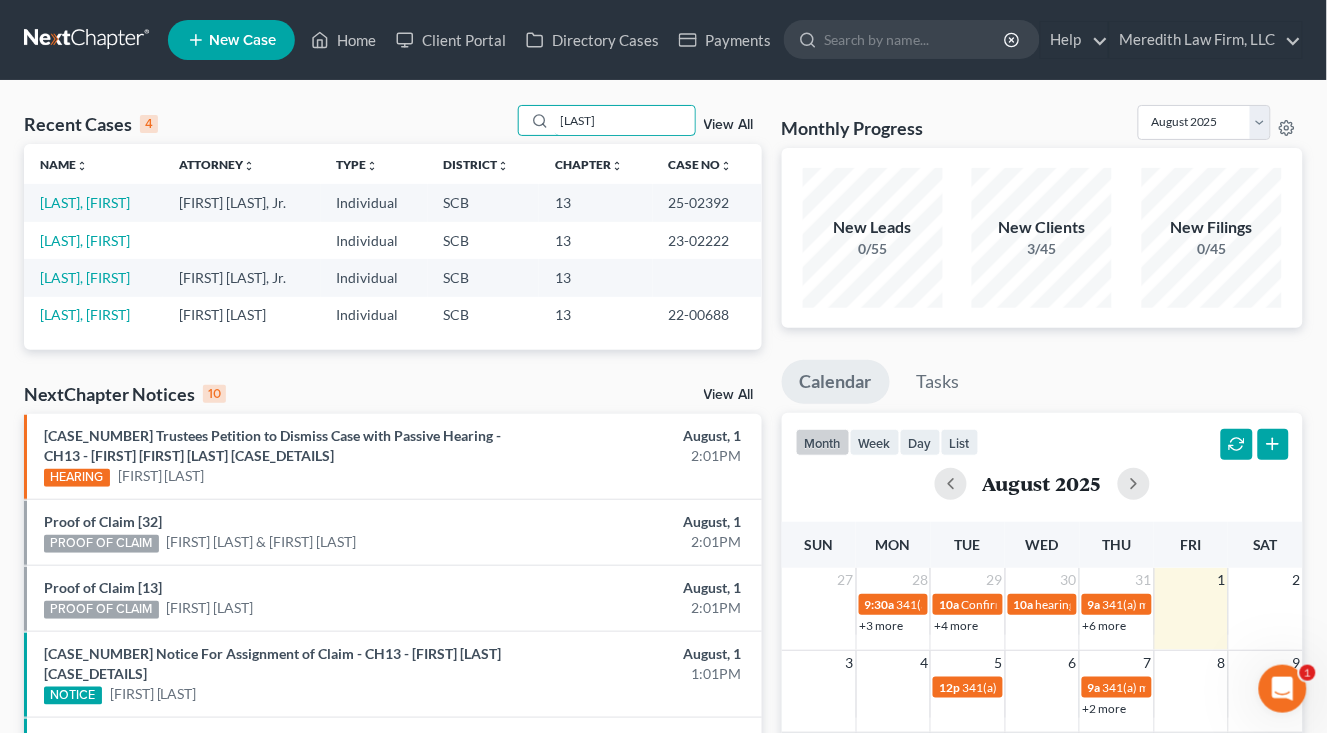 type on "[LAST]" 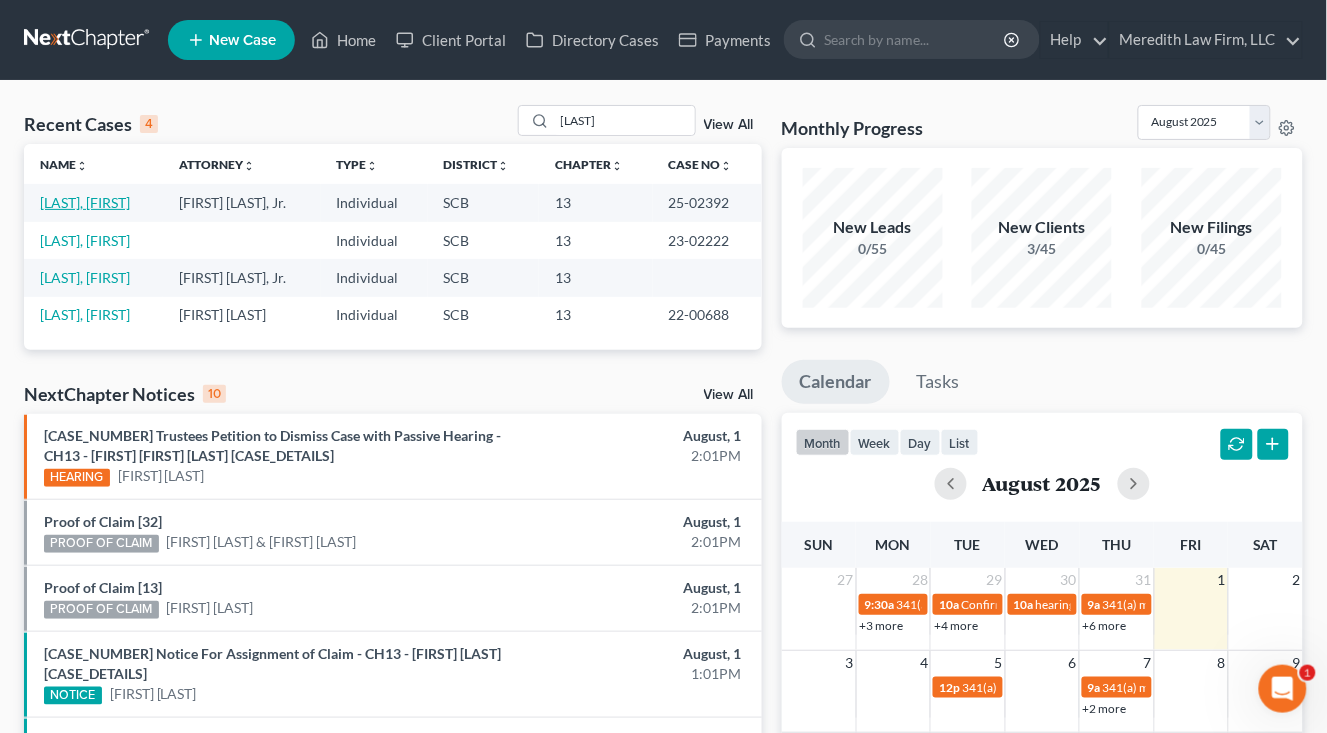 click on "[LAST], [FIRST]" at bounding box center [85, 202] 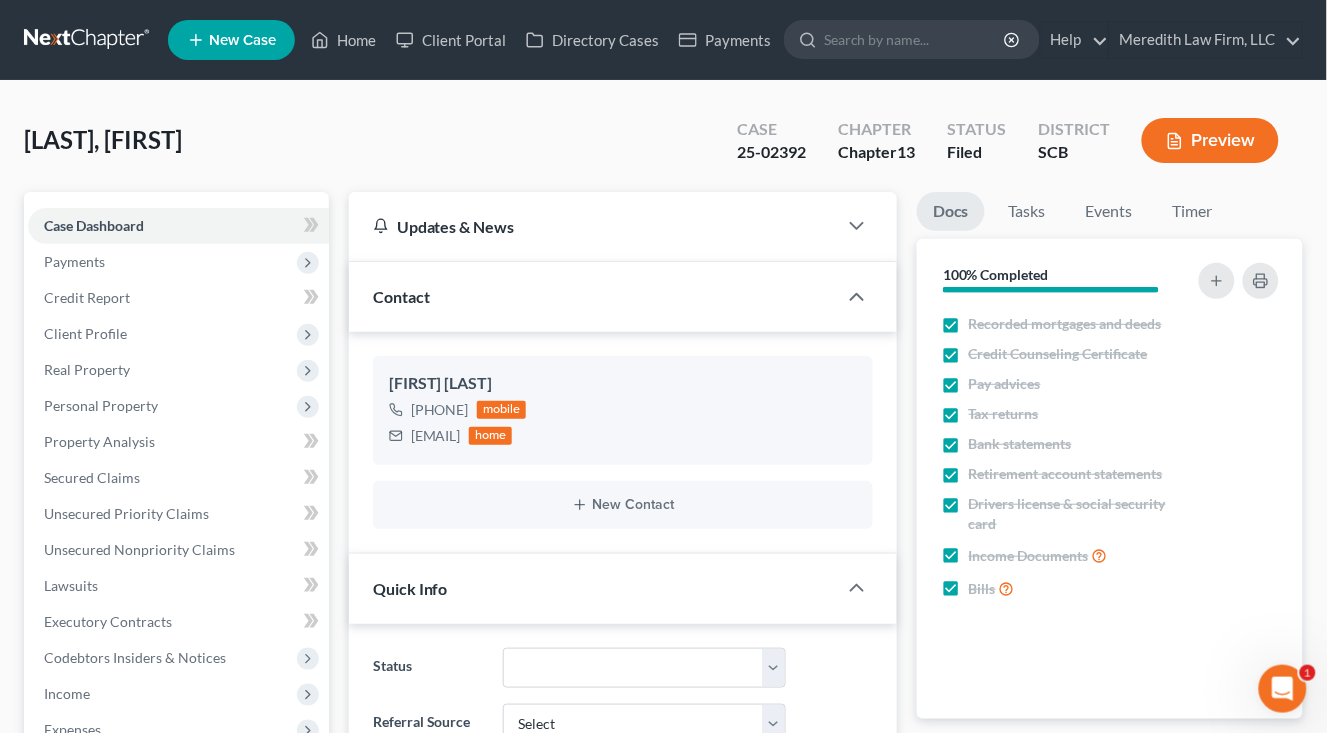 select on "1" 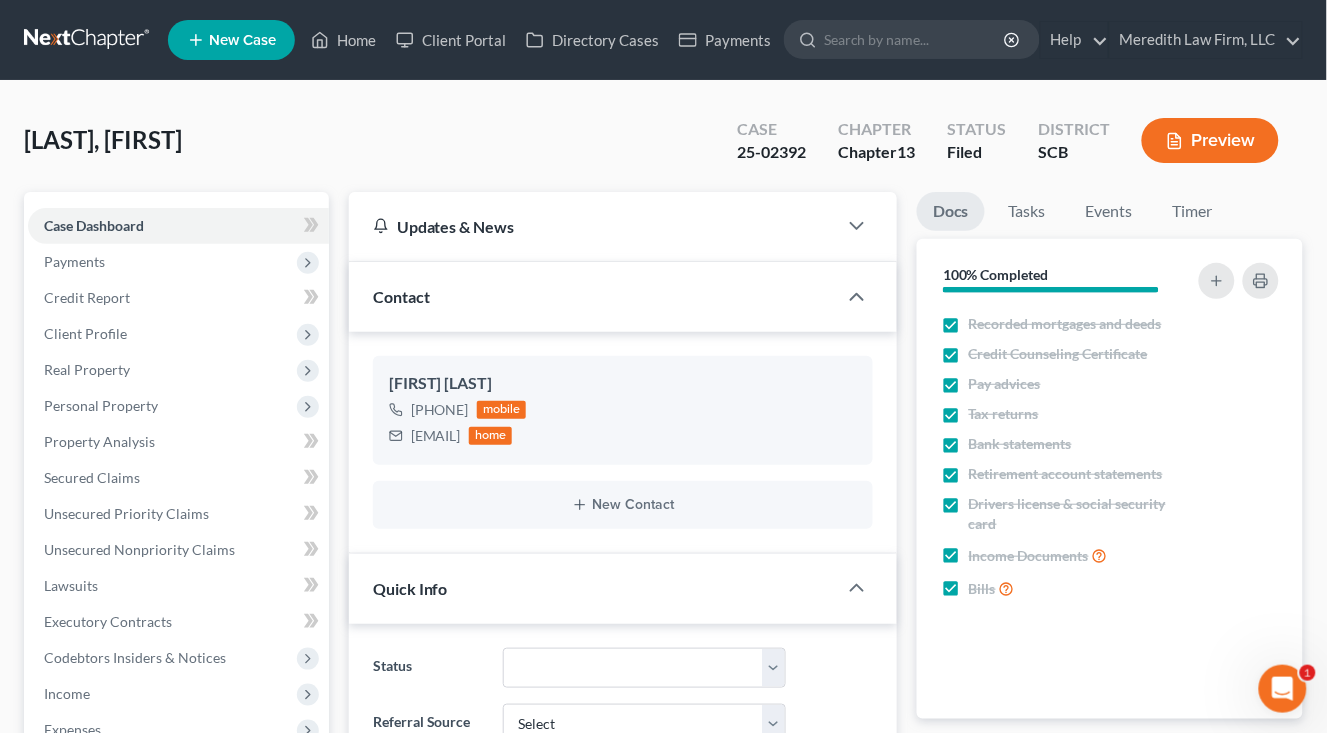 scroll, scrollTop: 416, scrollLeft: 0, axis: vertical 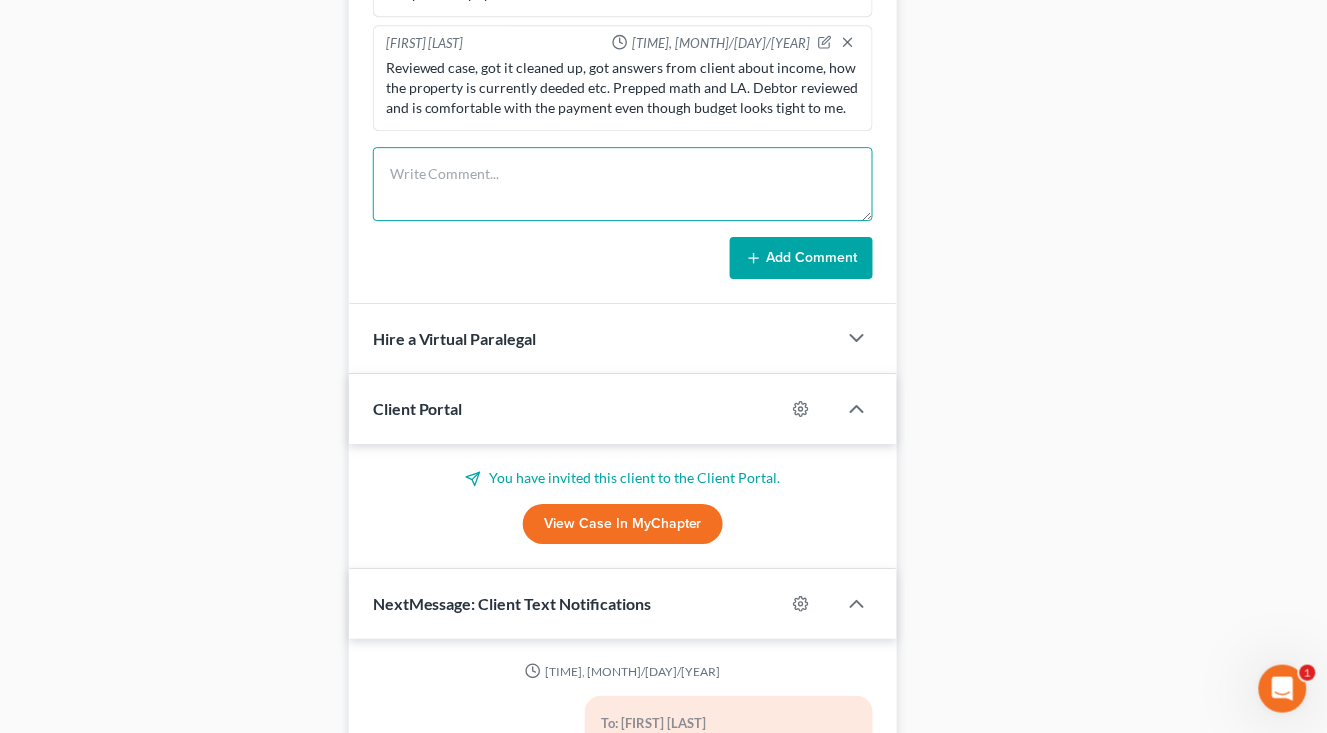 click at bounding box center (623, 184) 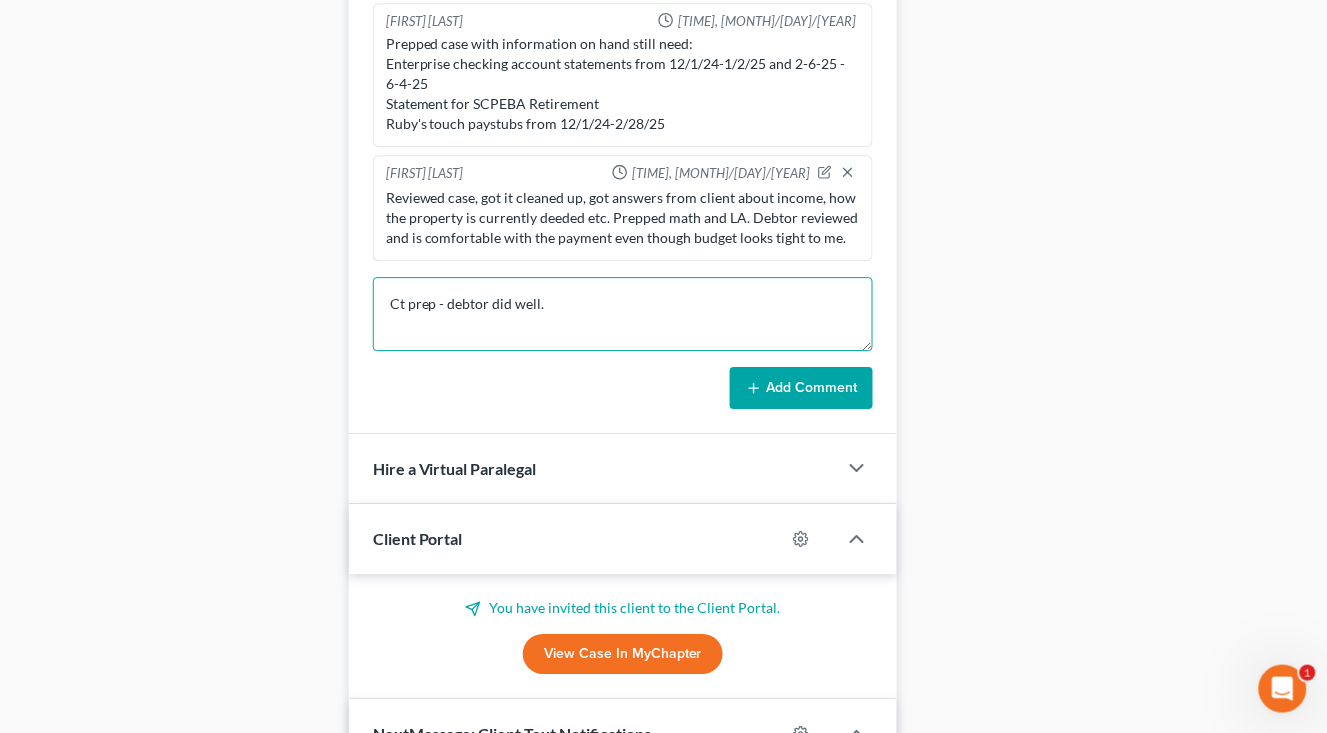 scroll, scrollTop: 1444, scrollLeft: 0, axis: vertical 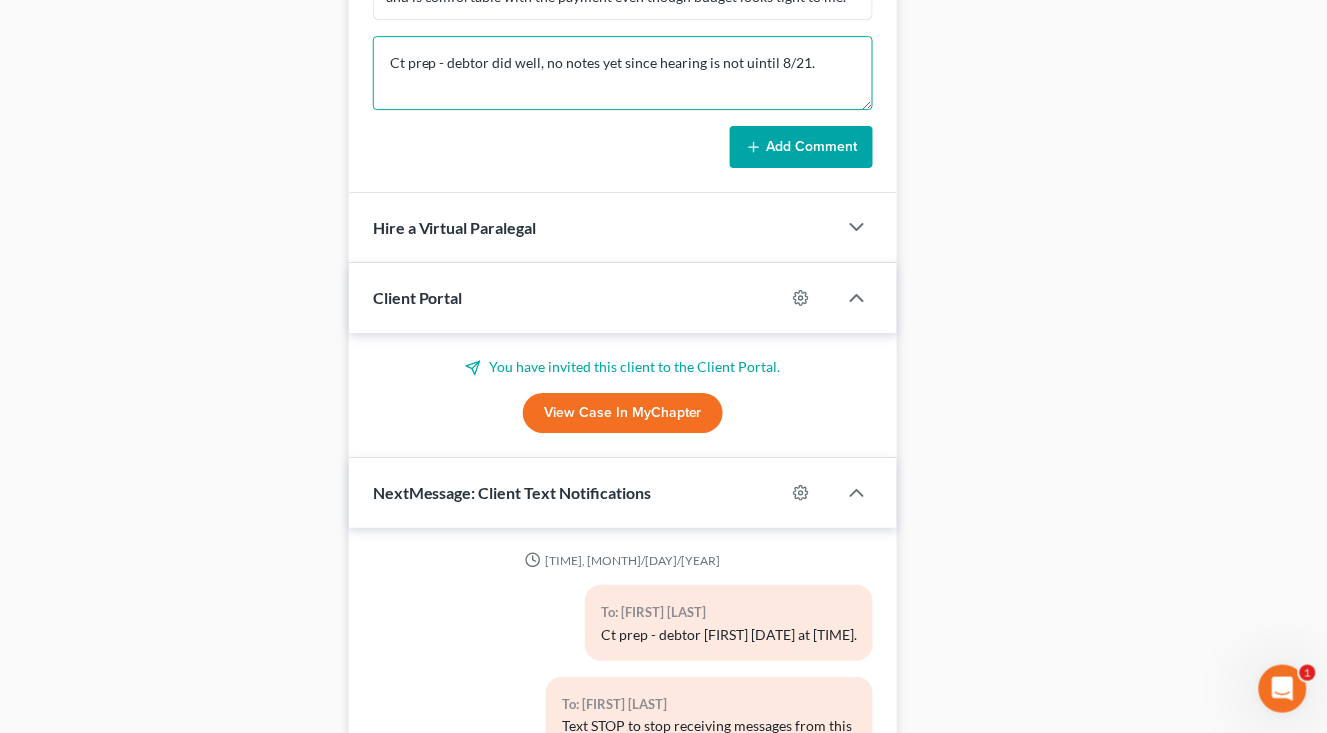 click on "Ct prep - debtor did well, no notes yet since hearing is not uintil 8/21." at bounding box center [623, 73] 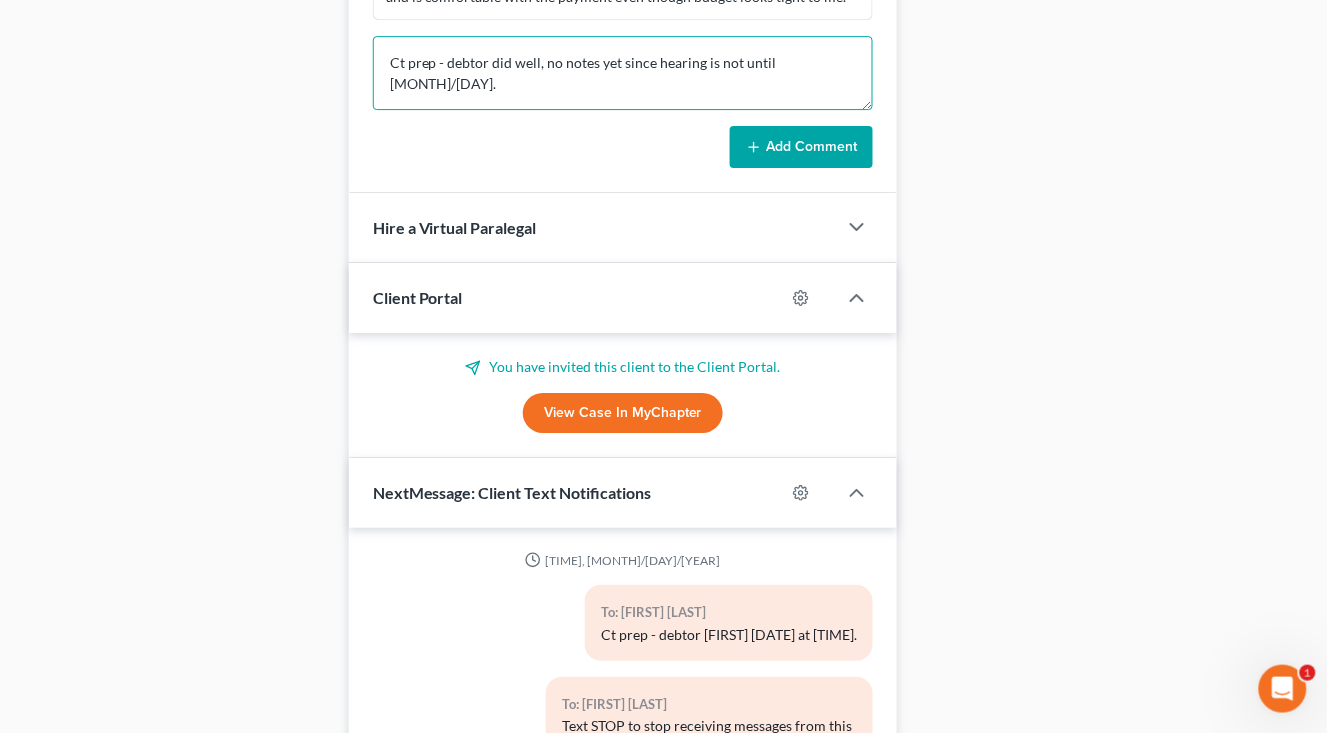 type on "Ct prep - debtor did well, no notes yet since hearing is not until 8/21." 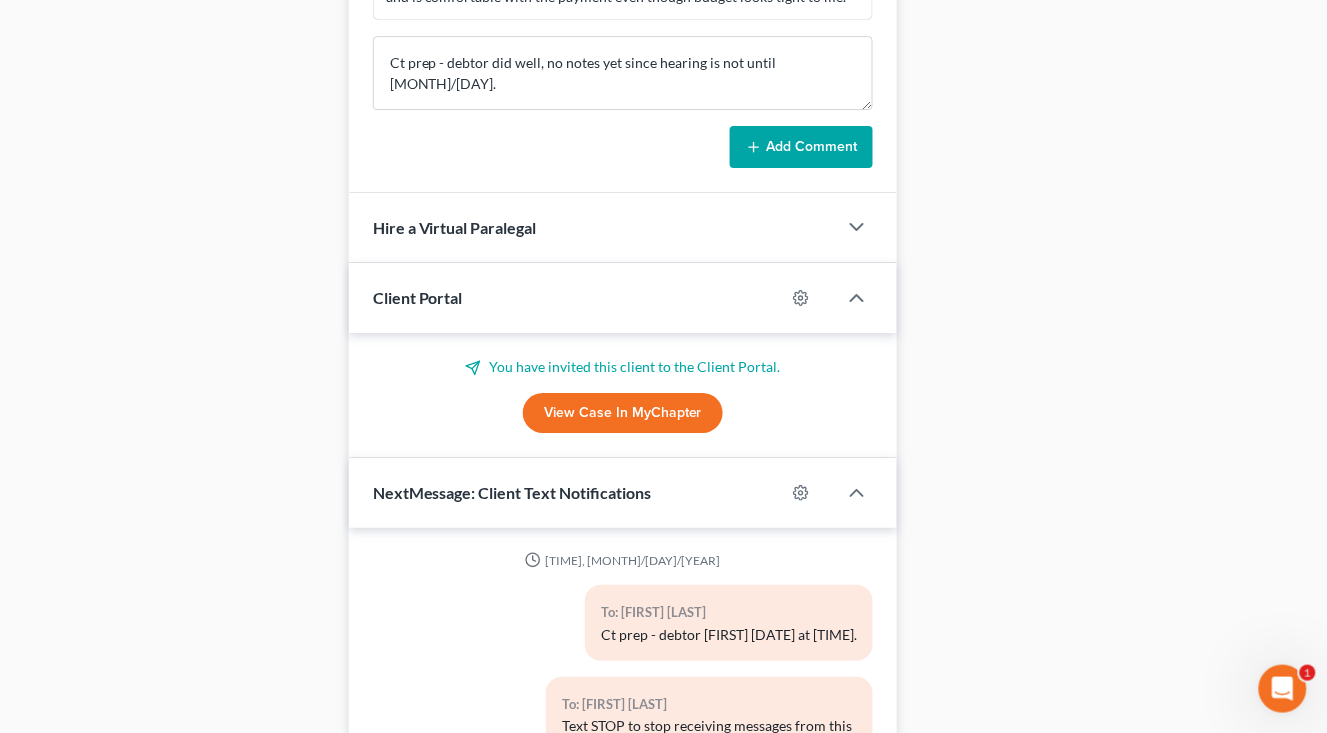 click on "Add Comment" at bounding box center (801, 147) 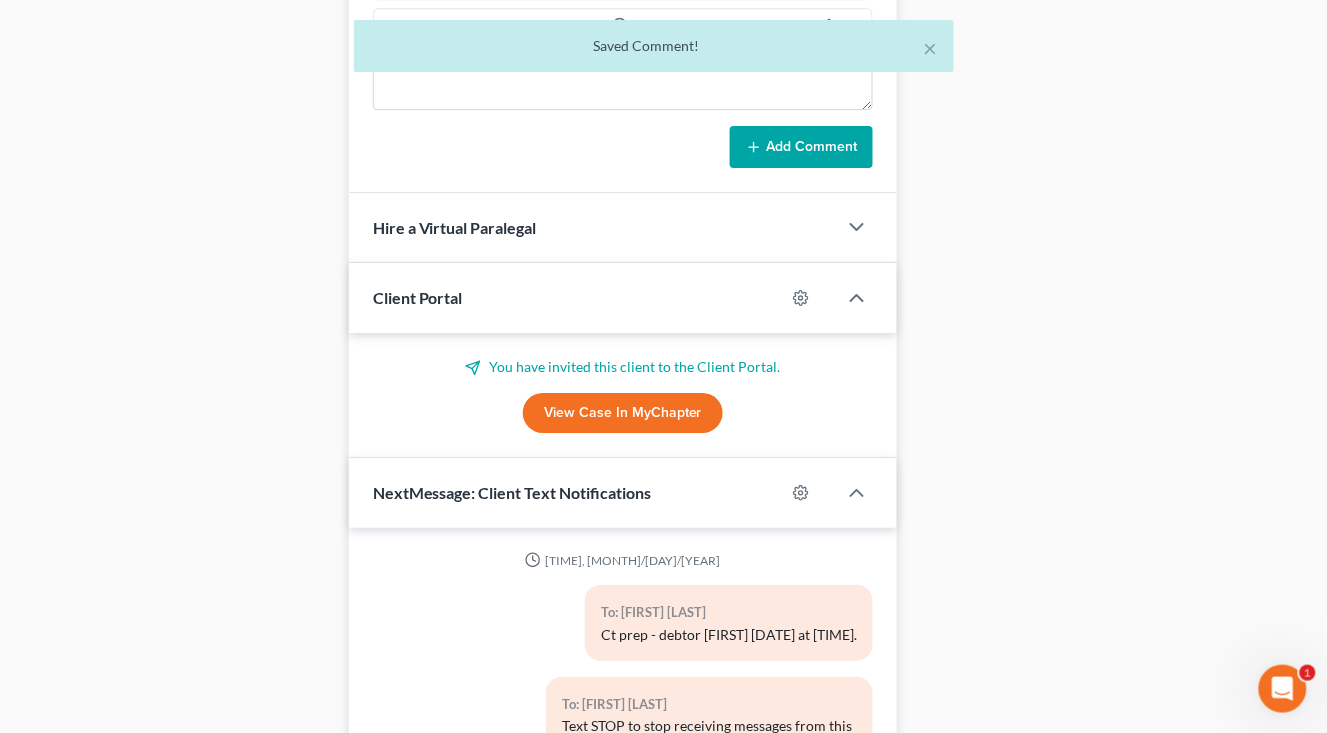 scroll, scrollTop: 491, scrollLeft: 0, axis: vertical 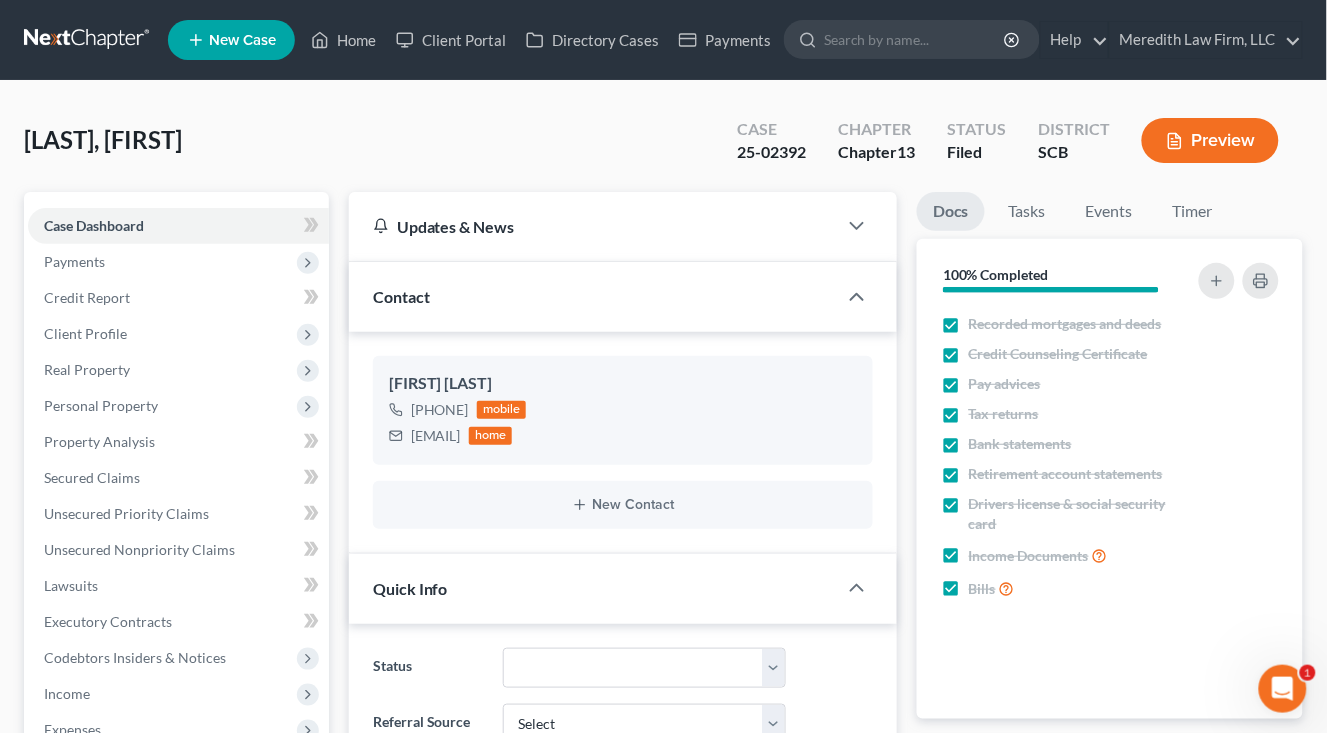 click at bounding box center [88, 40] 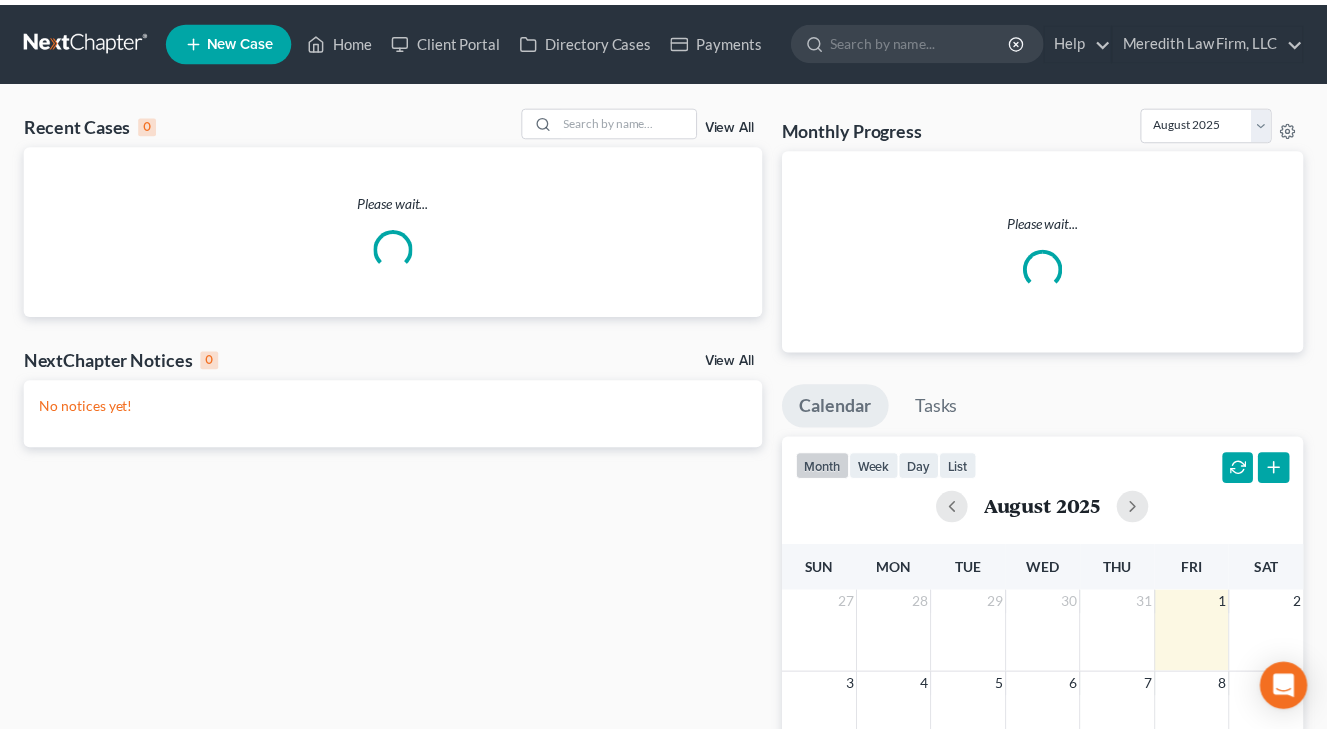 scroll, scrollTop: 0, scrollLeft: 0, axis: both 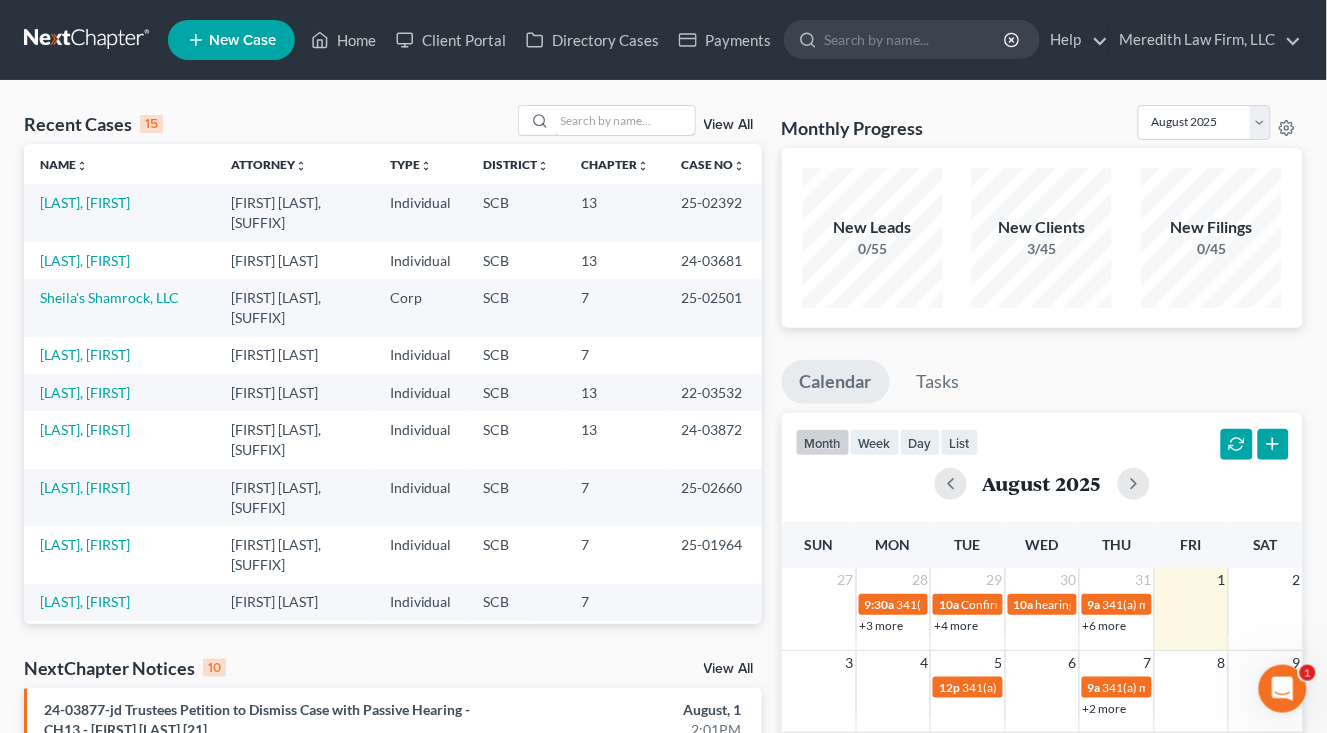 click at bounding box center (625, 120) 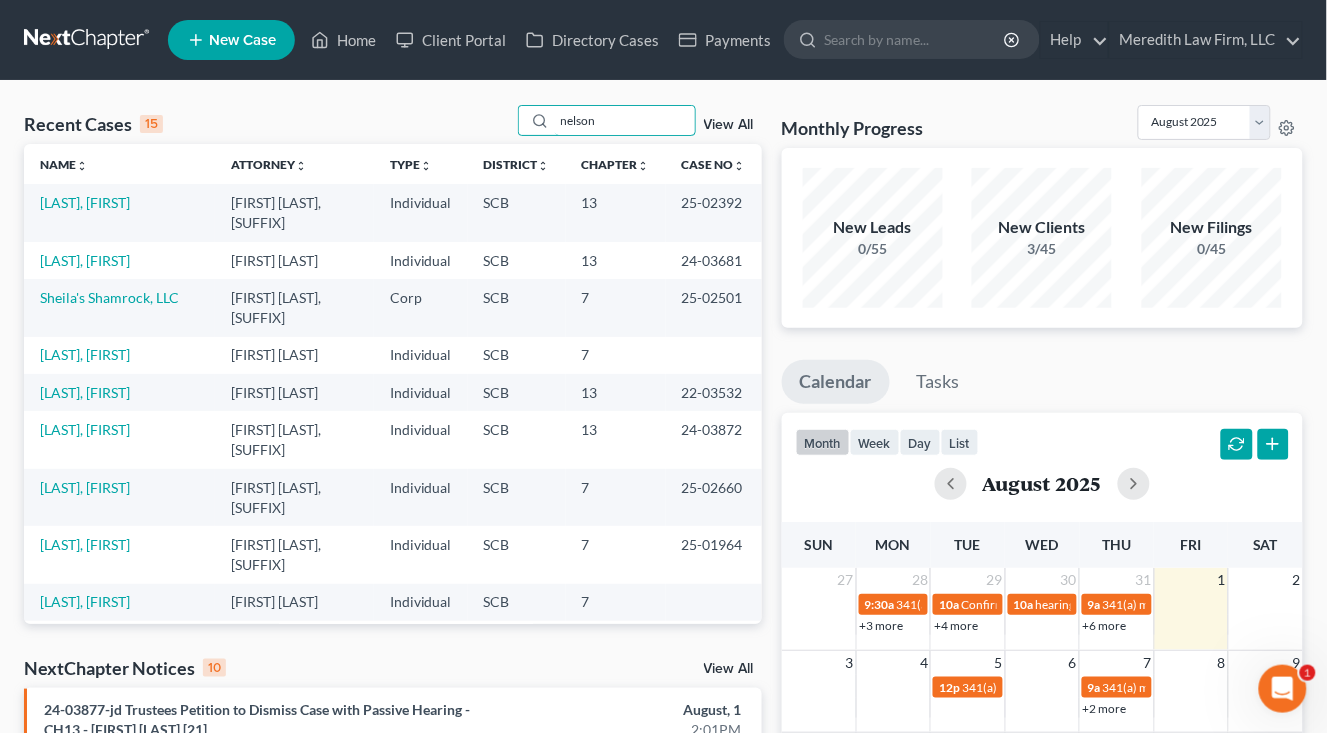 type on "nelson" 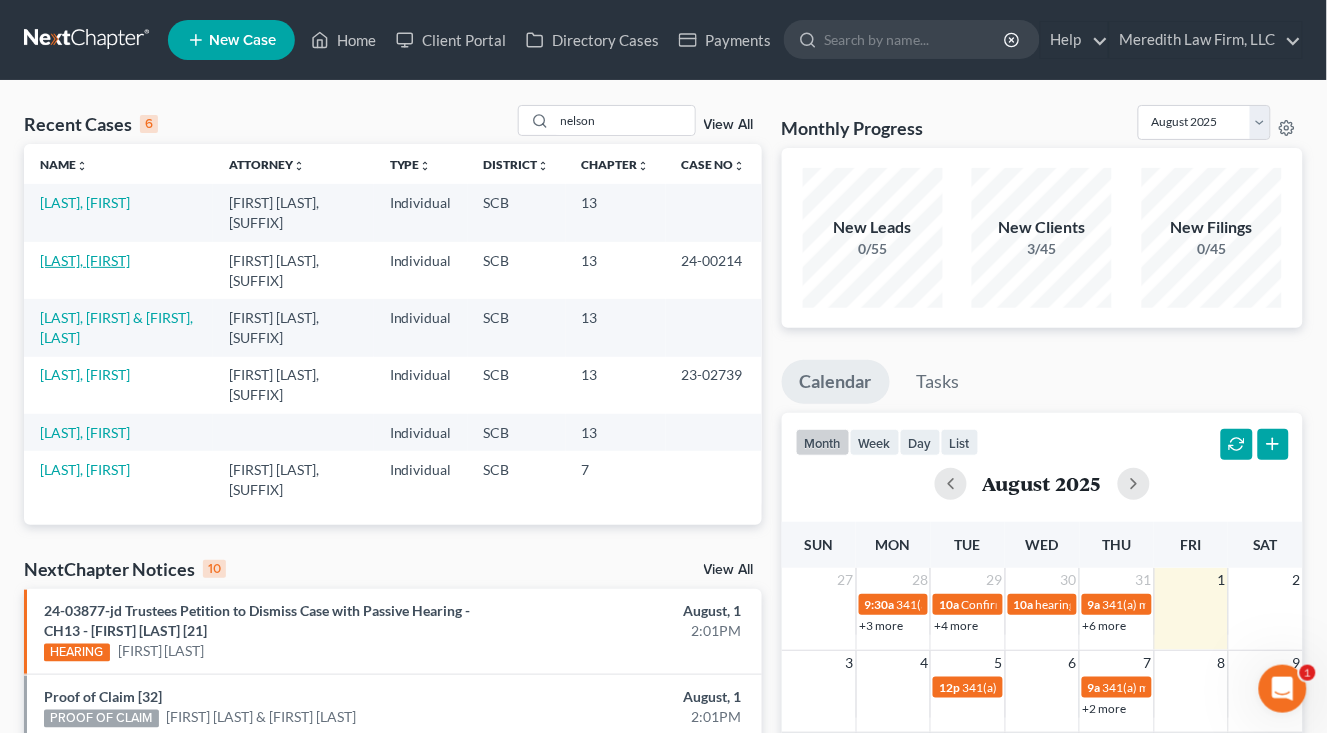 click on "[LAST], [FIRST]" at bounding box center (85, 260) 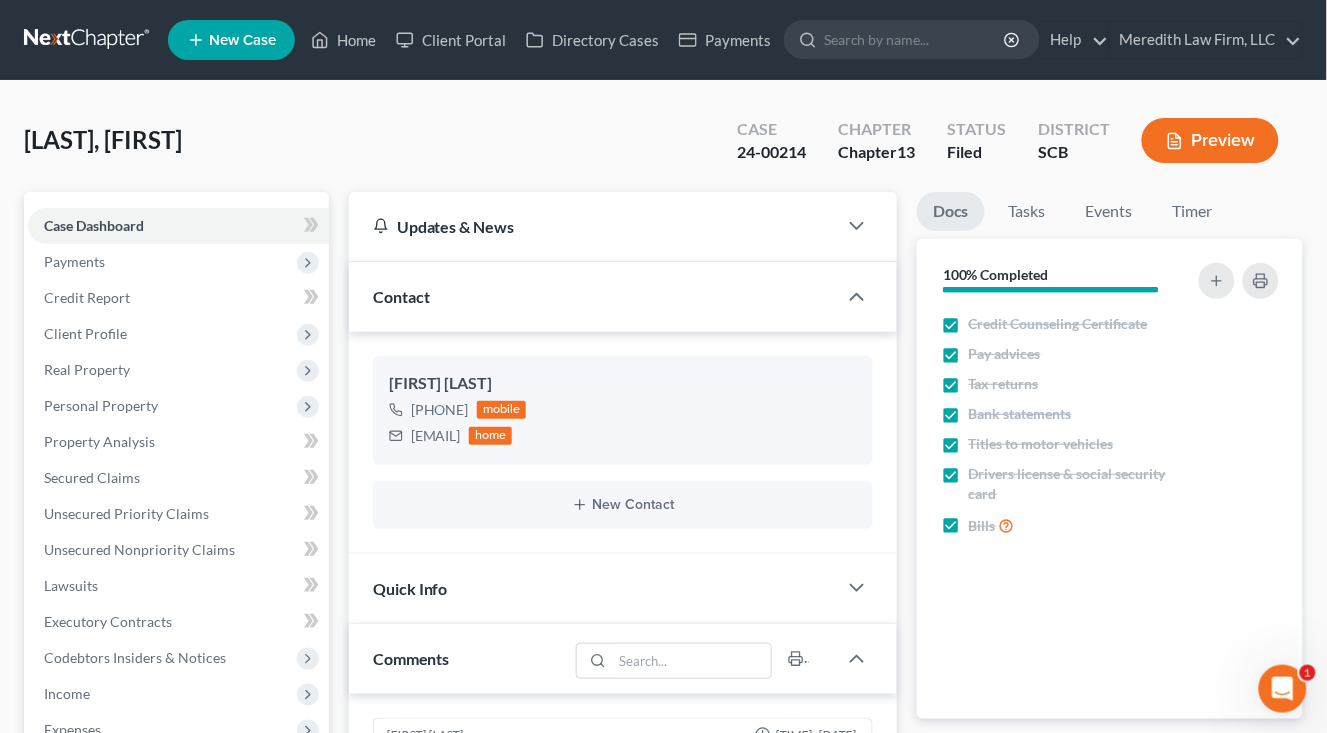 scroll, scrollTop: 4542, scrollLeft: 0, axis: vertical 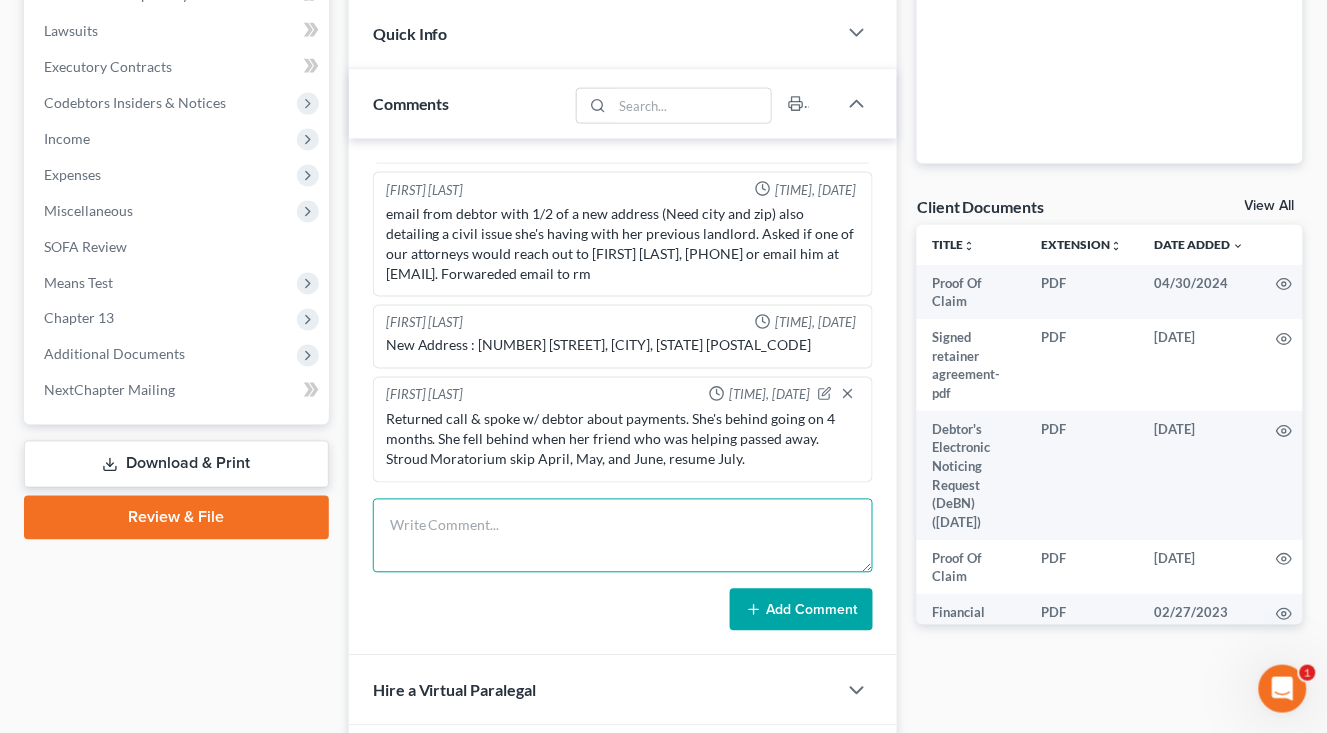 click at bounding box center [623, 536] 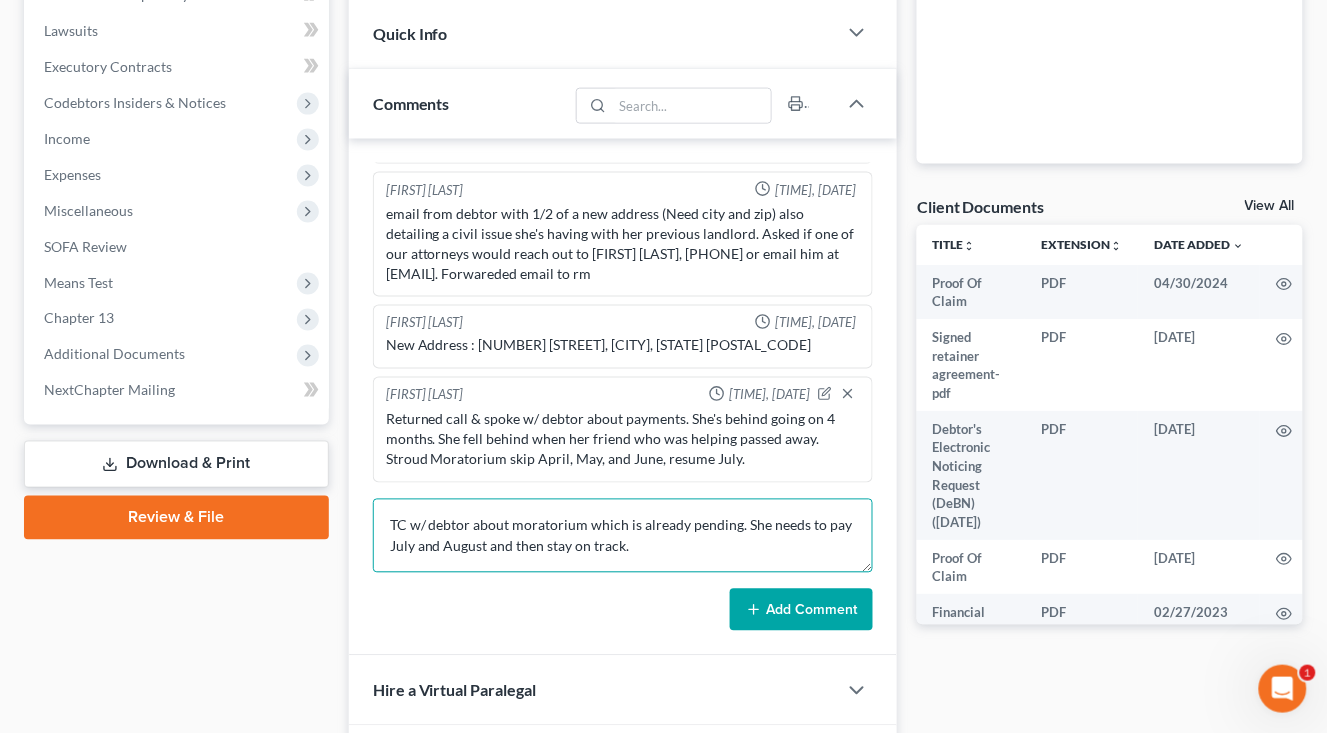 type on "TC w/ debtor about moratorium which is already pending. She needs to pay July and August and then stay on track." 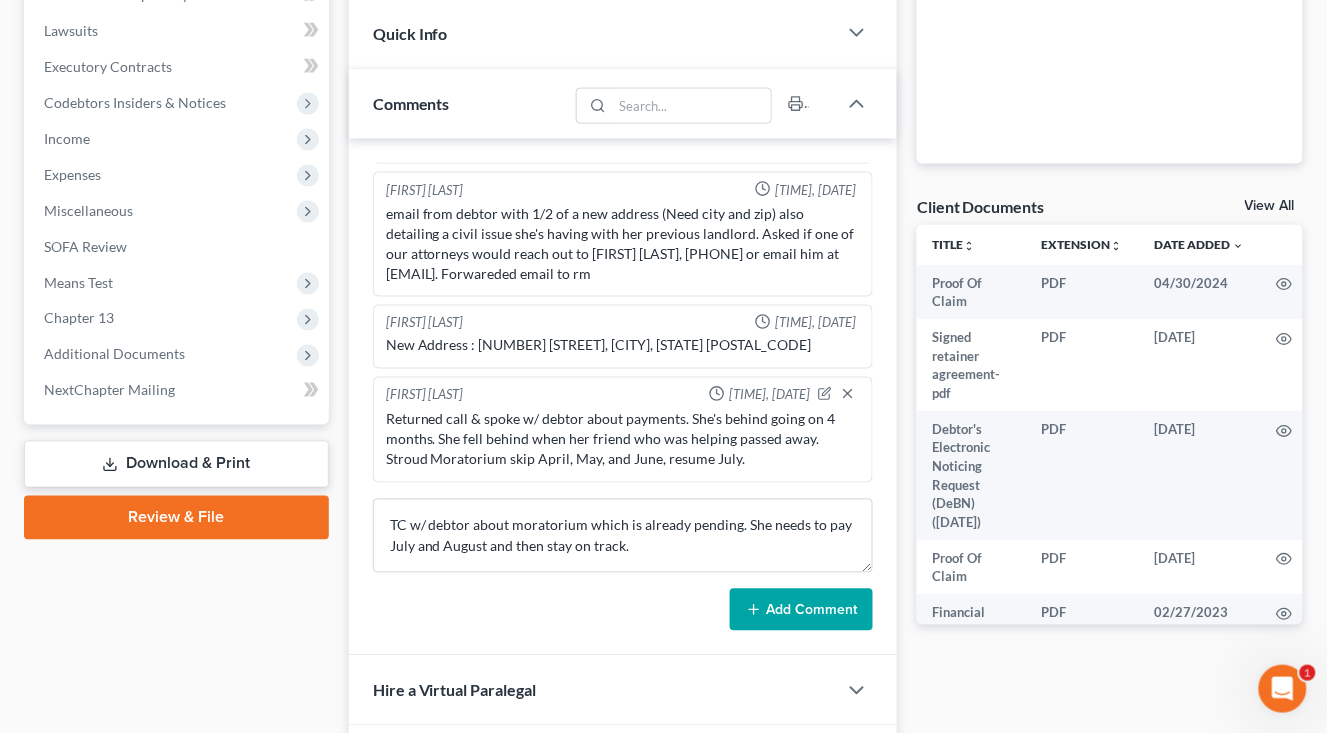 click on "Add Comment" at bounding box center [801, 610] 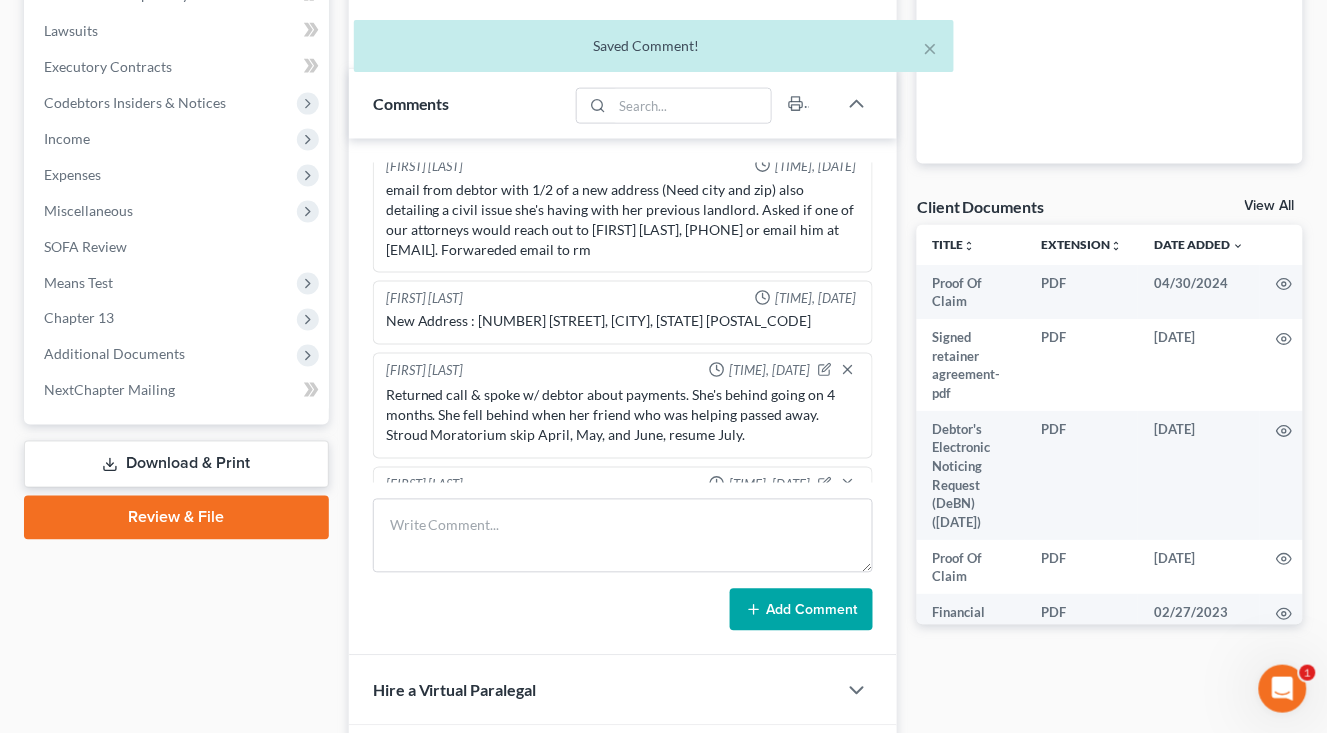 scroll, scrollTop: 4636, scrollLeft: 0, axis: vertical 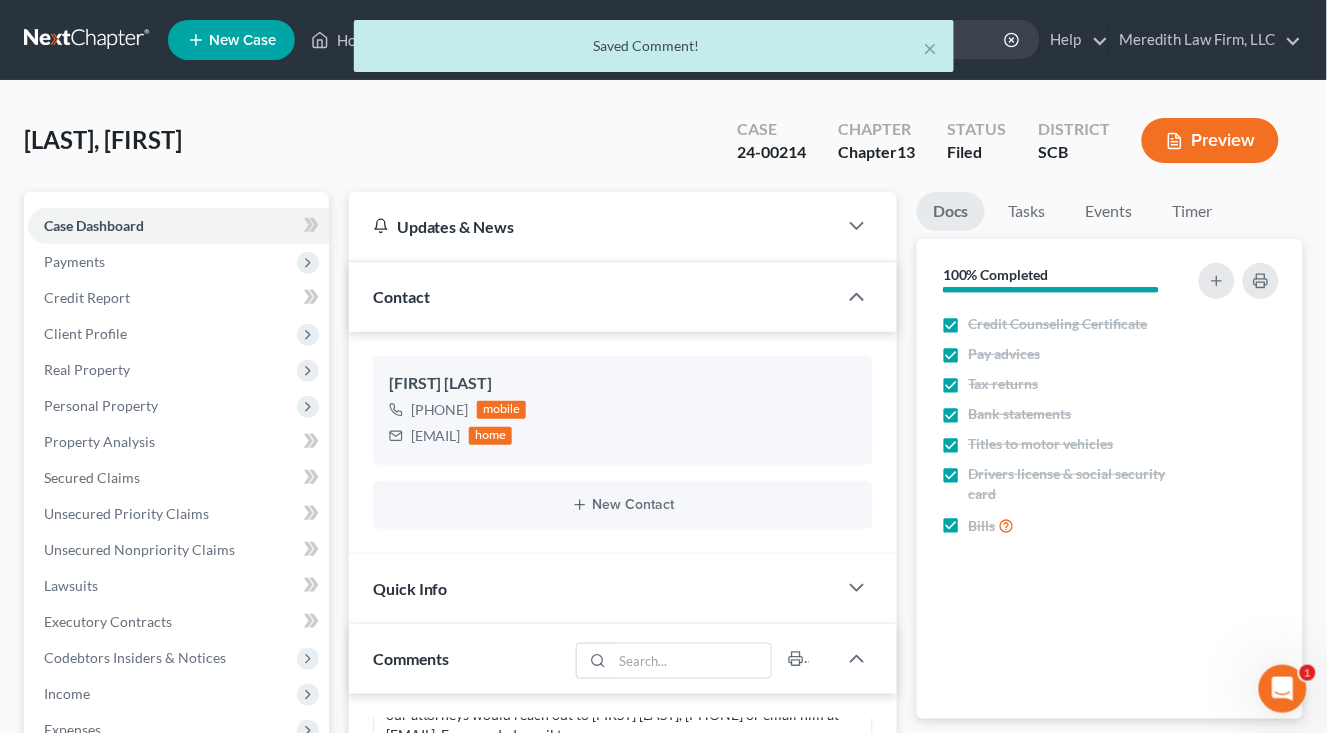 click on "×                     Saved Comment!" at bounding box center (653, 51) 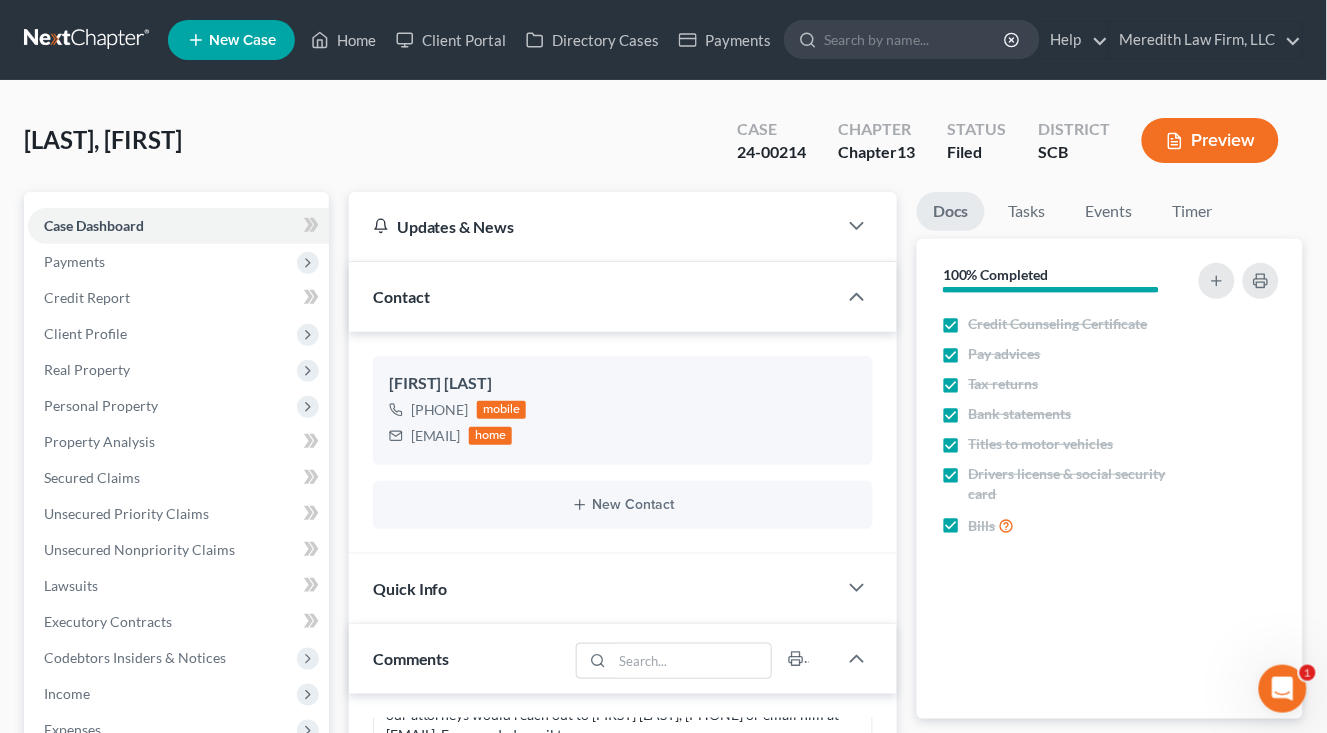 click at bounding box center [88, 40] 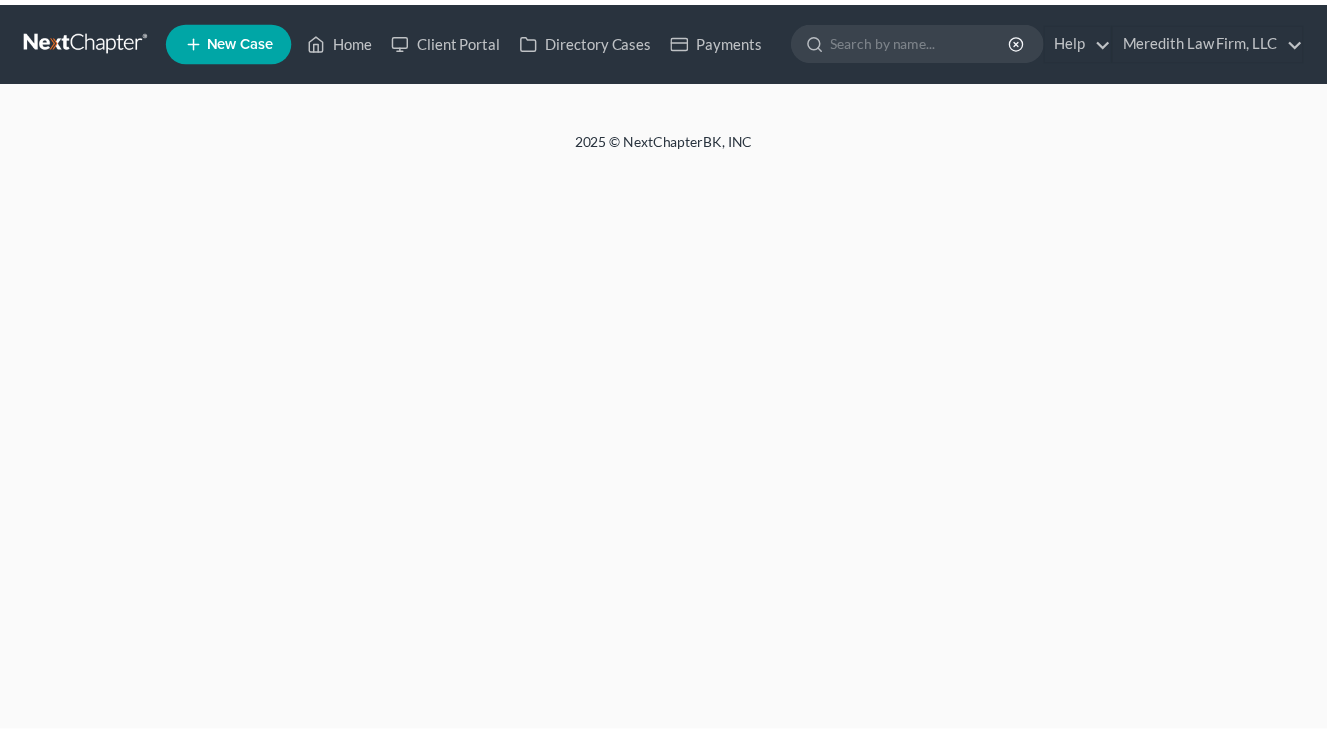 scroll, scrollTop: 0, scrollLeft: 0, axis: both 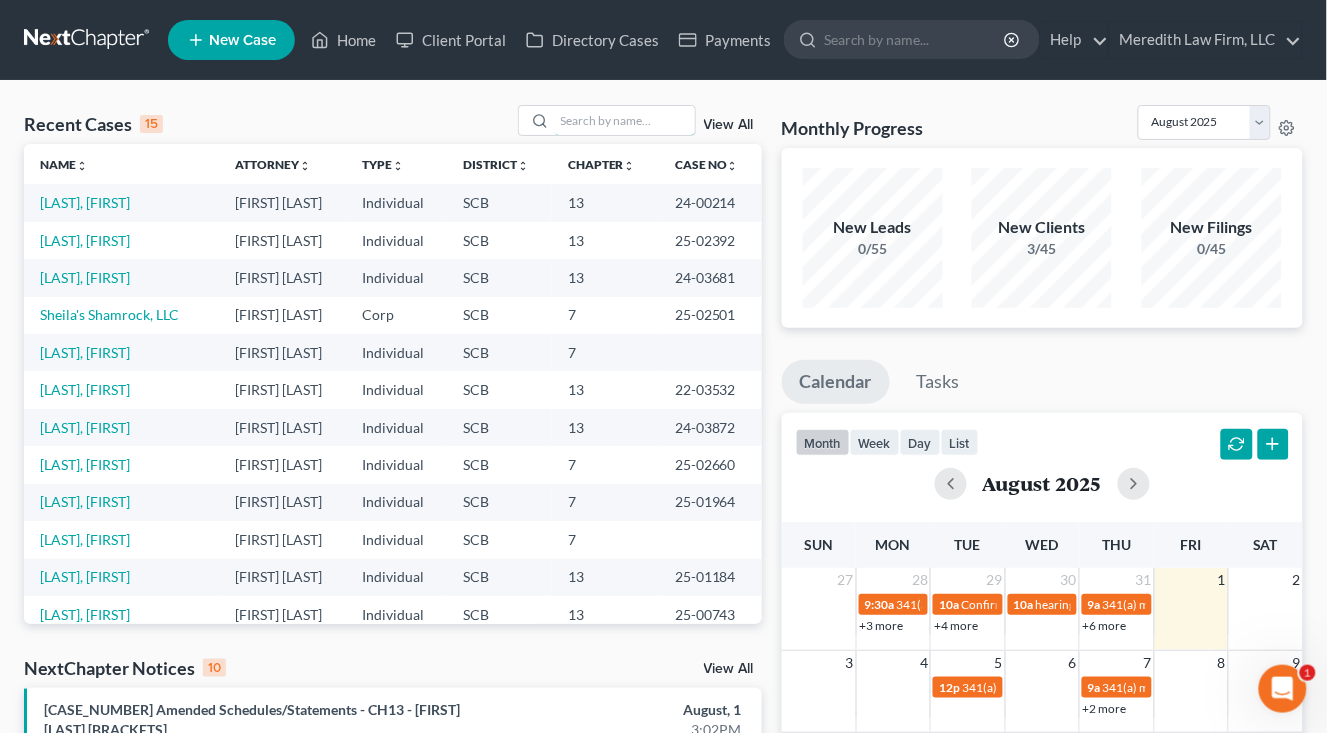 click at bounding box center [625, 120] 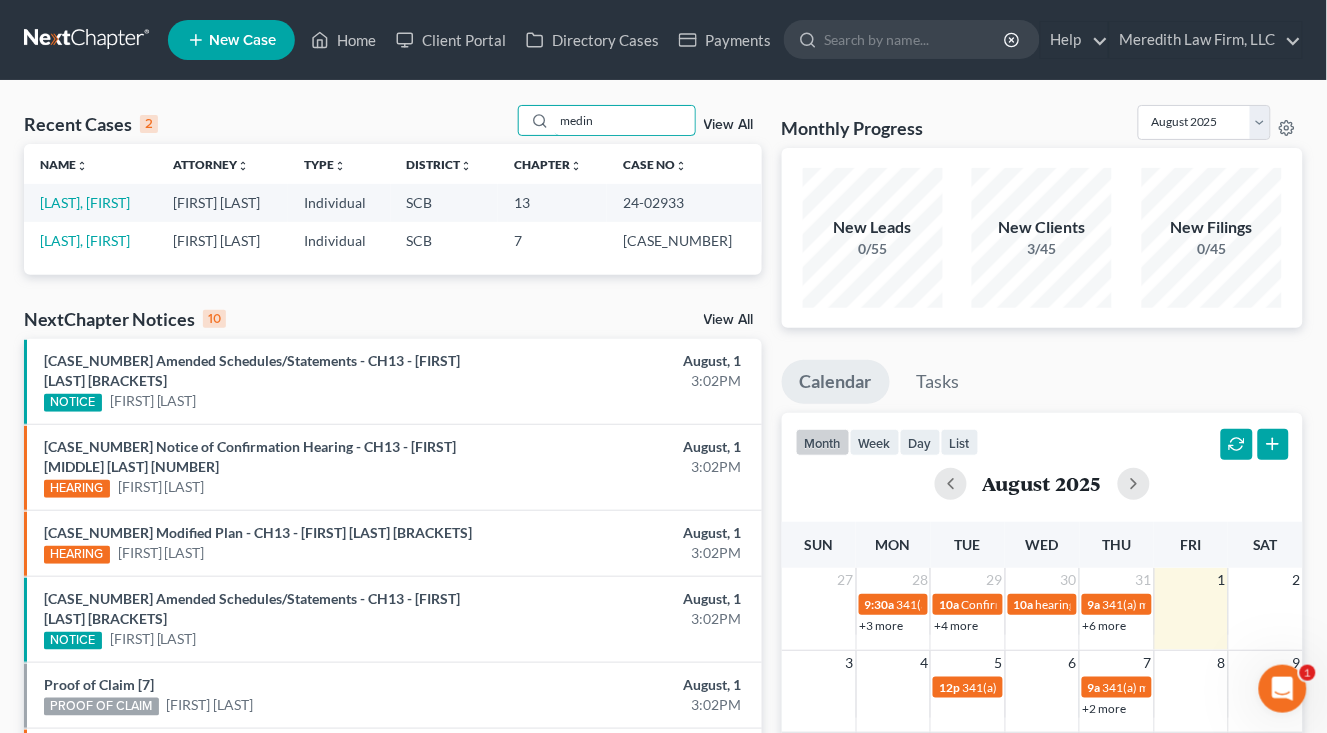 type on "medin" 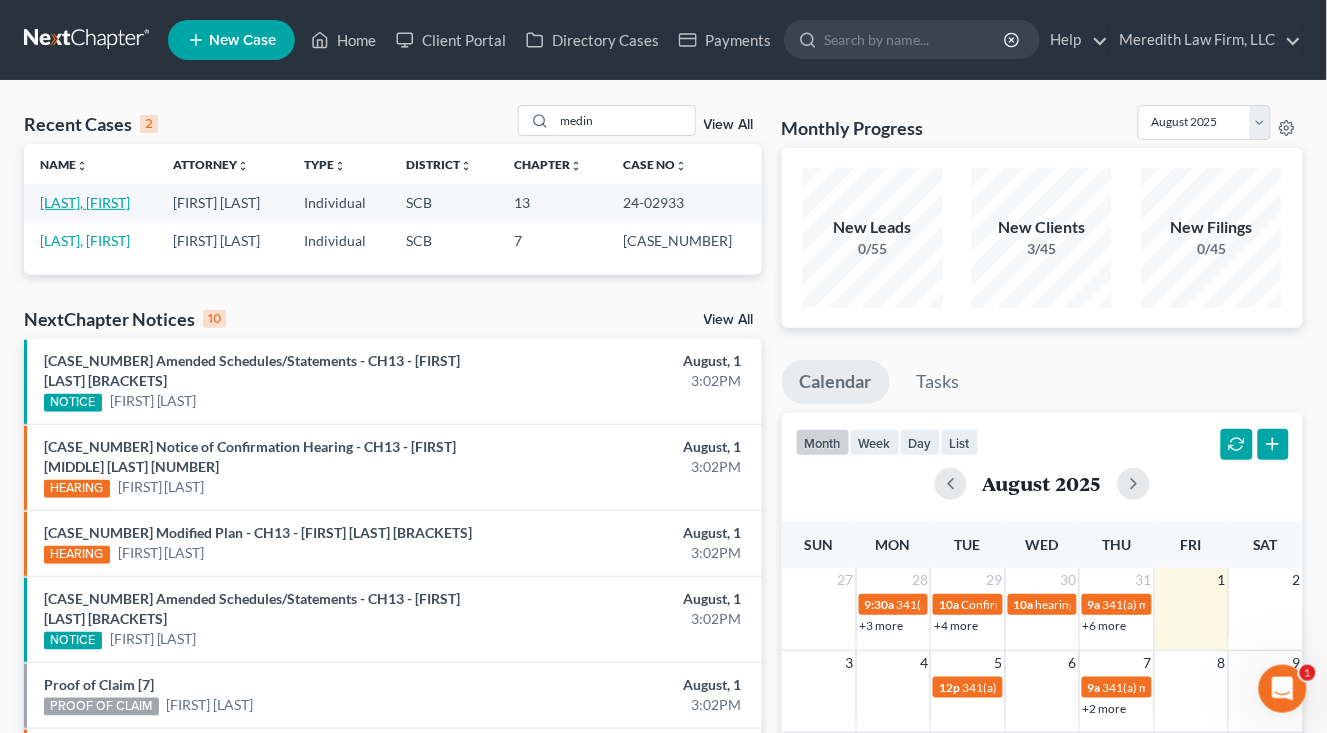 click on "[LAST], [FIRST]" at bounding box center (85, 202) 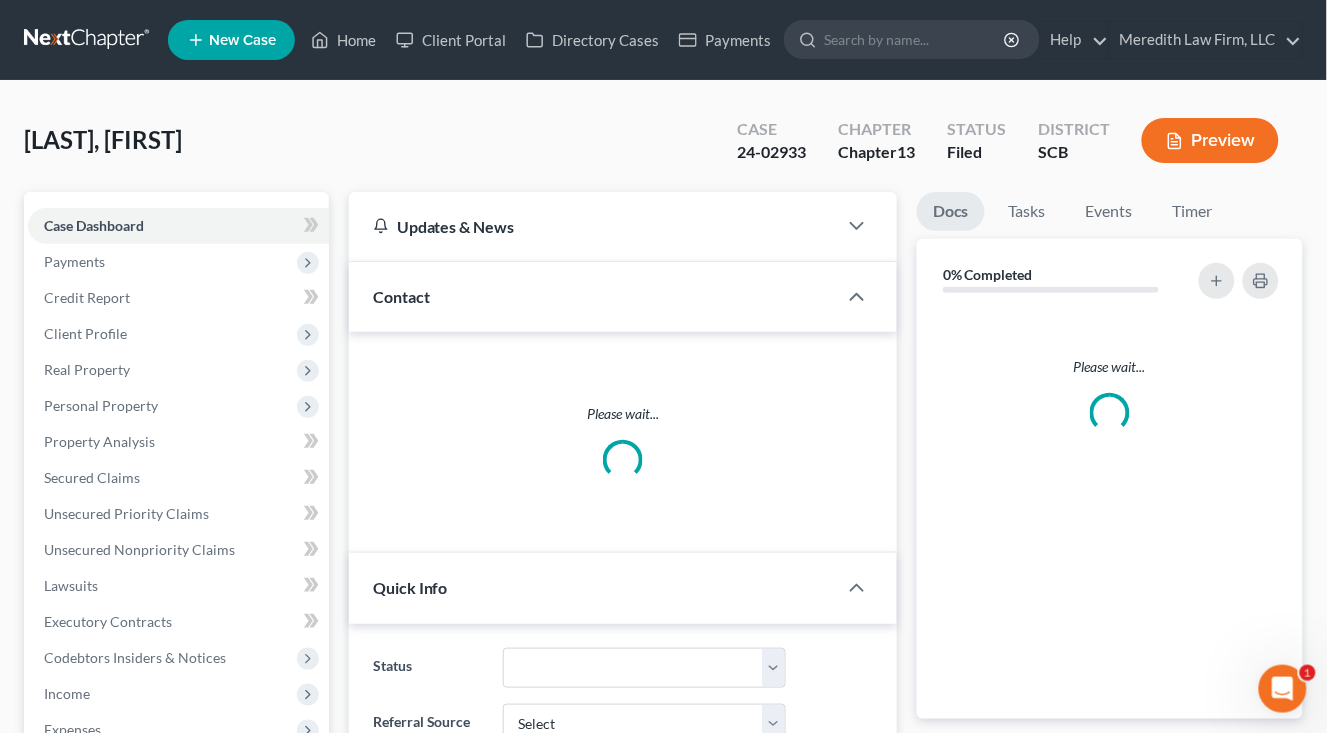 select on "0" 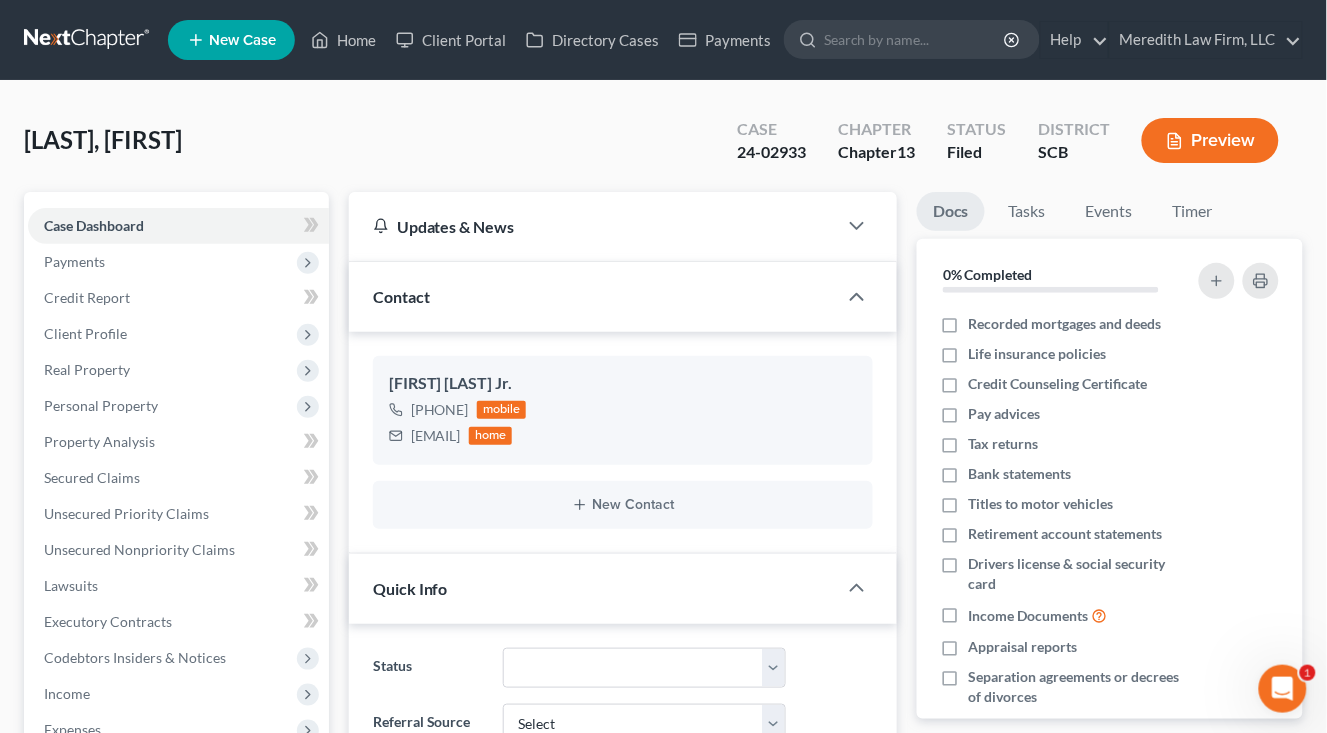 scroll, scrollTop: 1490, scrollLeft: 0, axis: vertical 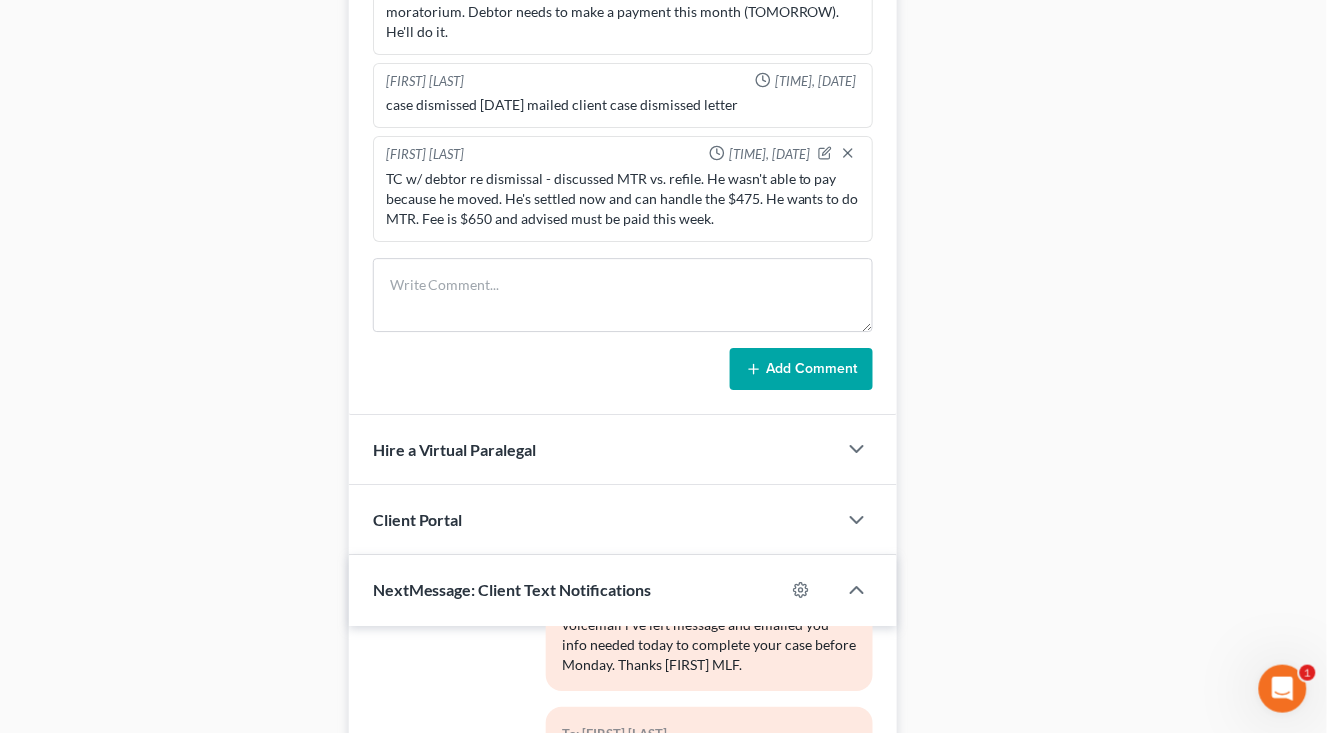 click on "Docs
Tasks
Events
Timer
0% Completed
Nothing here yet! Recorded mortgages and deeds   Life insurance policies   Credit Counseling Certificate   Pay advices   Tax returns   Bank statements   Titles to motor vehicles   Retirement account statements   Drivers license & social security card   Income Documents   Appraisal reports   Separation agreements or decrees of divorces   Bills
Hide Completed Tasks
Initial consultation Receive documents Follow up appointment Review petition Signing appointment File petition Email pay stubs to trustee Calendar 341 Hearing and send notice to debtor(s) Send notice of Bankruptcy to parties File post petition counseling course (Form 23) File reaffirmation agreements Send Notice of Discharge to debtor(s) Close file
Hide Past Events
Nothing here yet!
9h 32m Total Time Tracked Filter All stop Robert Meredith, Jr. stop Elizabeth Heilig stop Kristi Keen stop Mercedes  Sawyer stop stop stop" at bounding box center [1110, 22] 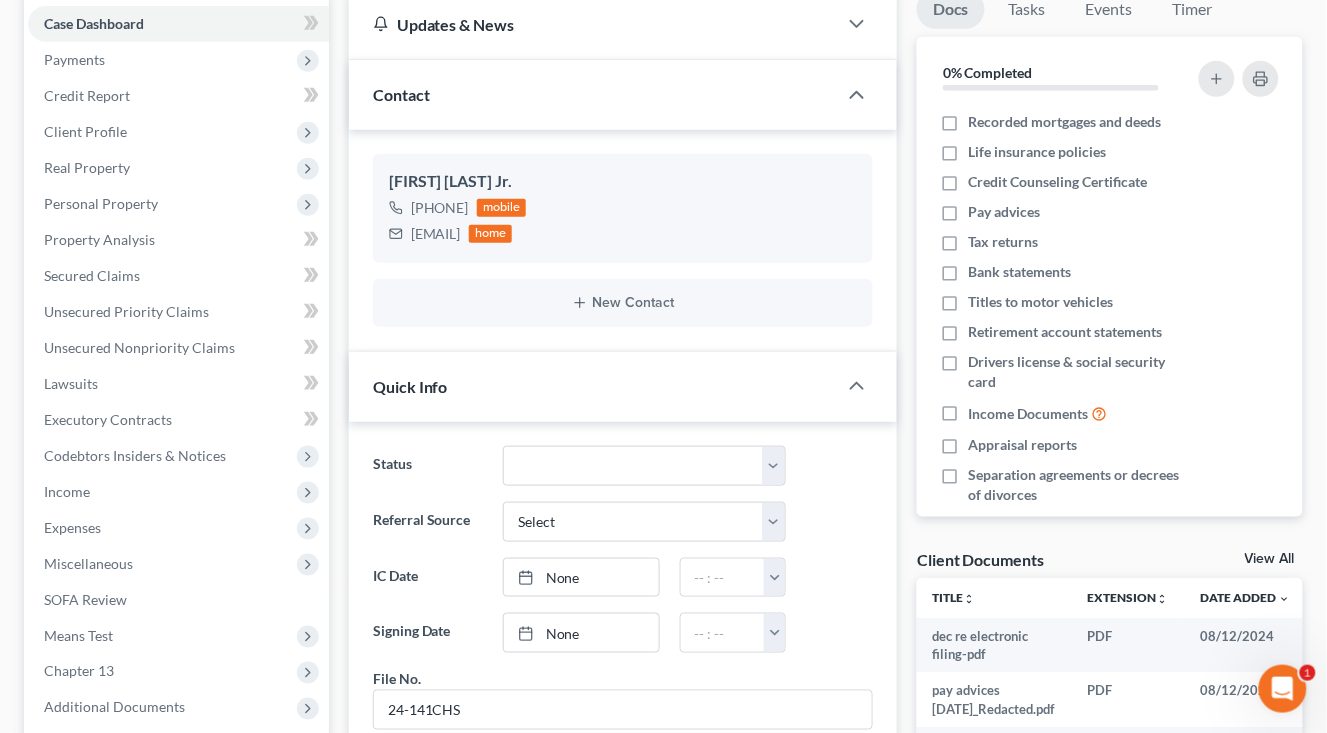 scroll, scrollTop: 0, scrollLeft: 0, axis: both 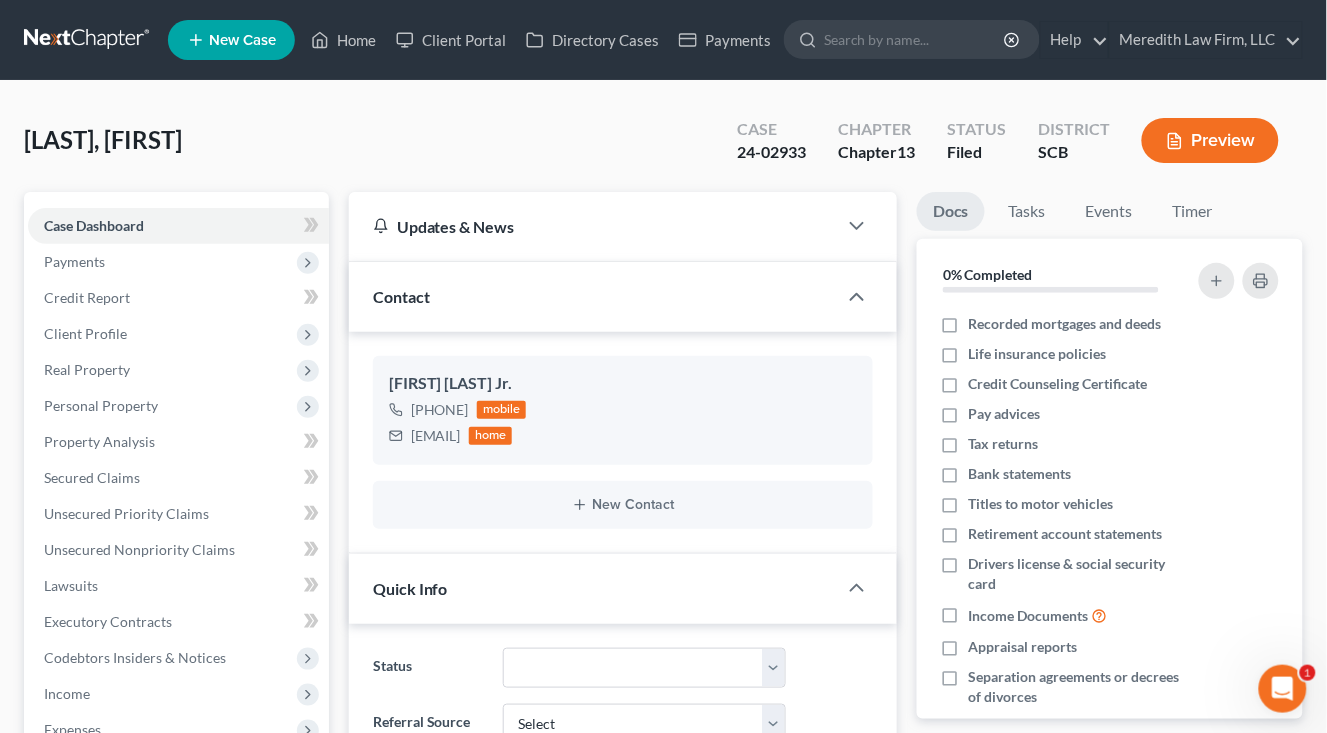click at bounding box center [88, 40] 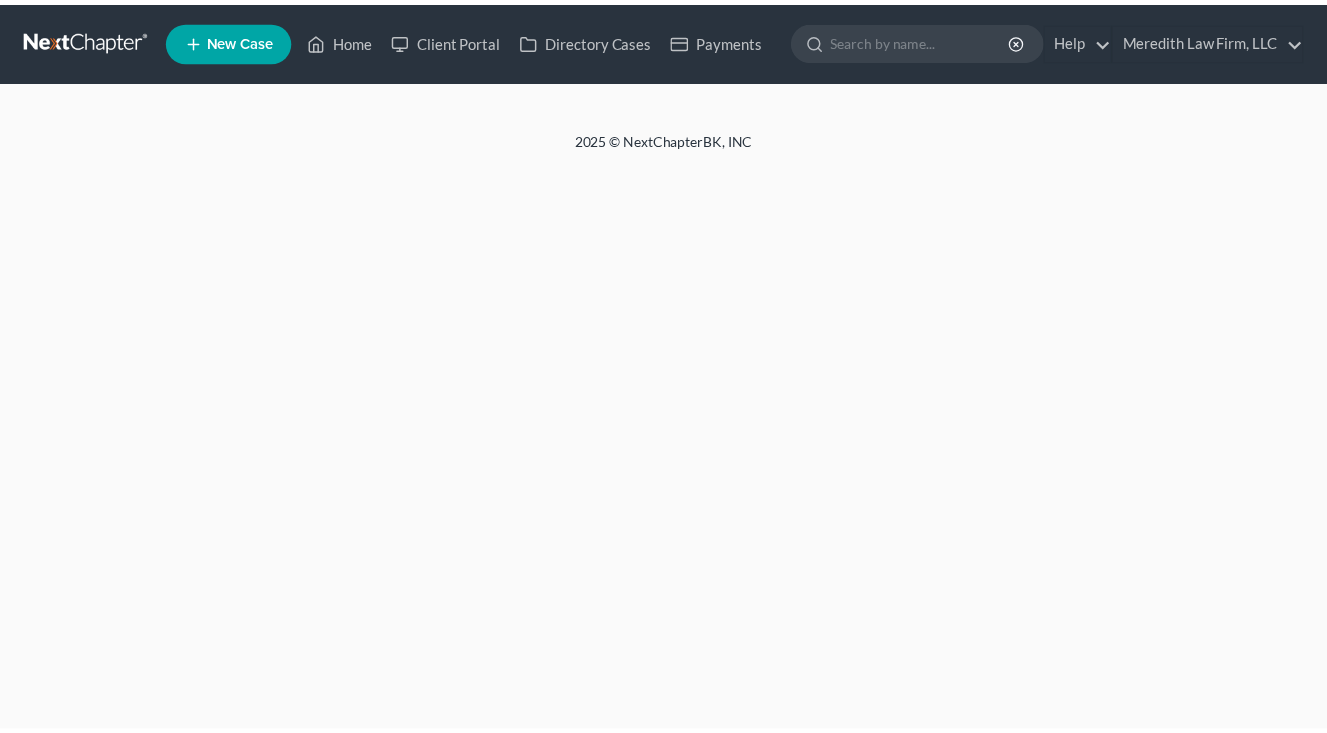 scroll, scrollTop: 0, scrollLeft: 0, axis: both 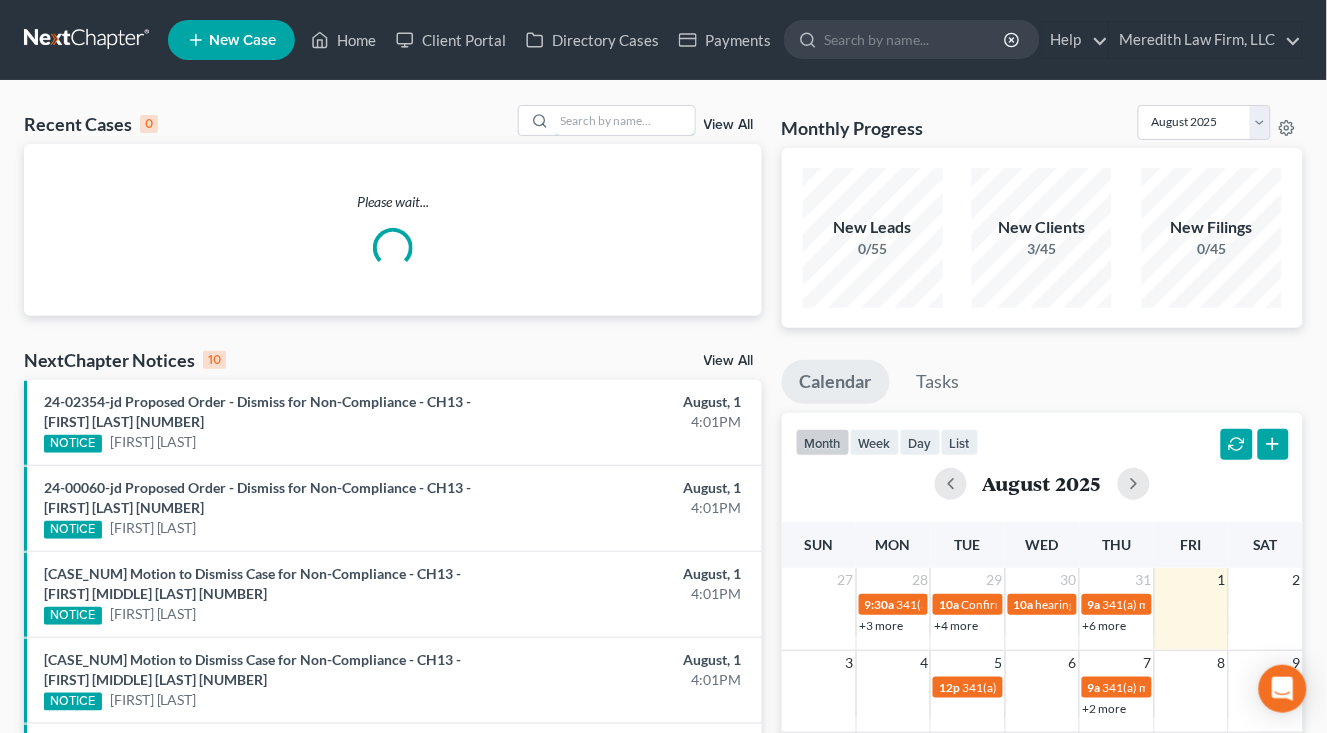 click at bounding box center [625, 120] 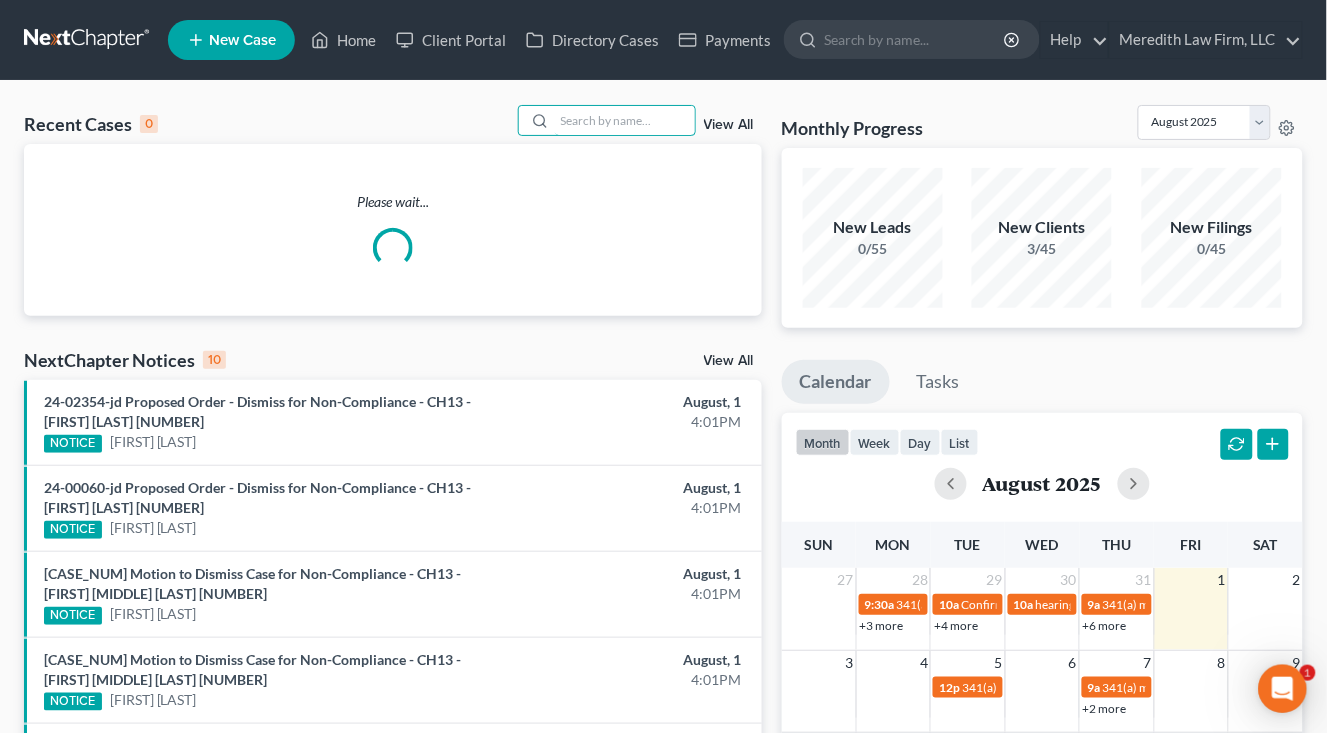 scroll, scrollTop: 0, scrollLeft: 0, axis: both 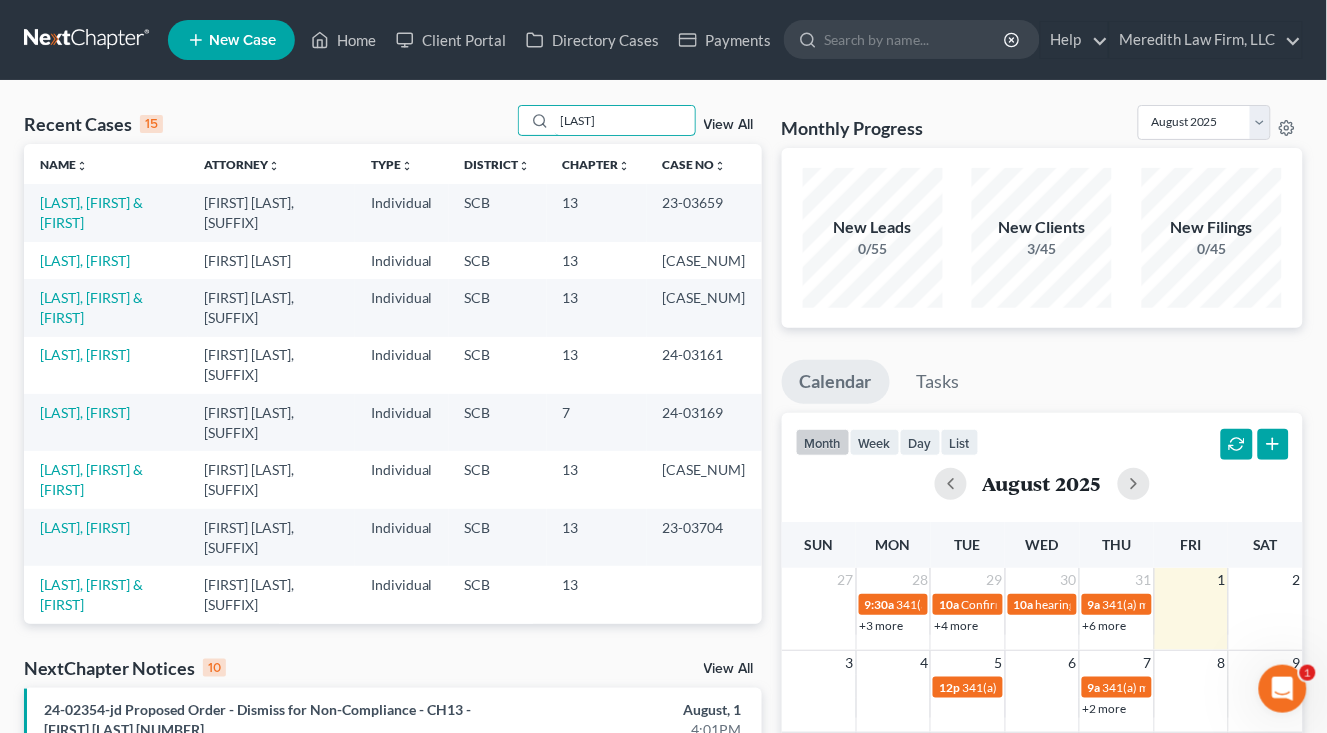 type on "[LAST]" 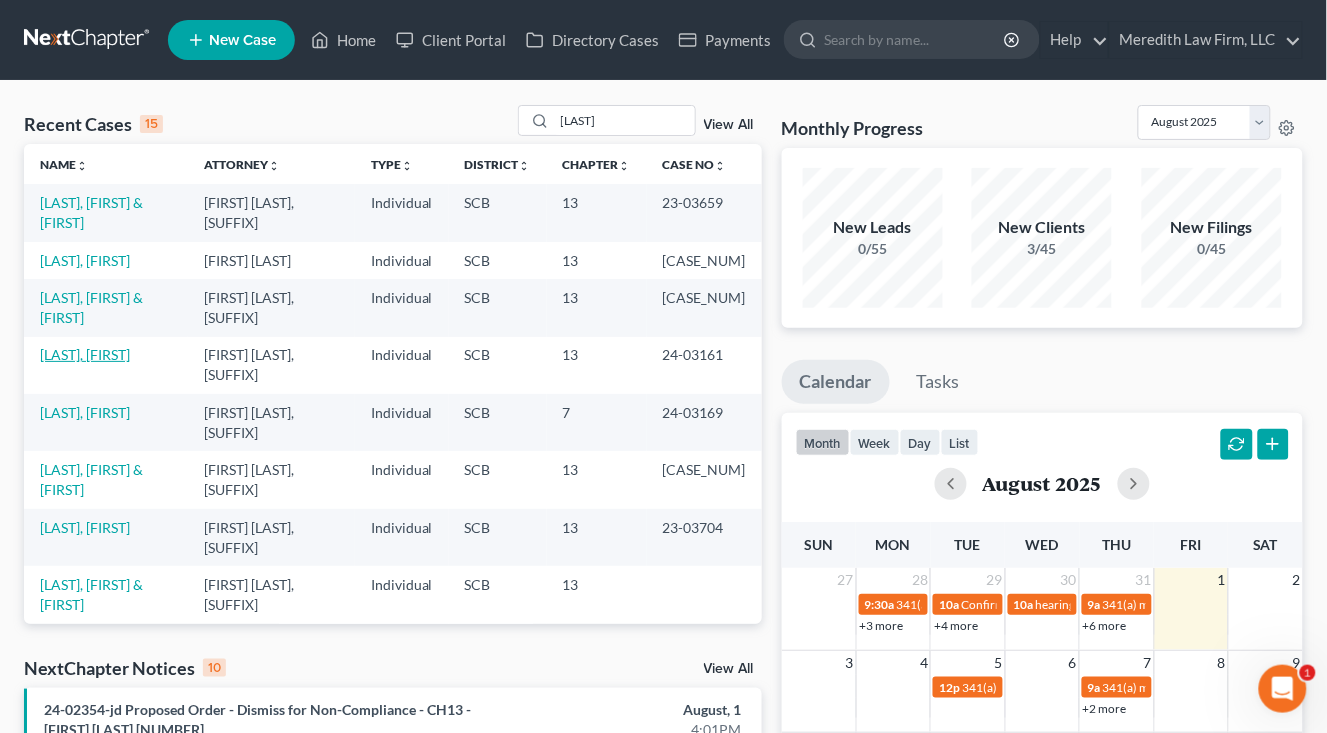 click on "[LAST], [FIRST]" at bounding box center [85, 354] 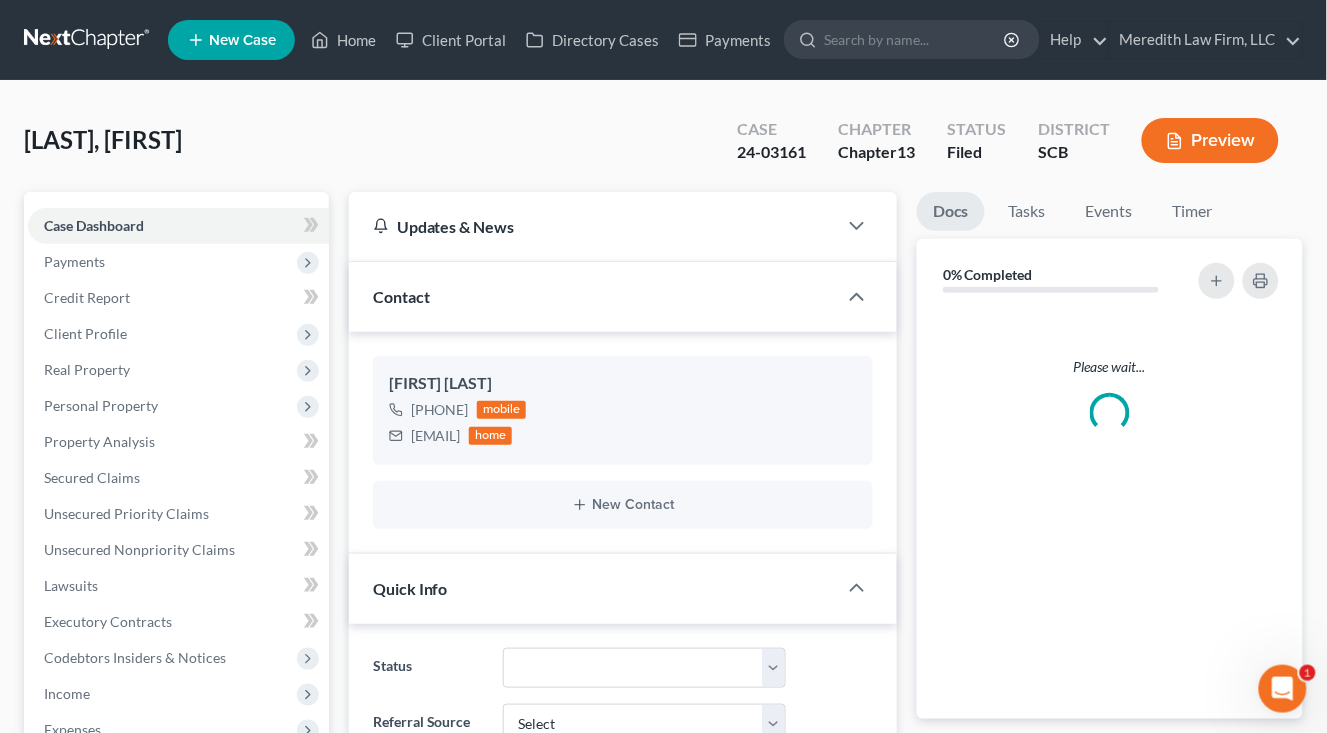 select on "0" 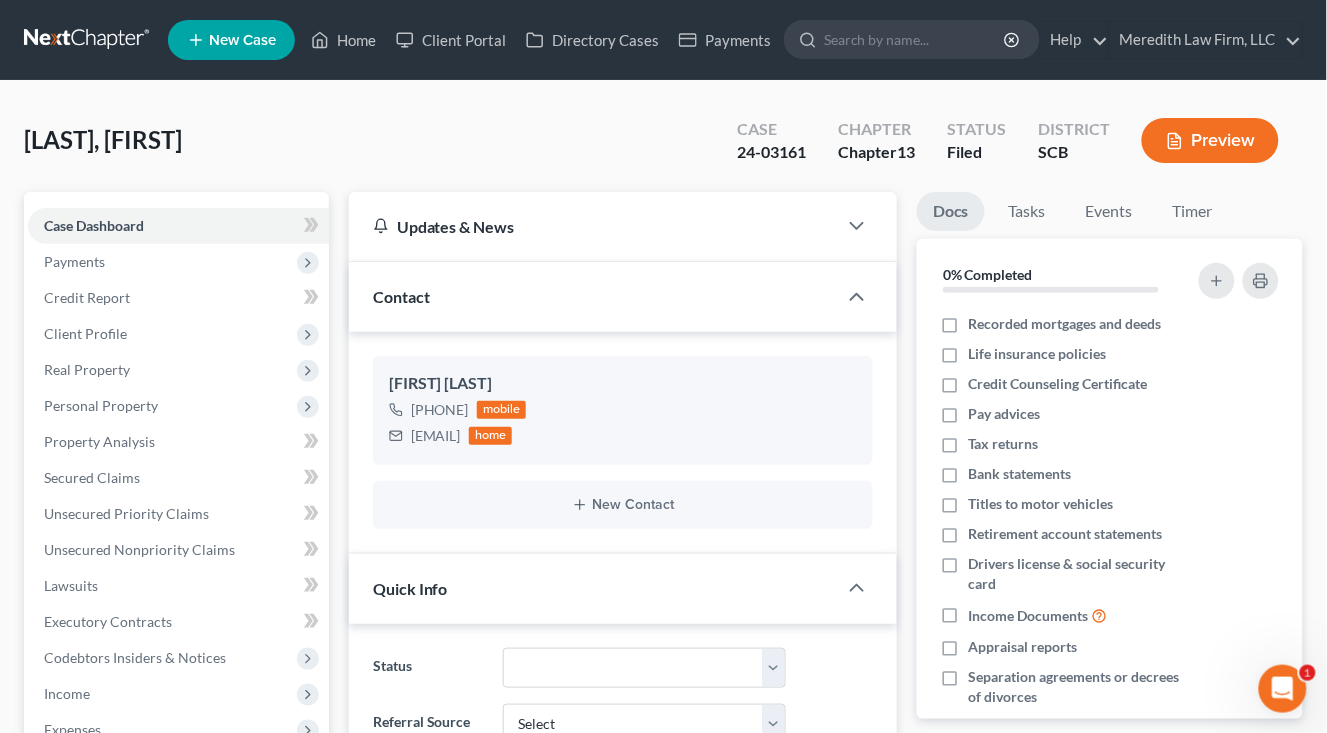 scroll, scrollTop: 981, scrollLeft: 0, axis: vertical 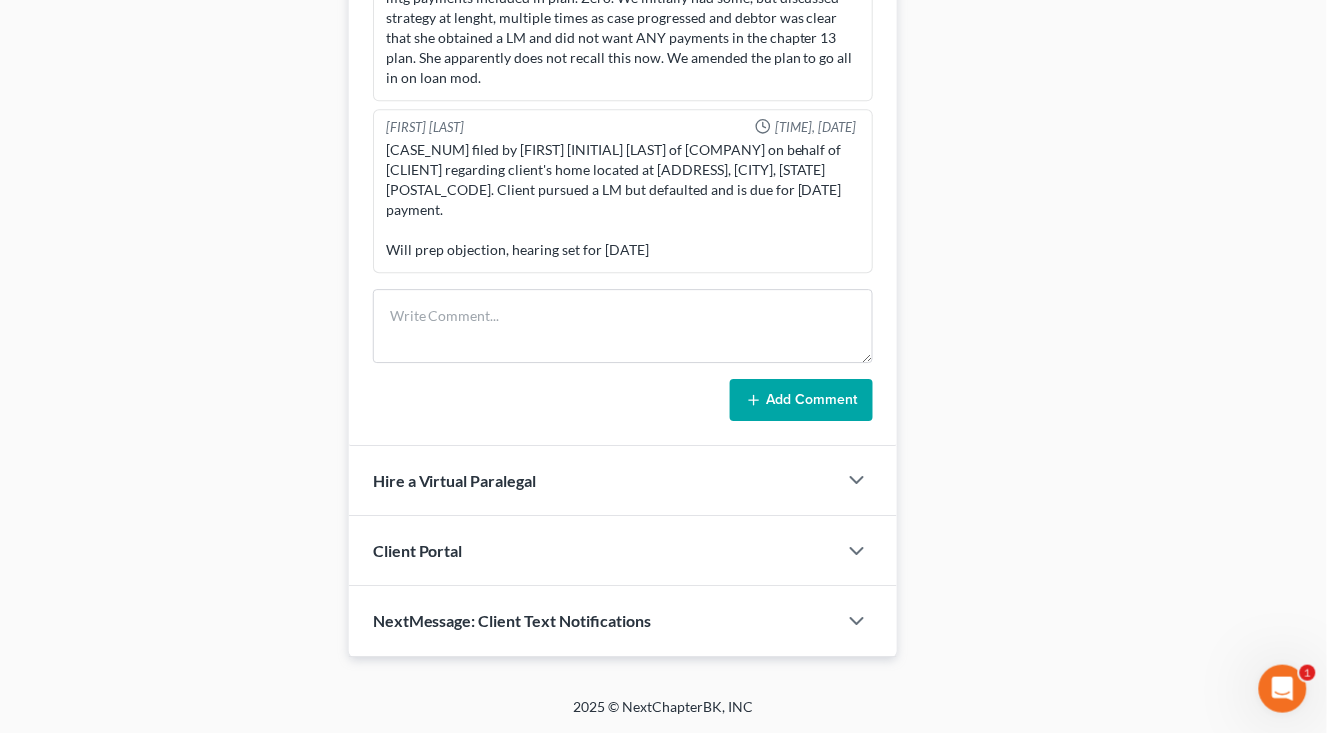 click on "Shawnda Engram 03:36PM, 08/15/2024 case prepped ahead of sign for discussion appt. Elizabeth Heilig 02:32PM, 08/16/2024 Met w/ debtor for pre filing payment discussion. Its no pretty. She and estranged spouse signed off on awful 2nd mortgage which has to be paid if she wants to preserve the home. She cannot afford the payment. She'll think on her budget and we'll keep digging over the paperwork to see if we can find a reason to object but she's prepped for the worst. Elizabeth Heilig 10:42AM, 08/30/2024 Met w/ debtor for sign again - we discussed strategy and plan for the case. Cannot make this Big Bouldeer mtg disappear but we'll file an objectiona dn see if we can stop the bleeding and negotiate a palpable settlement. She's braced for objection/fight with them and on the valuation ont he car. Used contract interest rate but will prob have to pay 9% since we valued it. She's happy witht he strategy. Elizabeth Heilig 03:58PM, 09/12/2024 Elizabeth Heilig 11:50AM, 10/07/2024 Elizabeth Heilig" at bounding box center [623, 187] 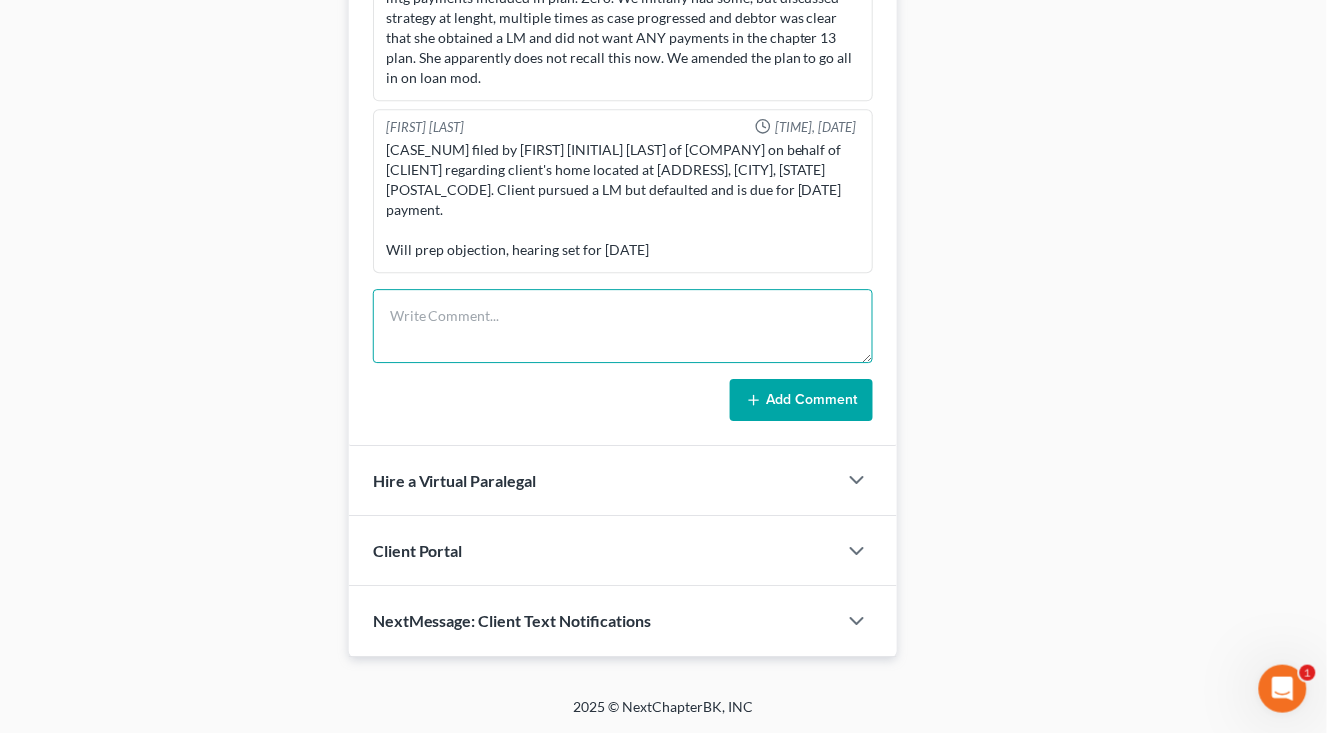 click at bounding box center (623, 326) 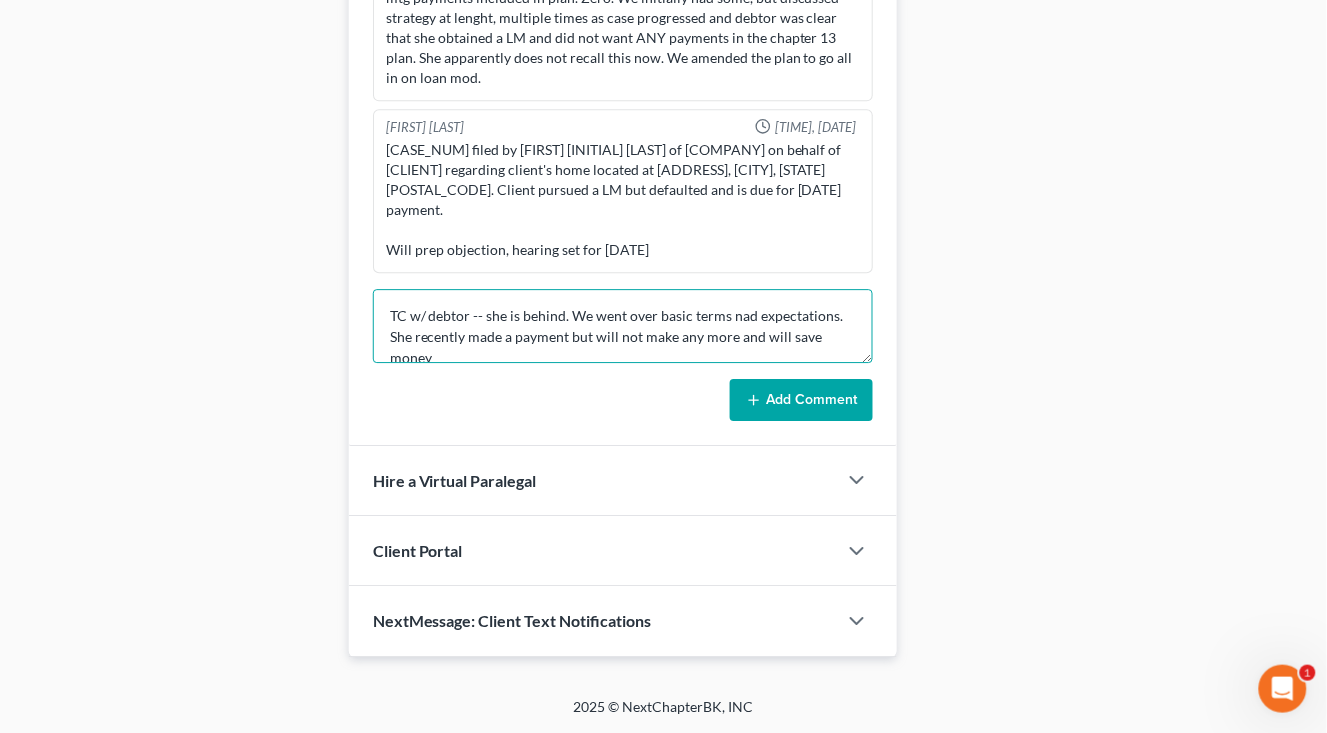 scroll, scrollTop: 3, scrollLeft: 0, axis: vertical 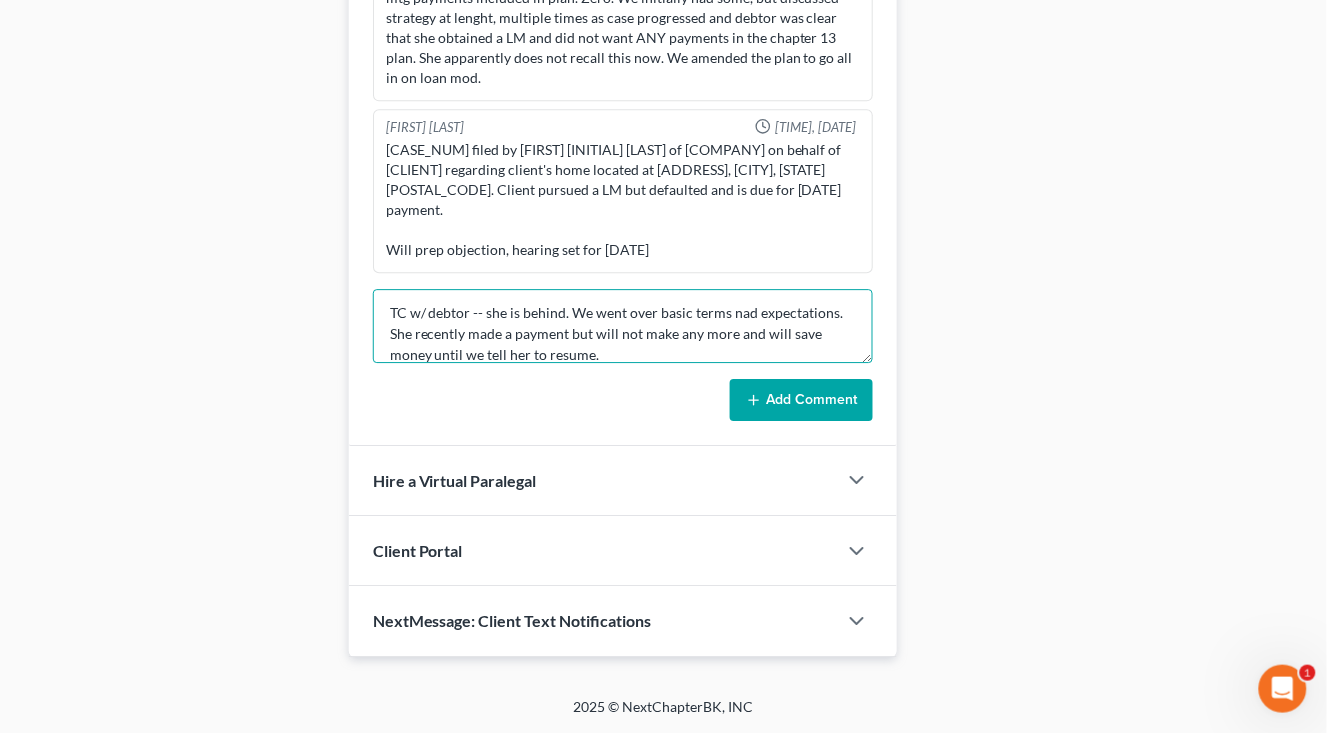 type on "TC w/ debtor -- she is behind. We went over basic terms nad expectations. She recently made a payment but will not make any more and will save money until we tell her to resume." 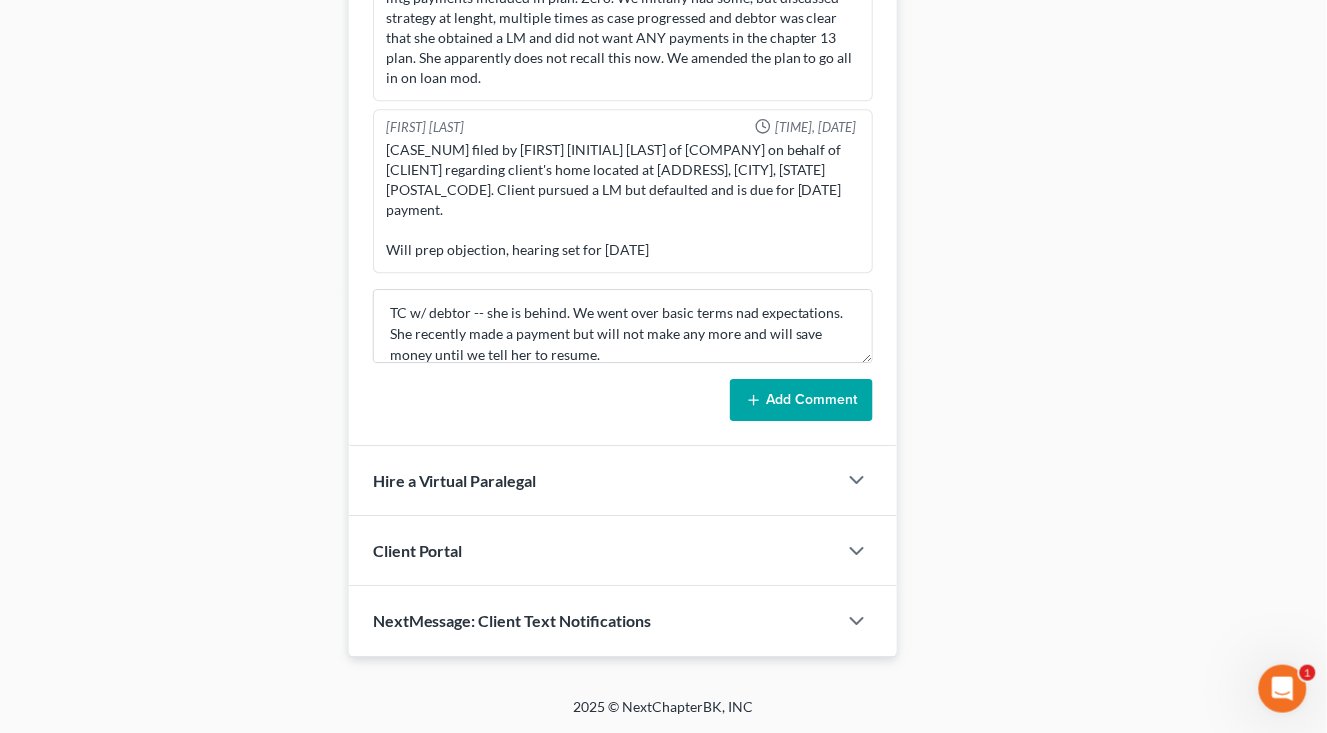 click on "Add Comment" at bounding box center [801, 400] 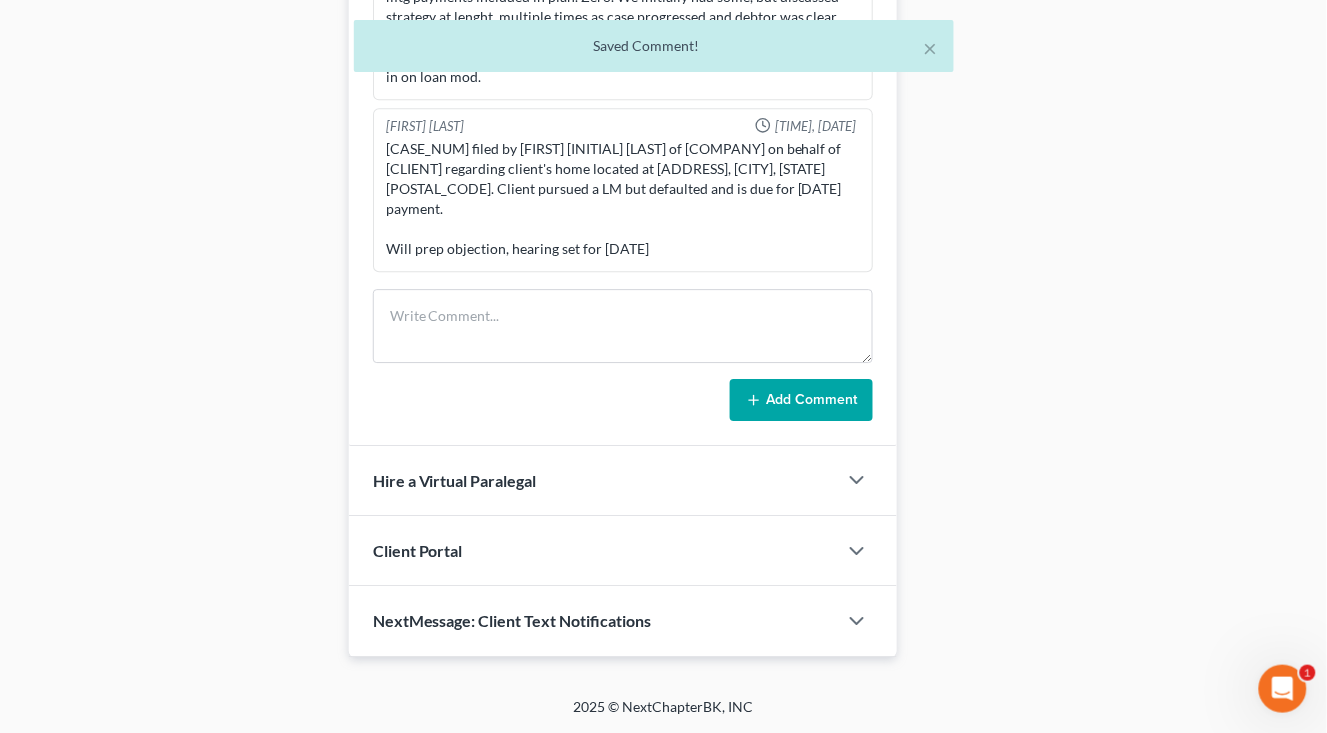 scroll, scrollTop: 0, scrollLeft: 0, axis: both 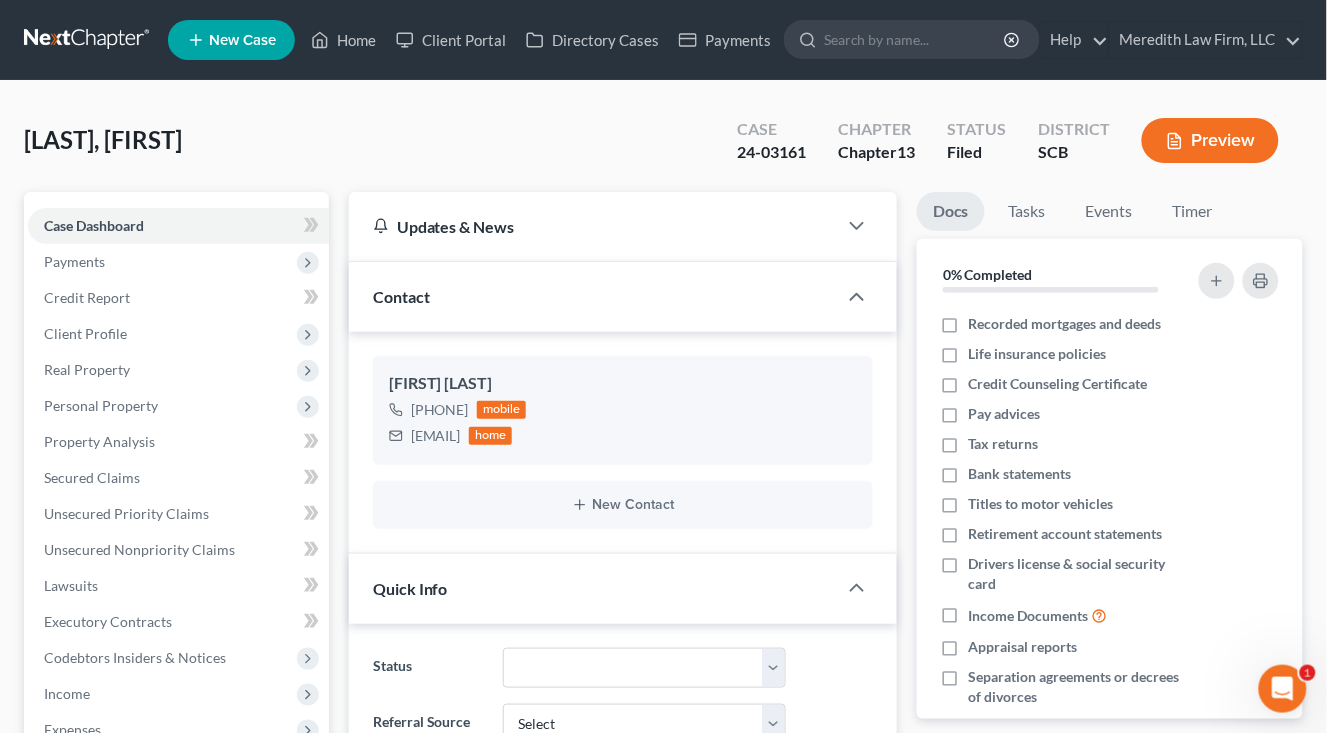 click at bounding box center [88, 40] 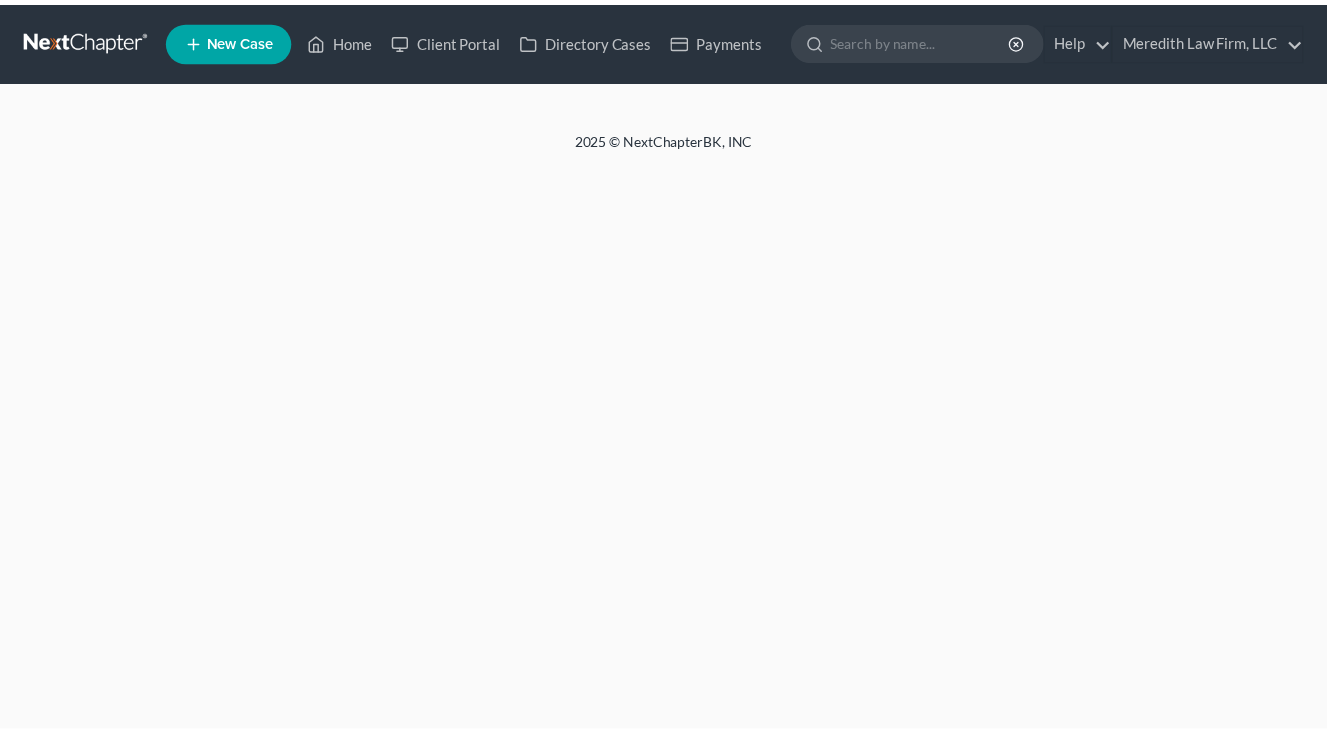 scroll, scrollTop: 0, scrollLeft: 0, axis: both 